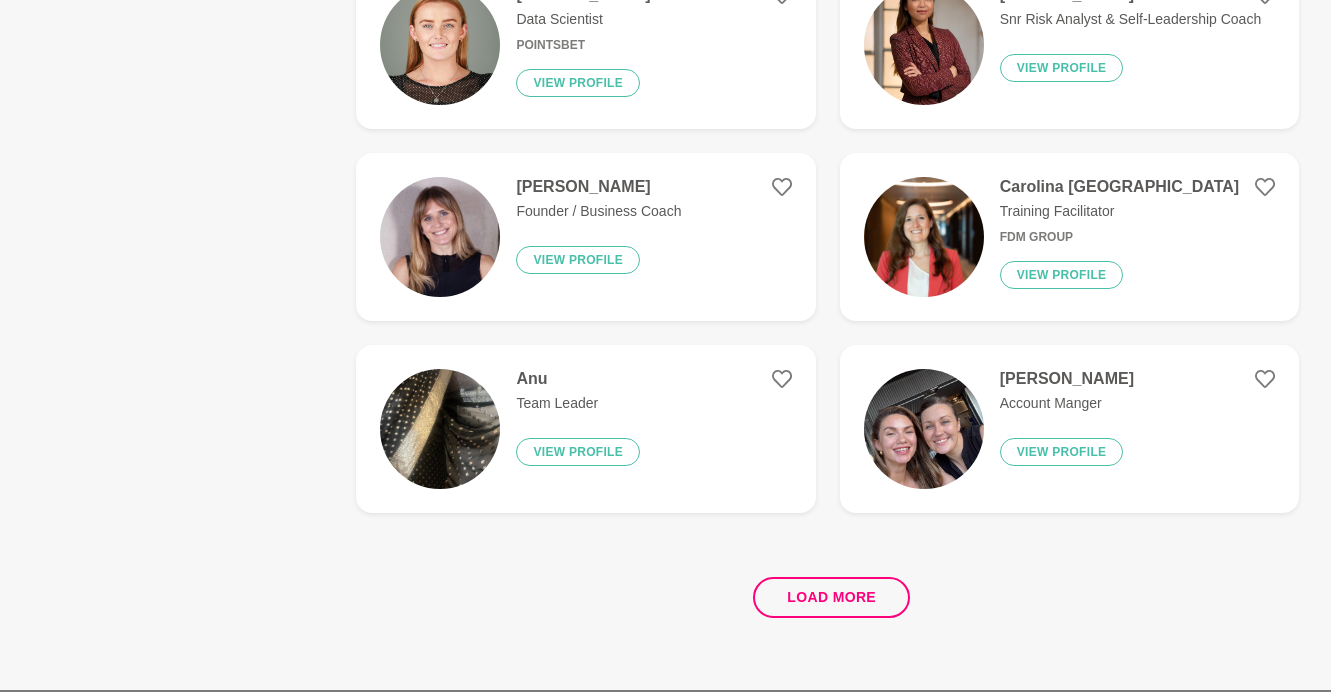 scroll, scrollTop: 3919, scrollLeft: 0, axis: vertical 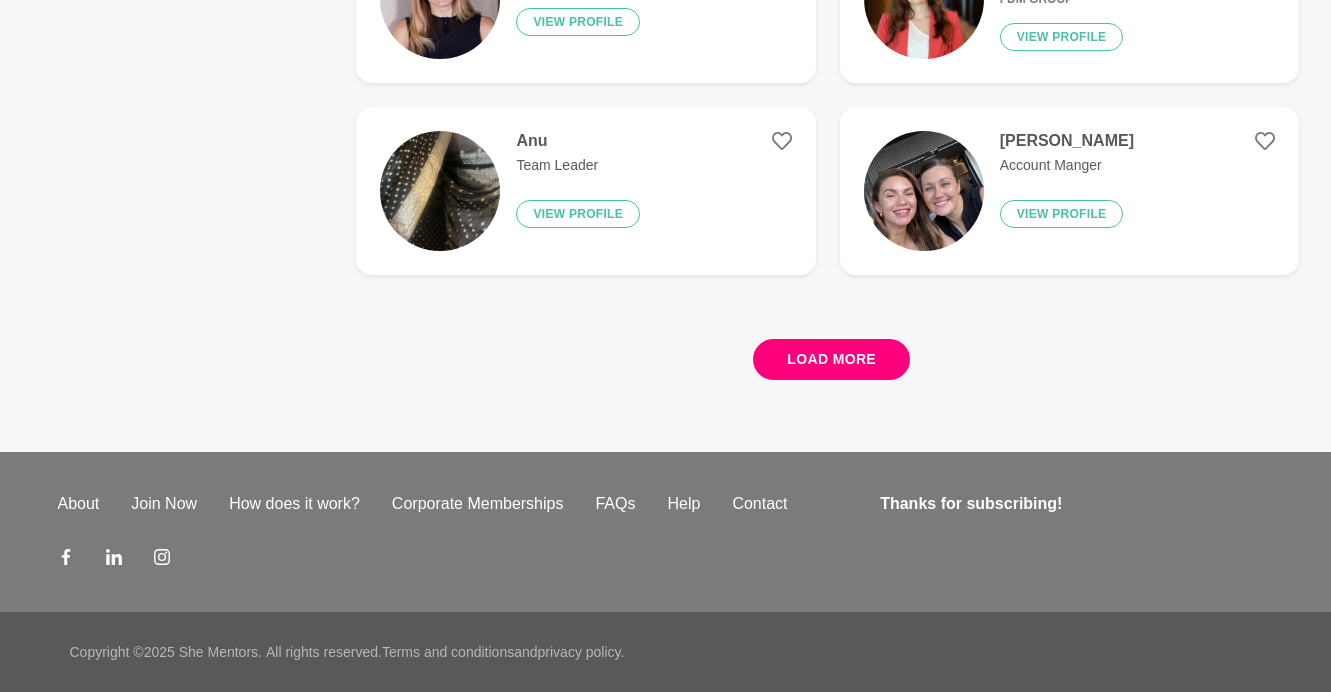 click on "Load more" at bounding box center [831, 359] 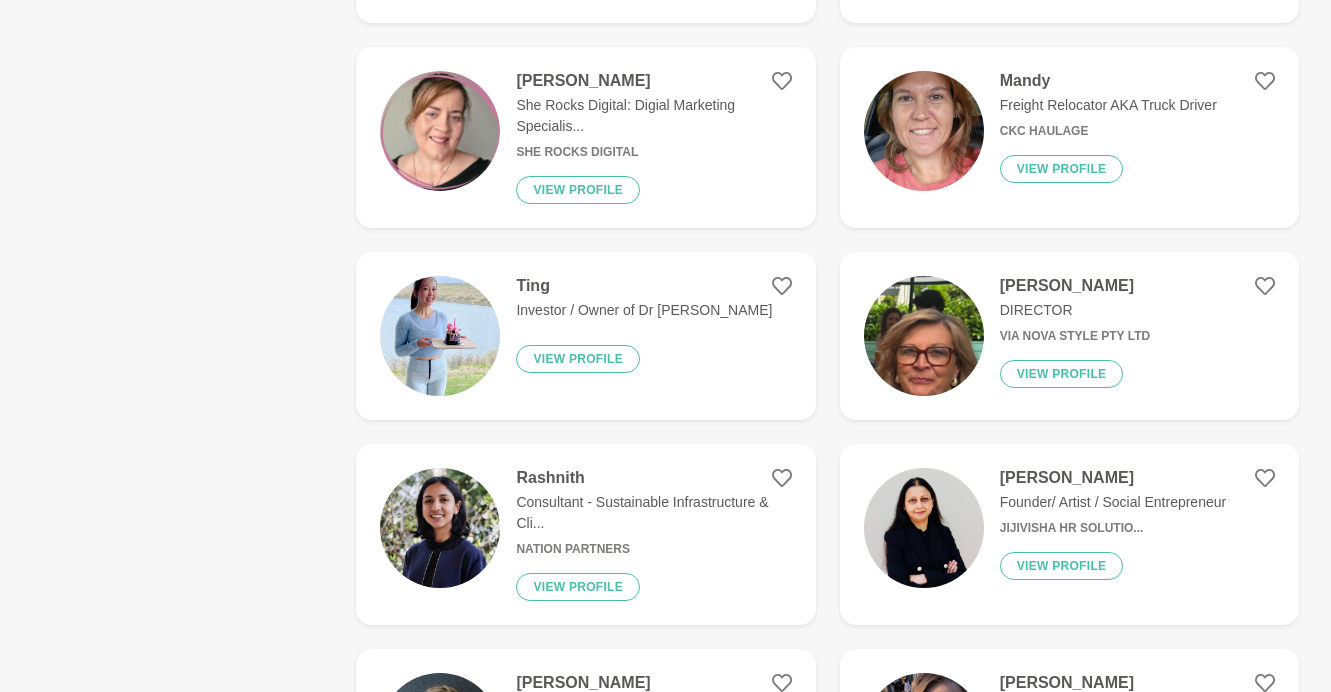 scroll, scrollTop: 5149, scrollLeft: 0, axis: vertical 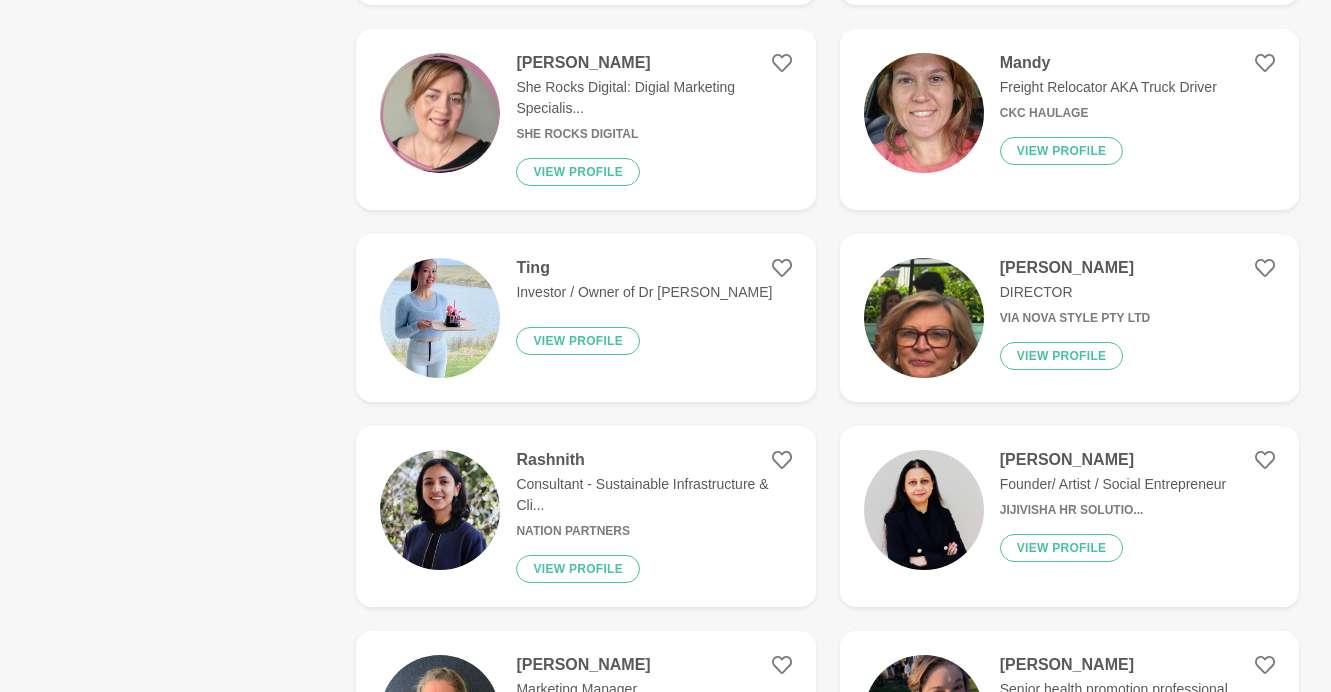click at bounding box center (440, 318) 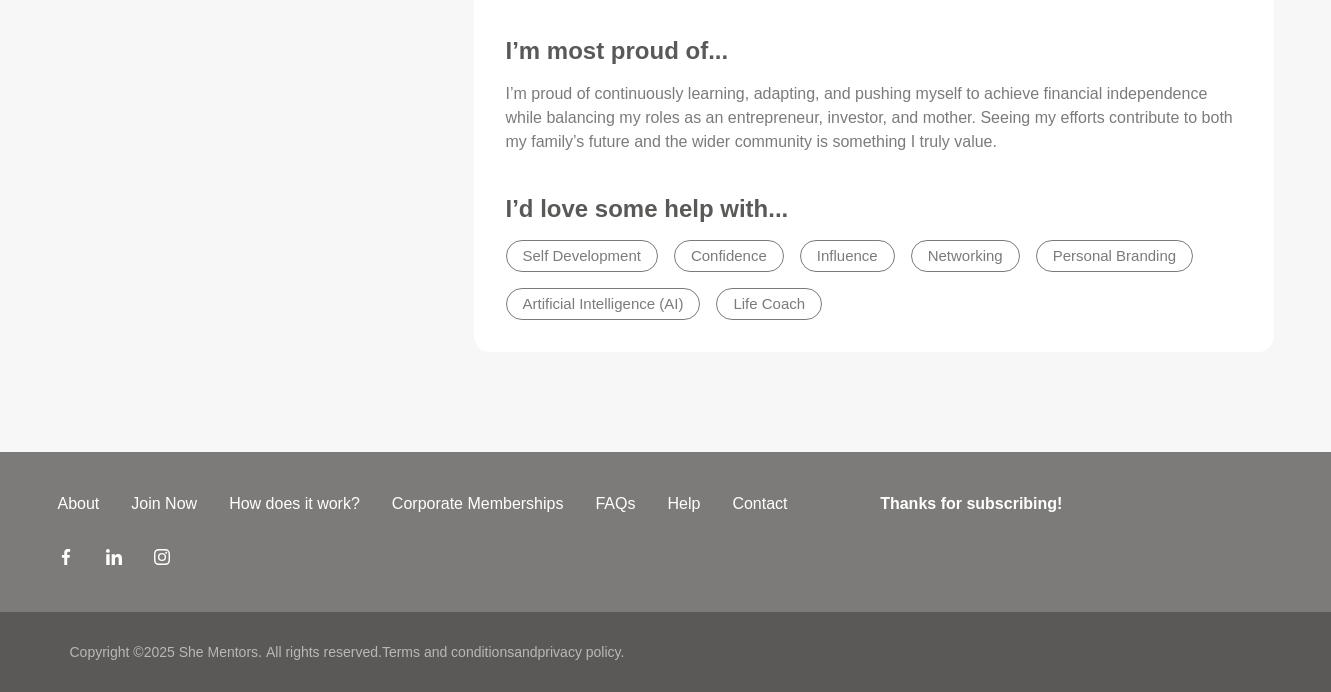 scroll, scrollTop: 0, scrollLeft: 0, axis: both 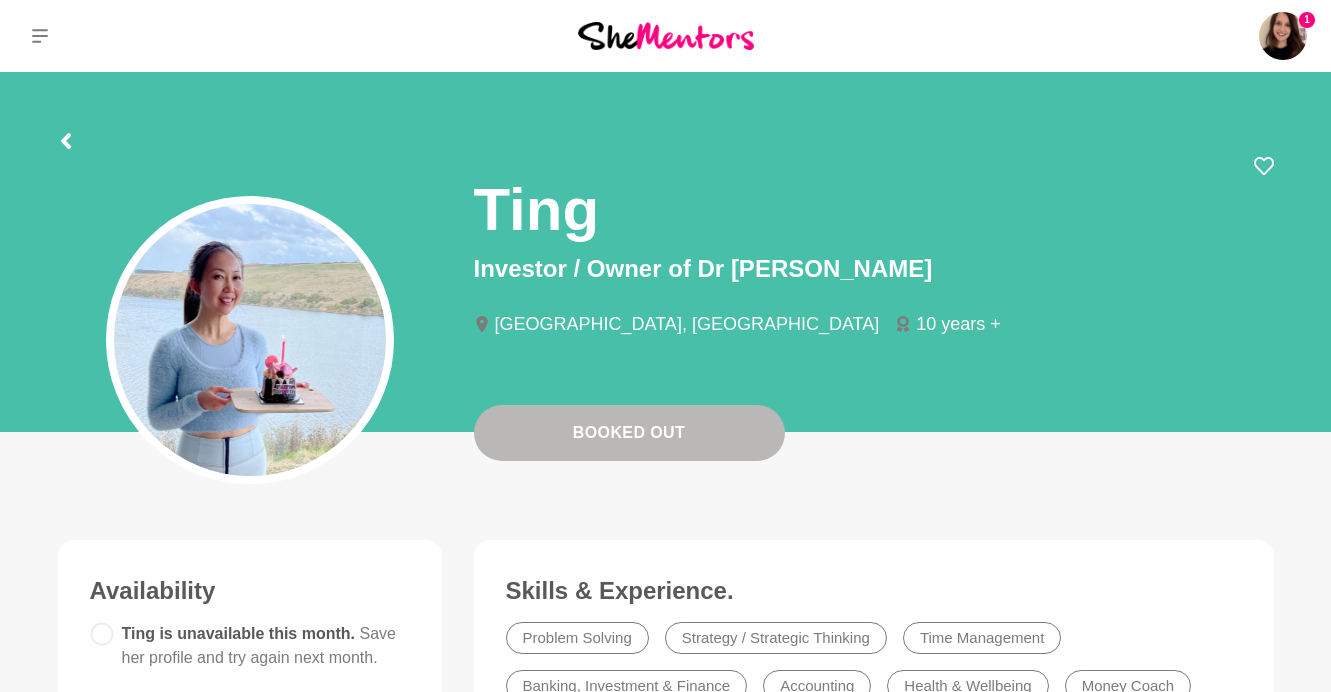 click at bounding box center (666, 138) 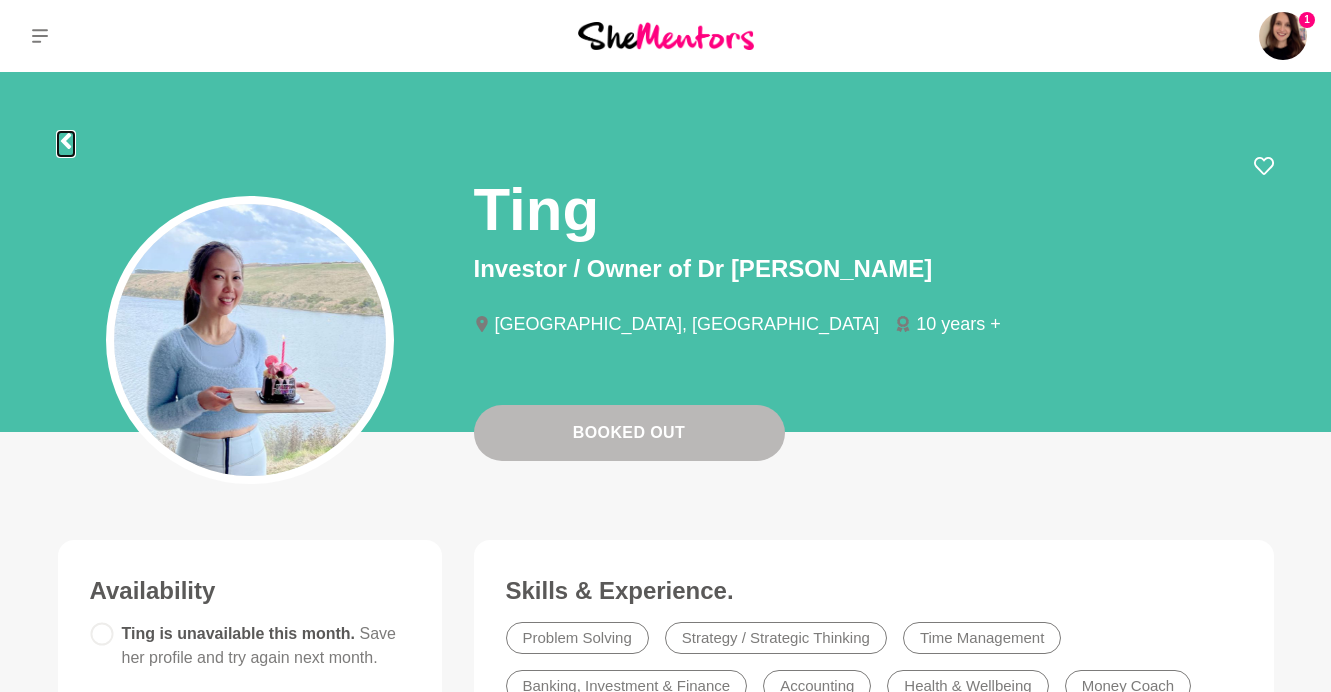 click 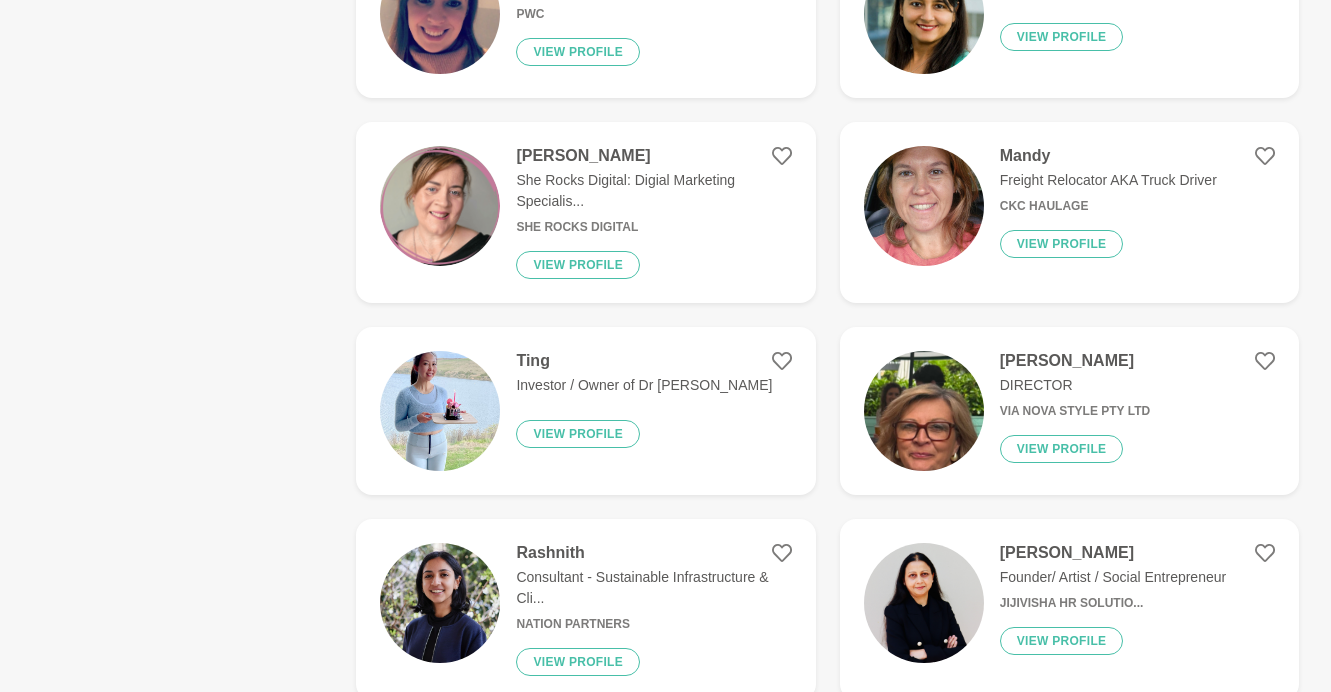 scroll, scrollTop: 0, scrollLeft: 0, axis: both 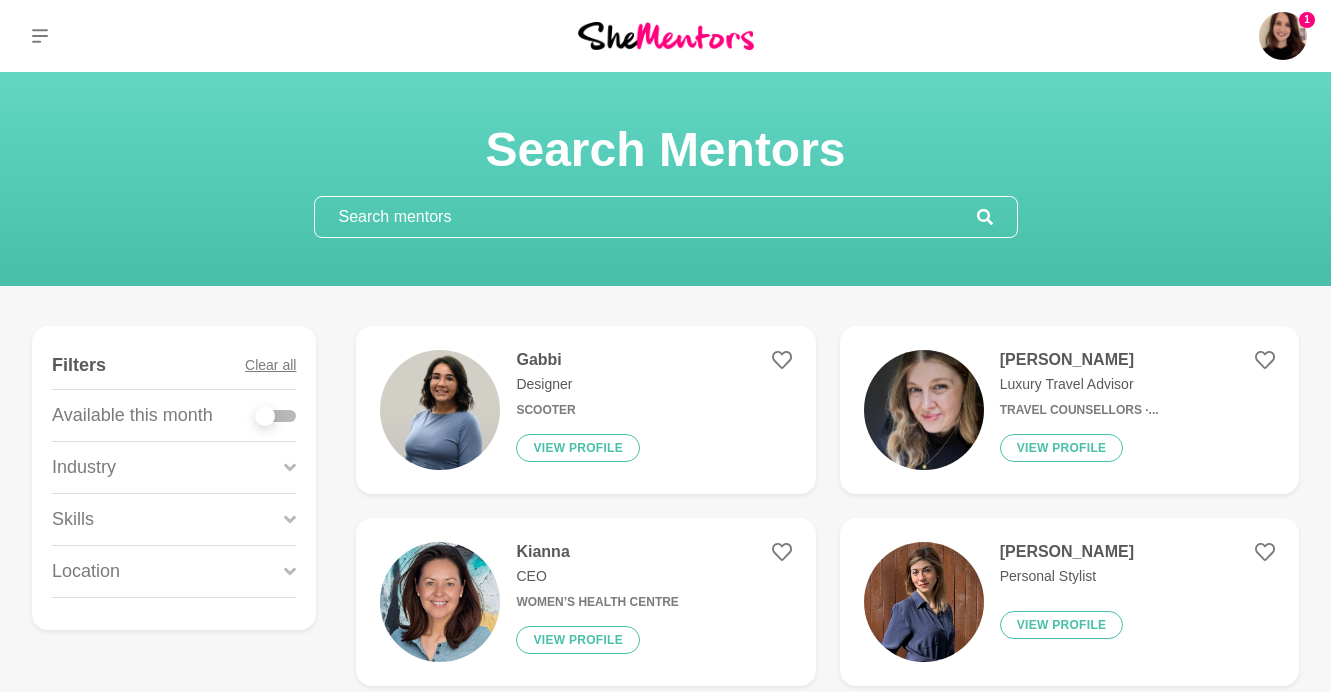 click at bounding box center (276, 416) 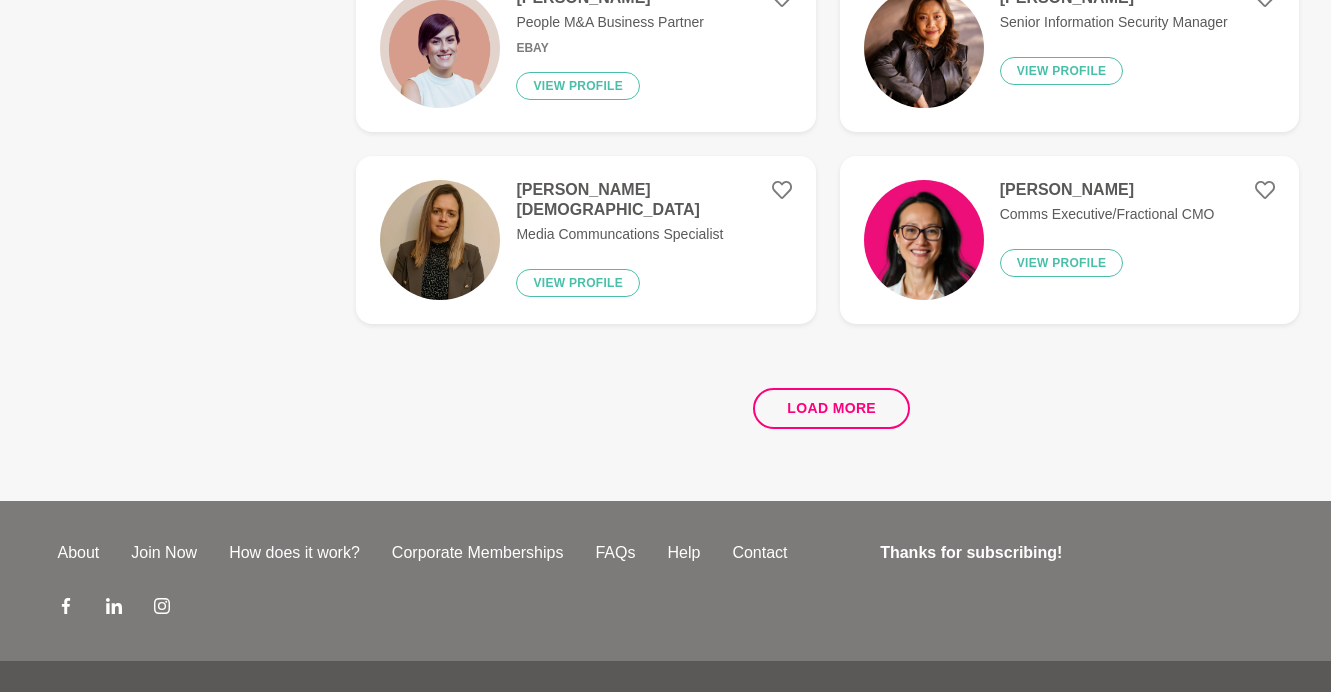 scroll, scrollTop: 3906, scrollLeft: 0, axis: vertical 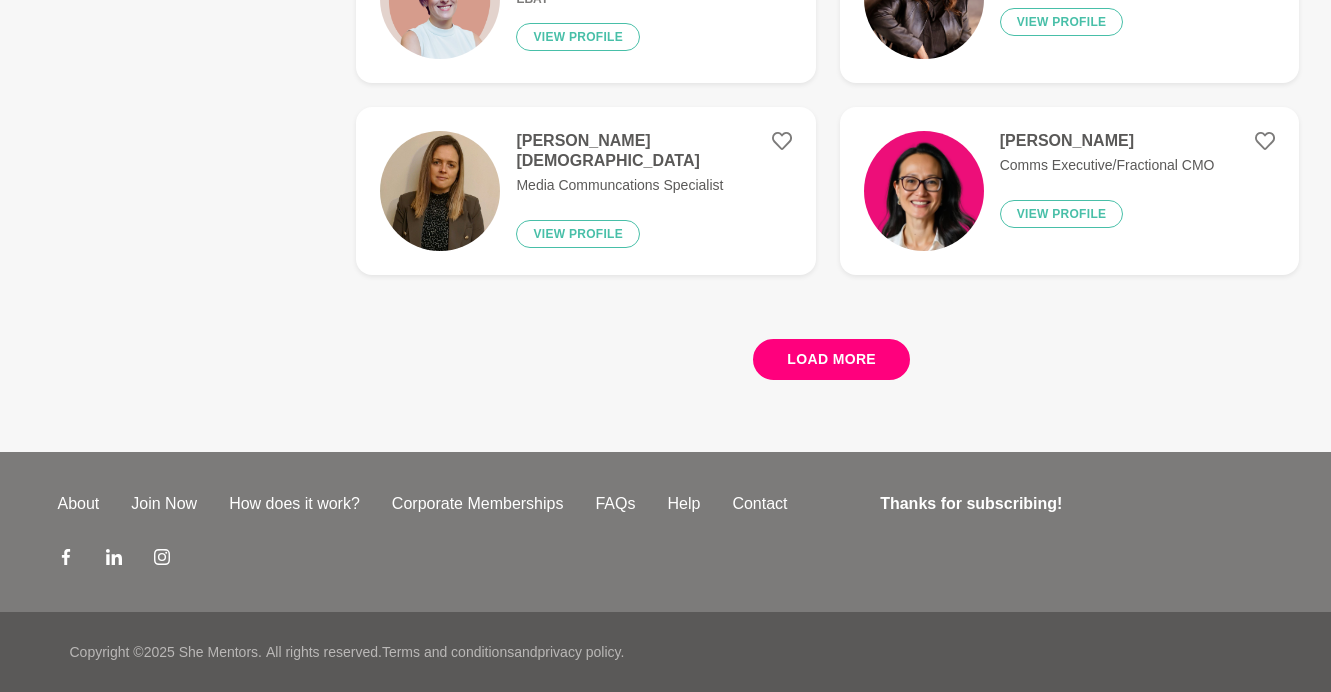 click on "Load more" at bounding box center [831, 359] 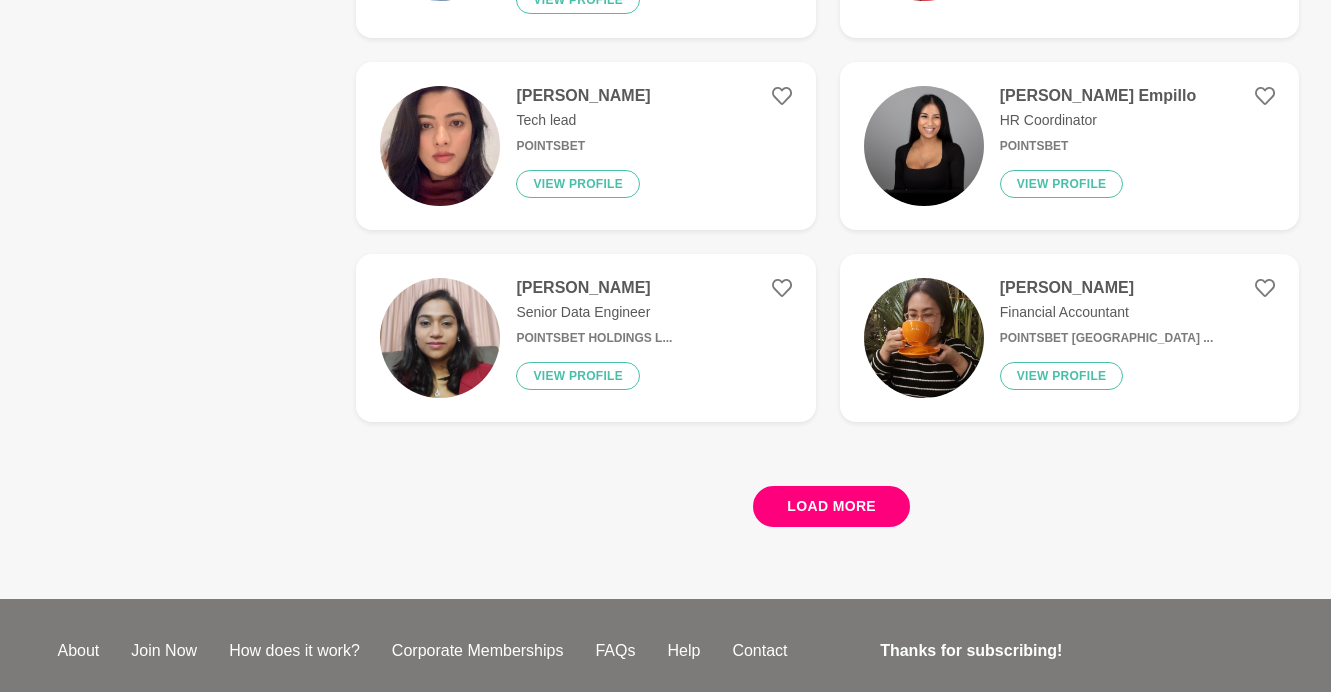 scroll, scrollTop: 7701, scrollLeft: 0, axis: vertical 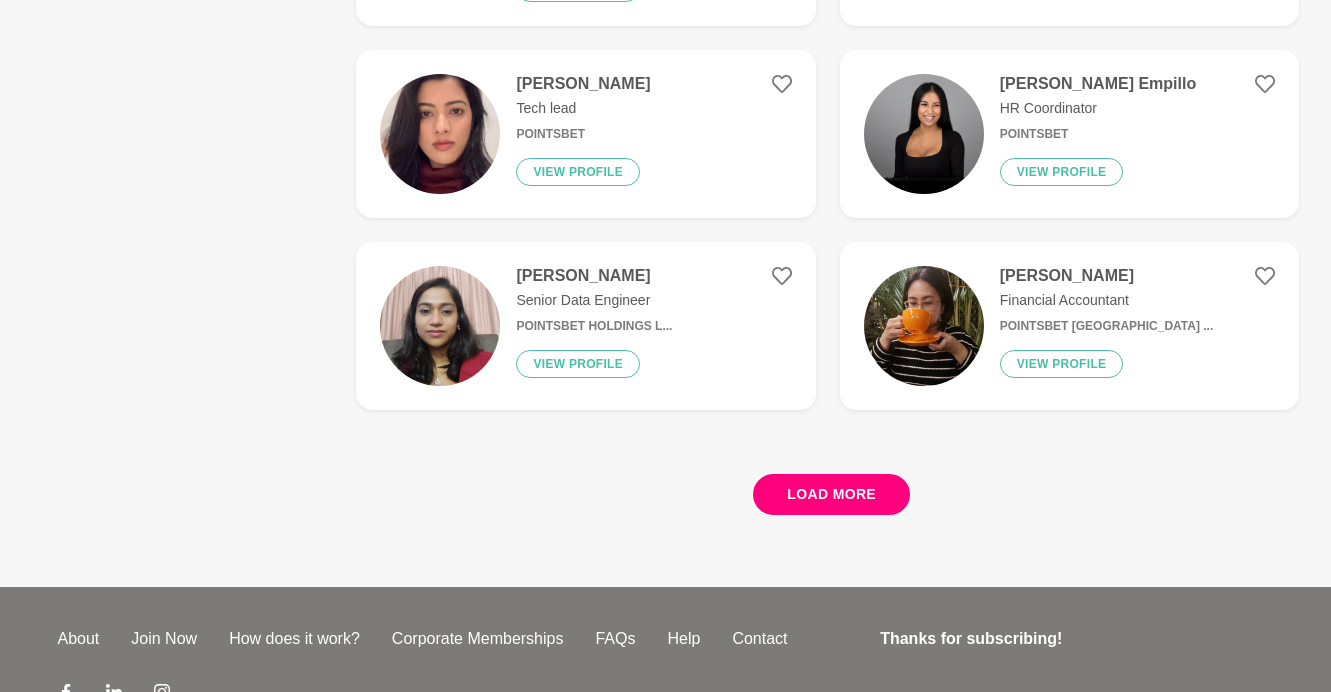 click on "Load more" at bounding box center (831, 494) 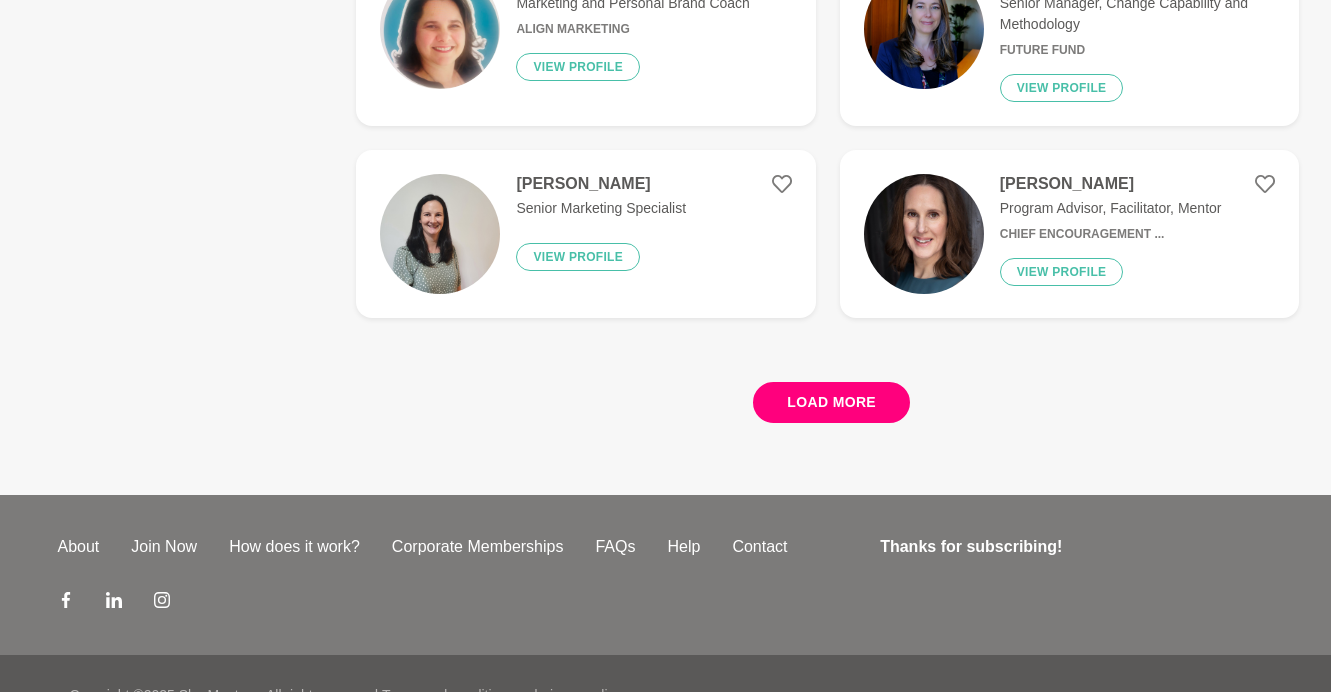 scroll, scrollTop: 11729, scrollLeft: 0, axis: vertical 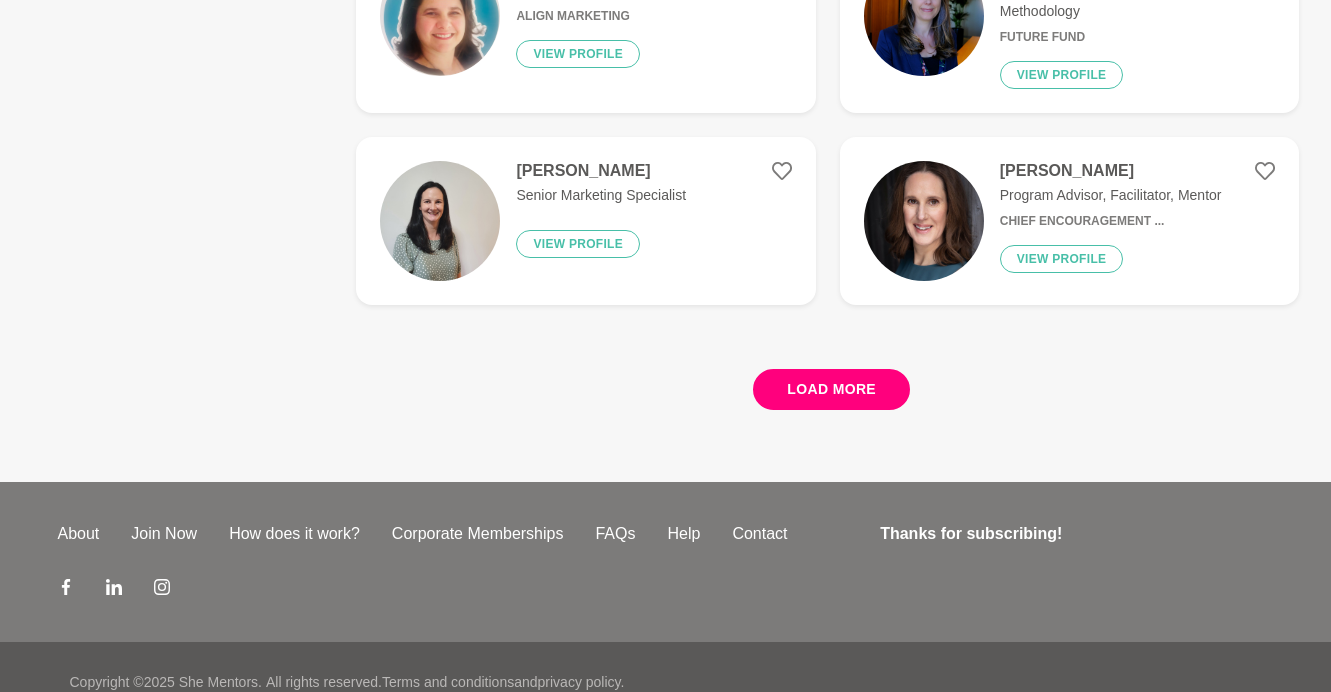 click on "Load more" at bounding box center (831, 389) 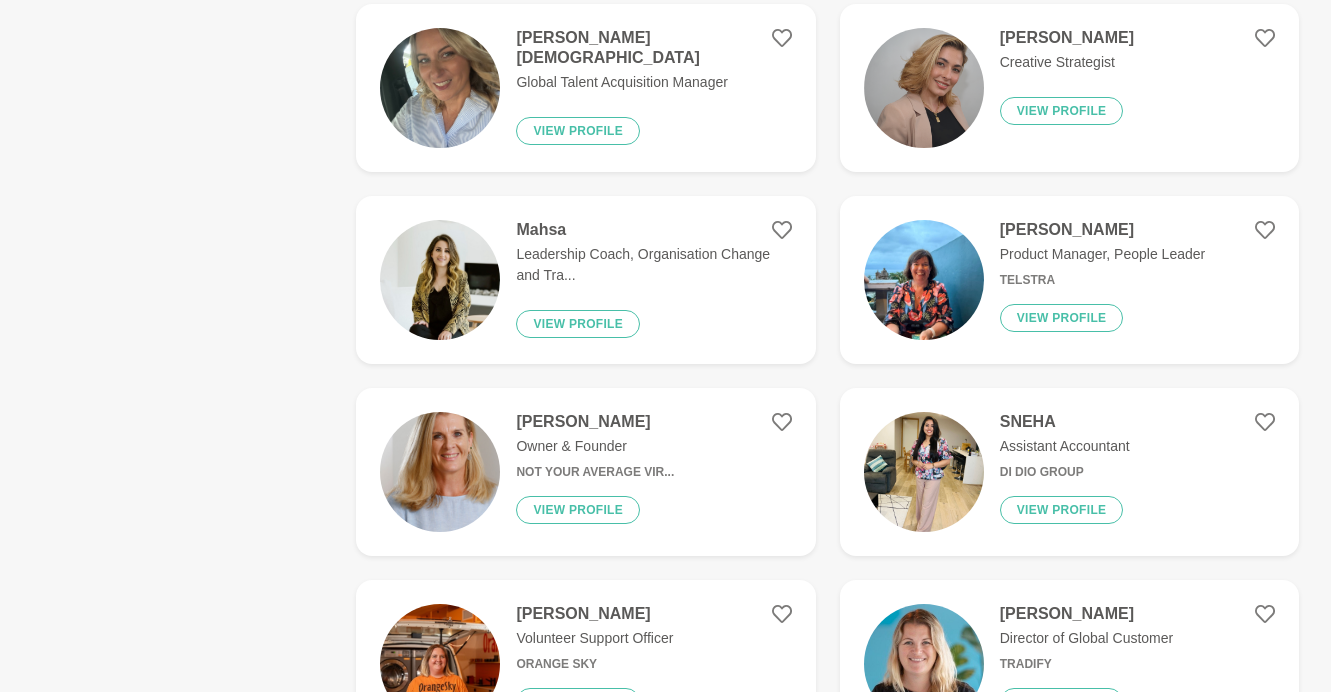 scroll, scrollTop: 0, scrollLeft: 0, axis: both 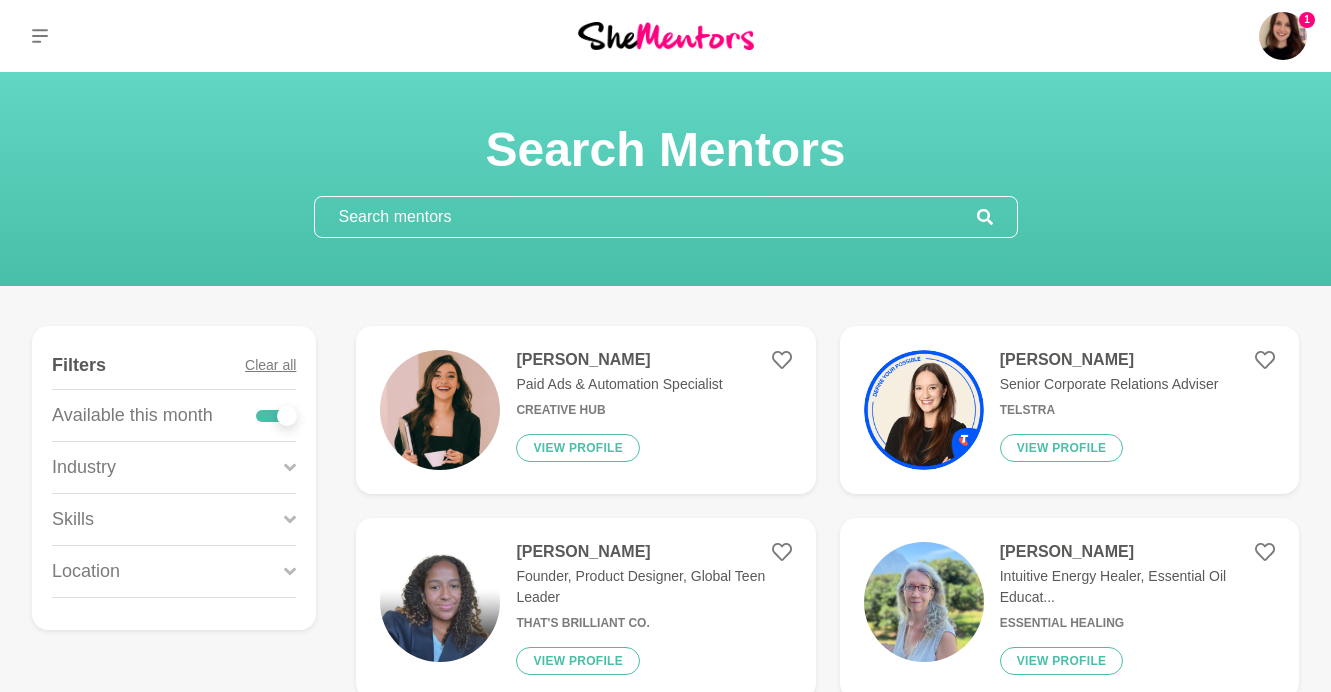 click at bounding box center (646, 217) 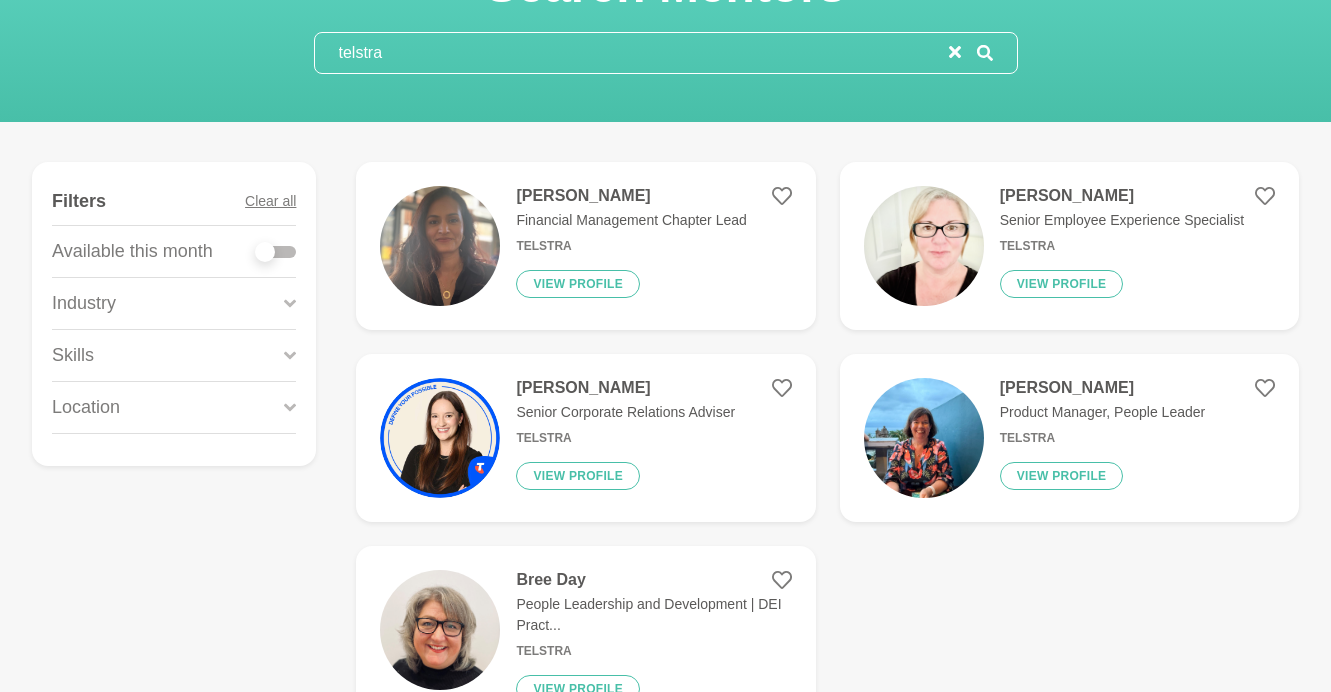 scroll, scrollTop: 166, scrollLeft: 0, axis: vertical 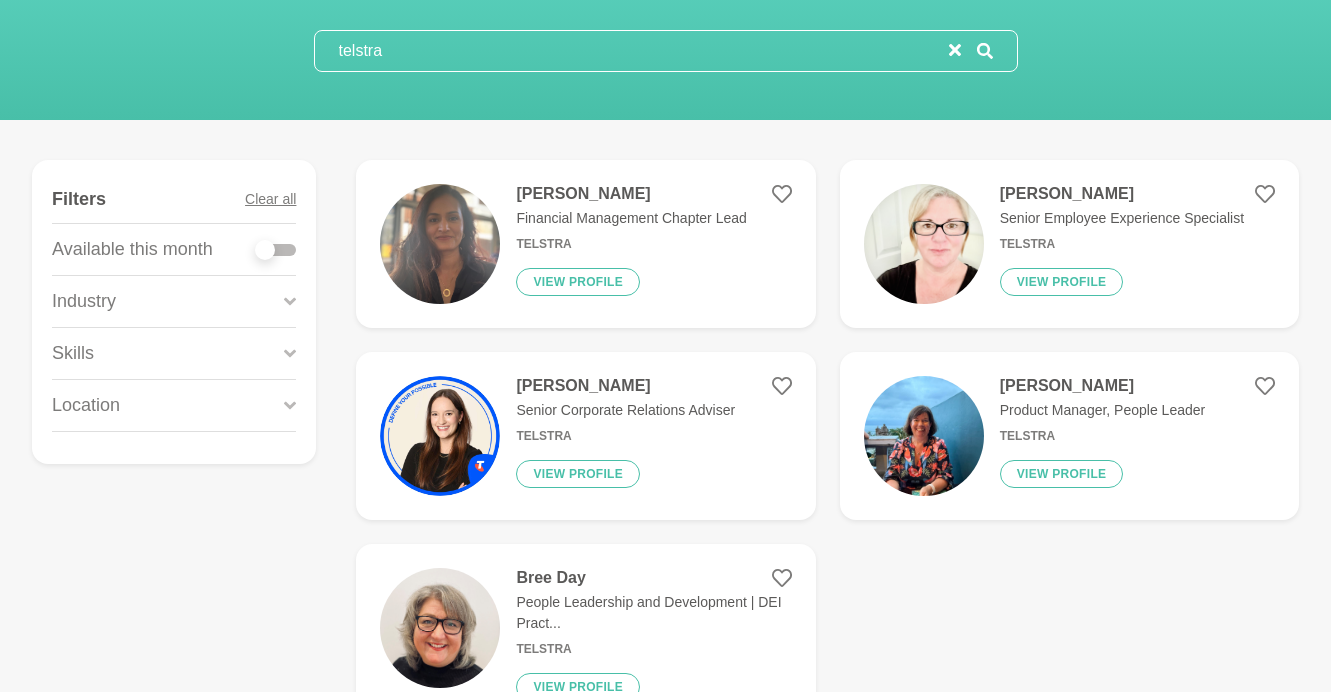 type on "telstra" 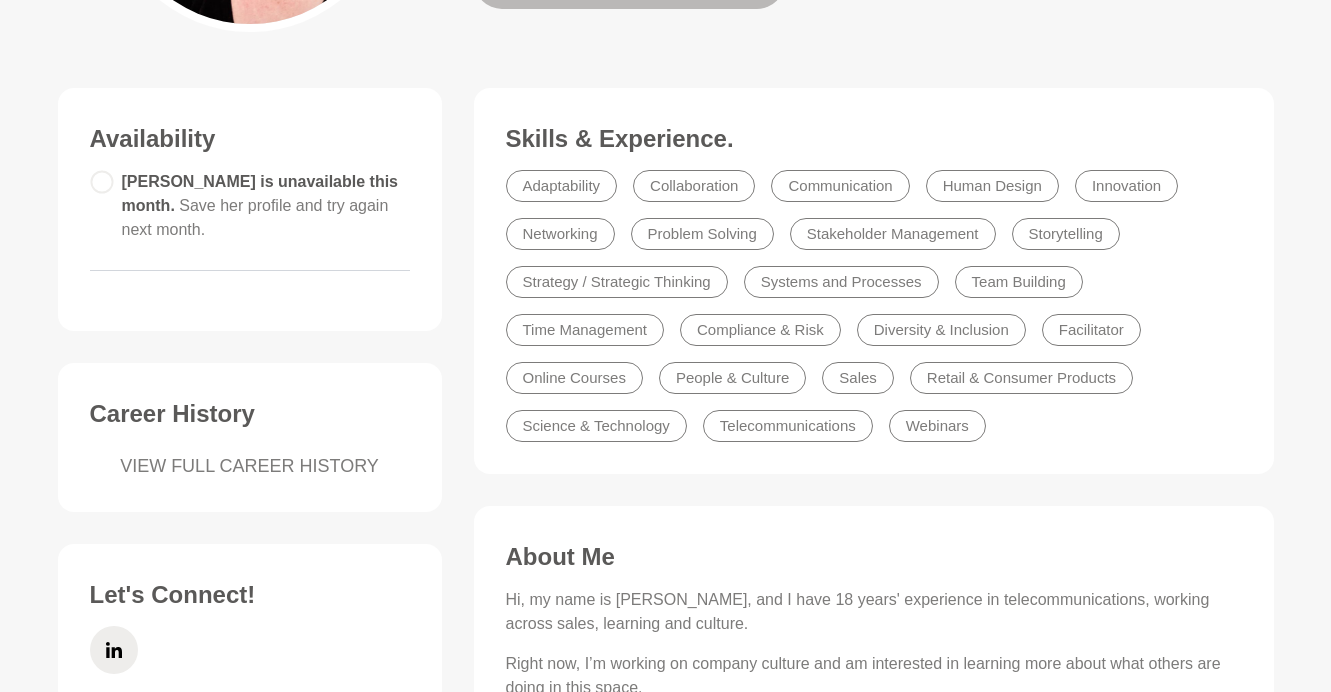 scroll, scrollTop: 0, scrollLeft: 0, axis: both 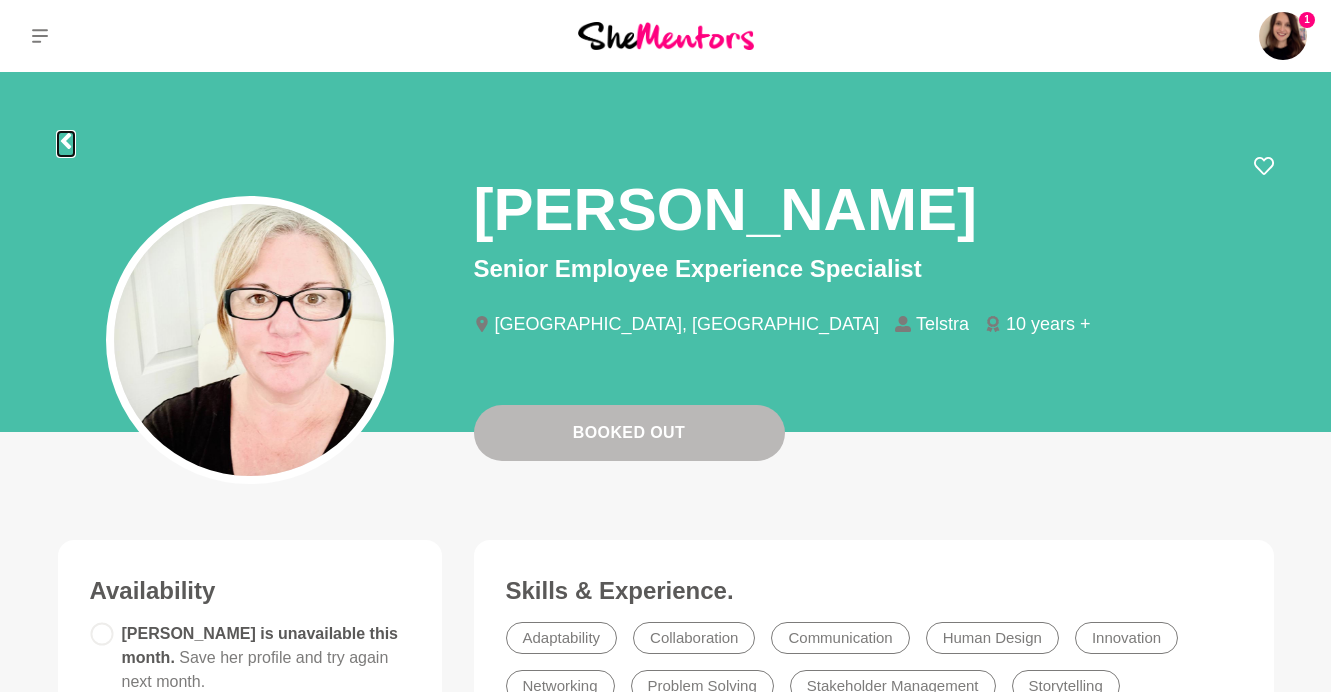 click 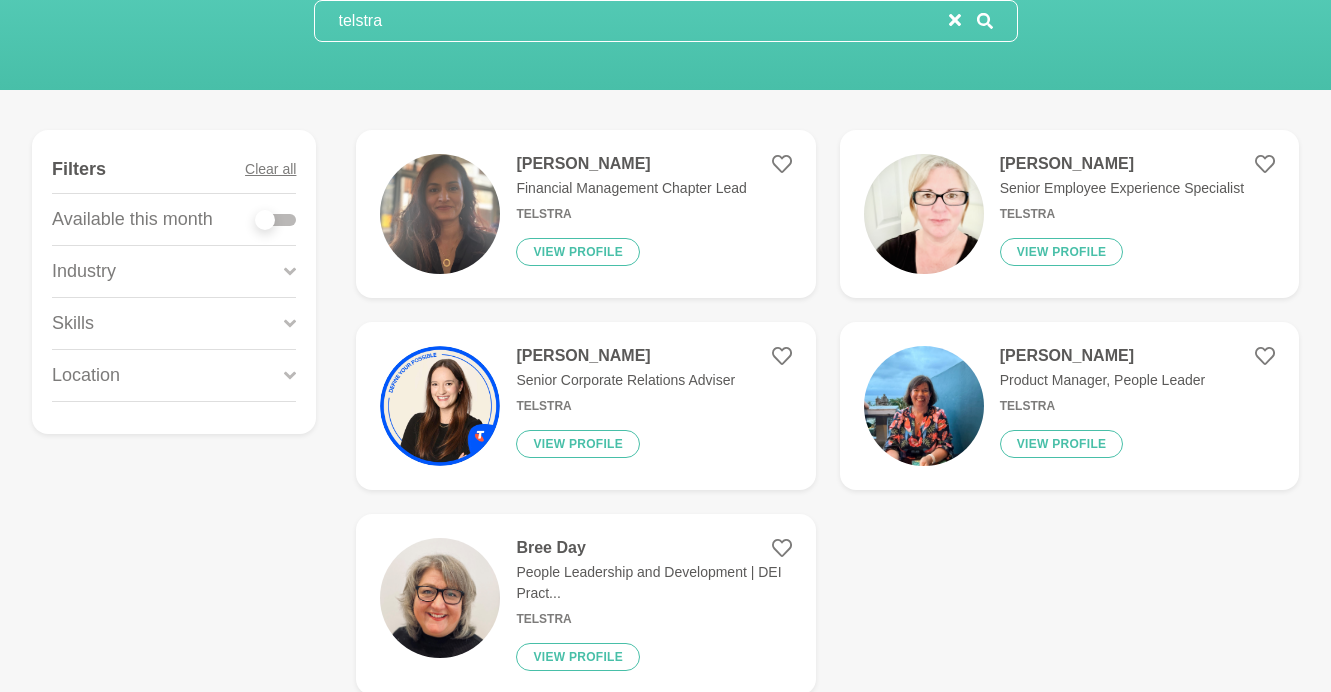 scroll, scrollTop: 204, scrollLeft: 0, axis: vertical 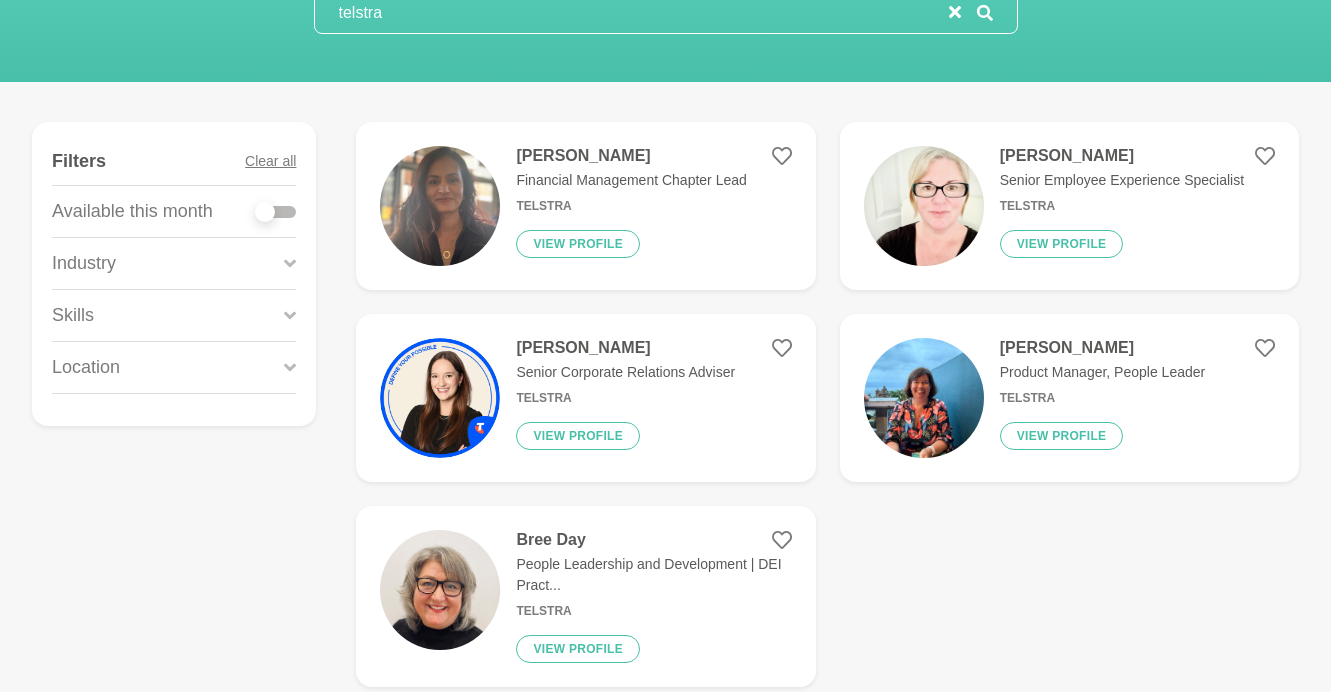 click at bounding box center [440, 398] 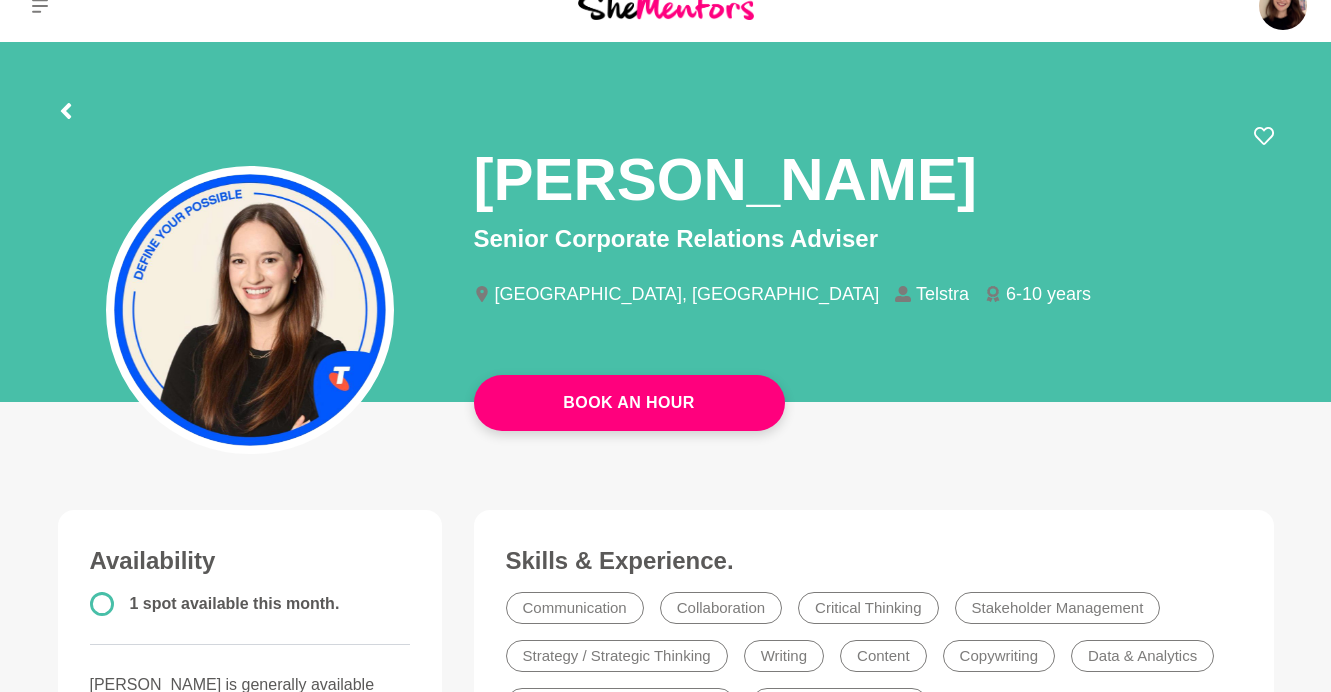 scroll, scrollTop: 0, scrollLeft: 0, axis: both 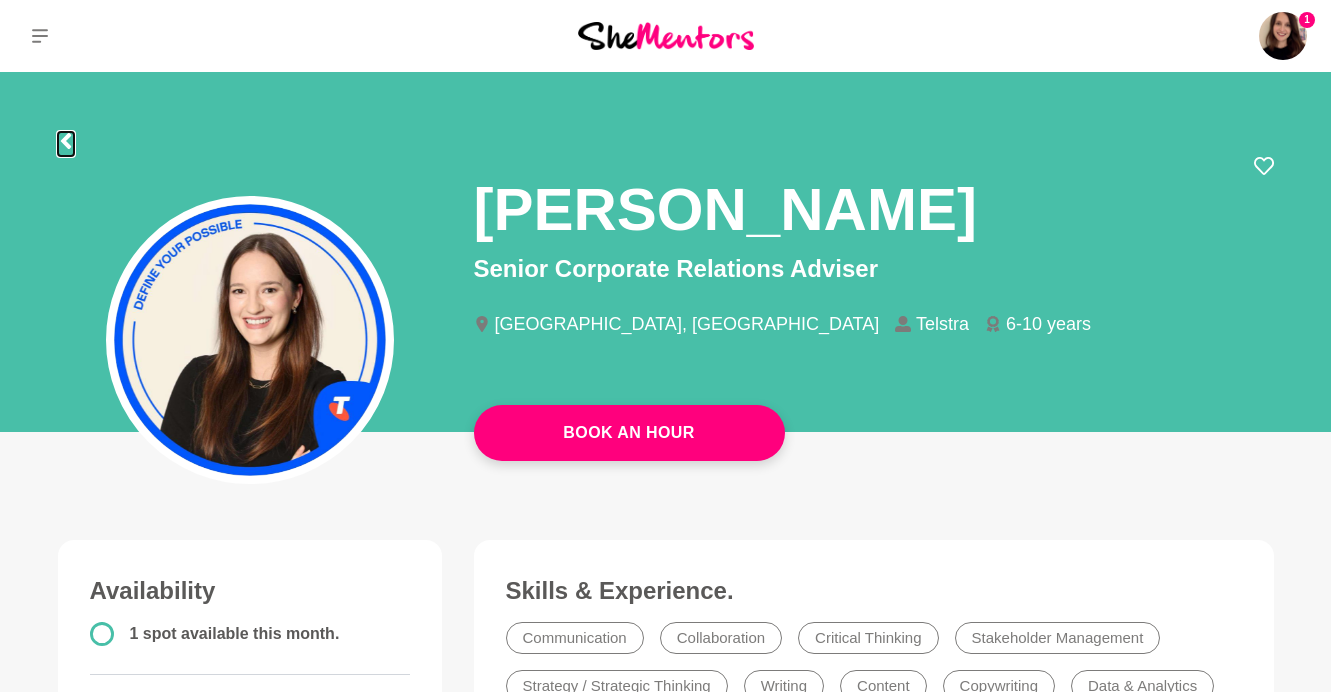 click 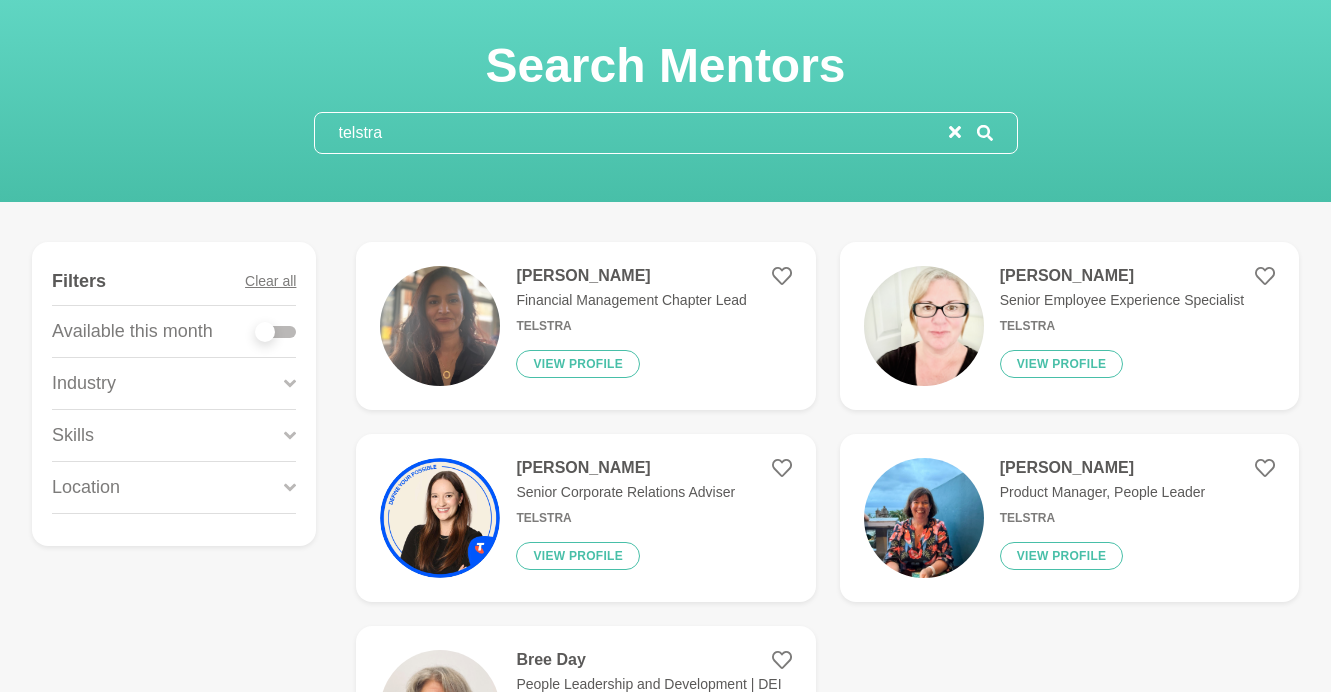 scroll, scrollTop: 0, scrollLeft: 0, axis: both 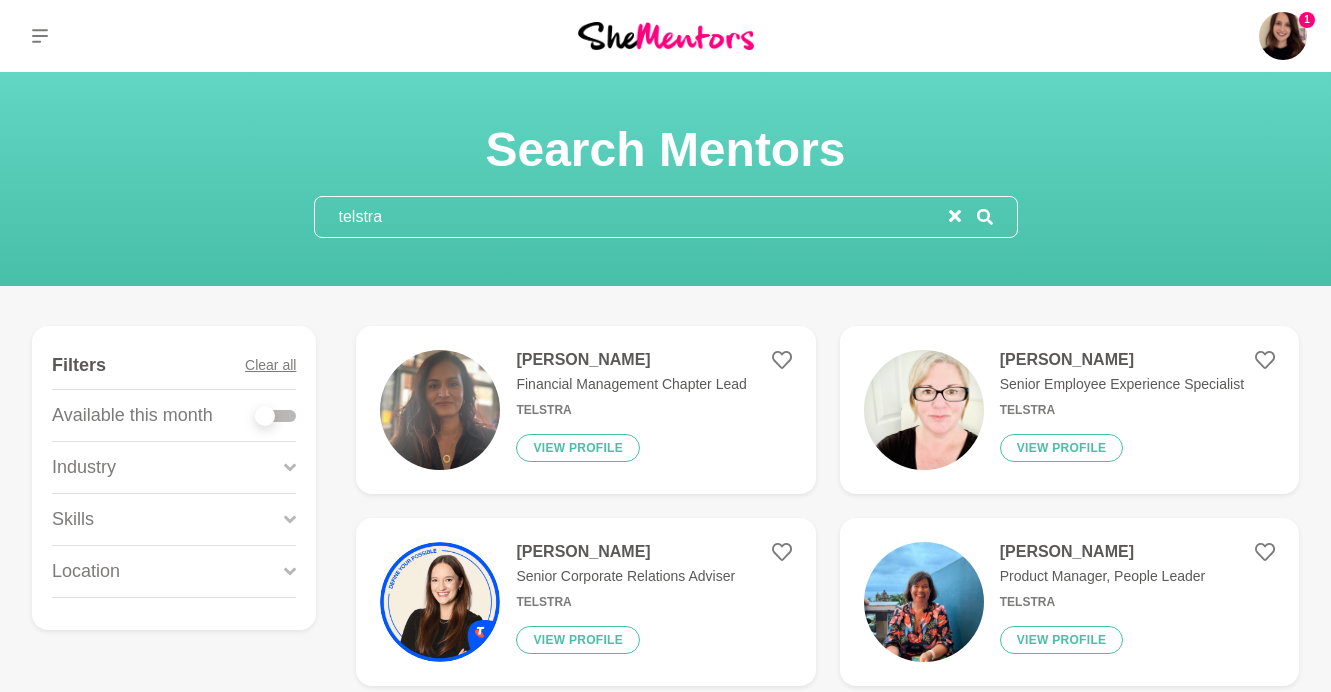 click at bounding box center (440, 410) 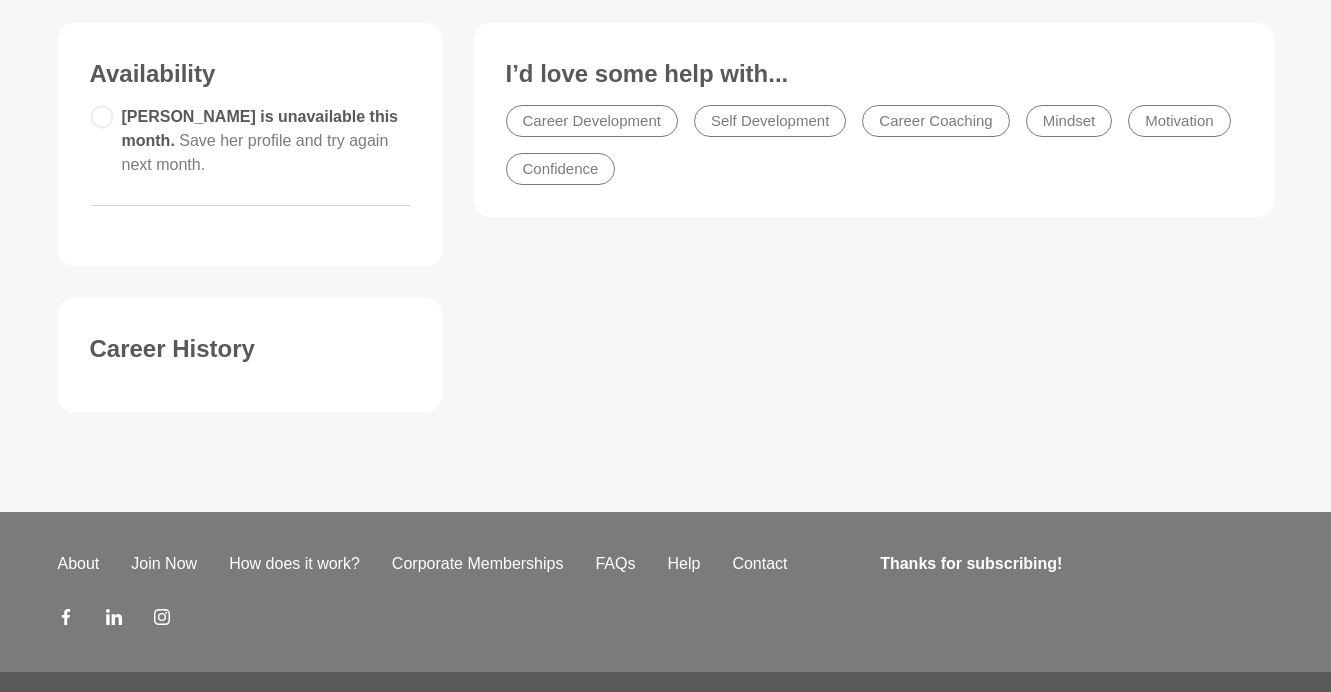 scroll, scrollTop: 0, scrollLeft: 0, axis: both 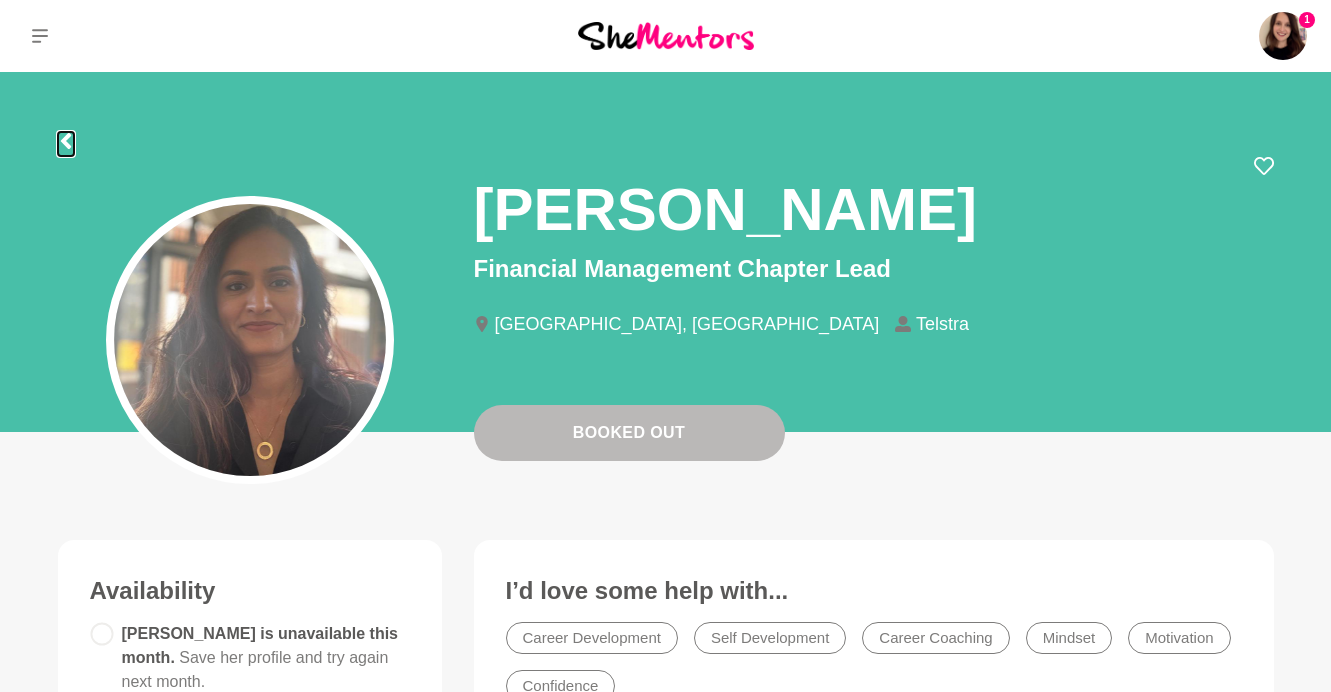 click 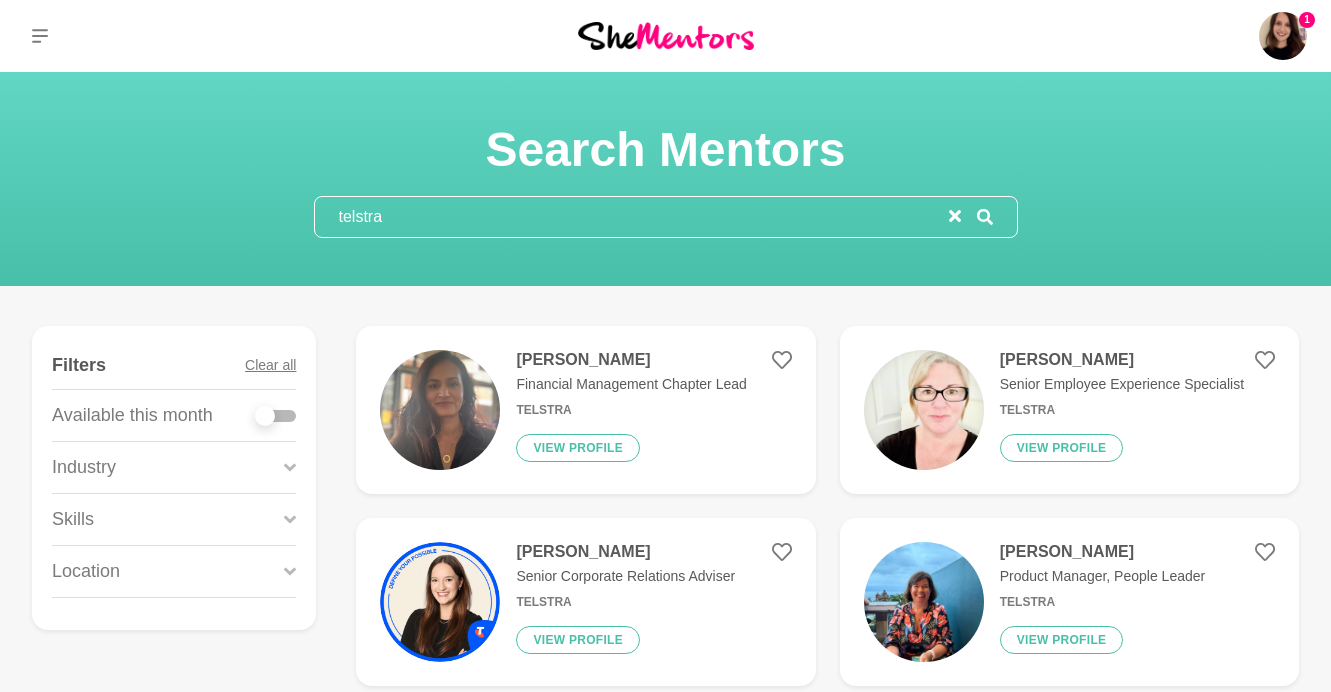 click 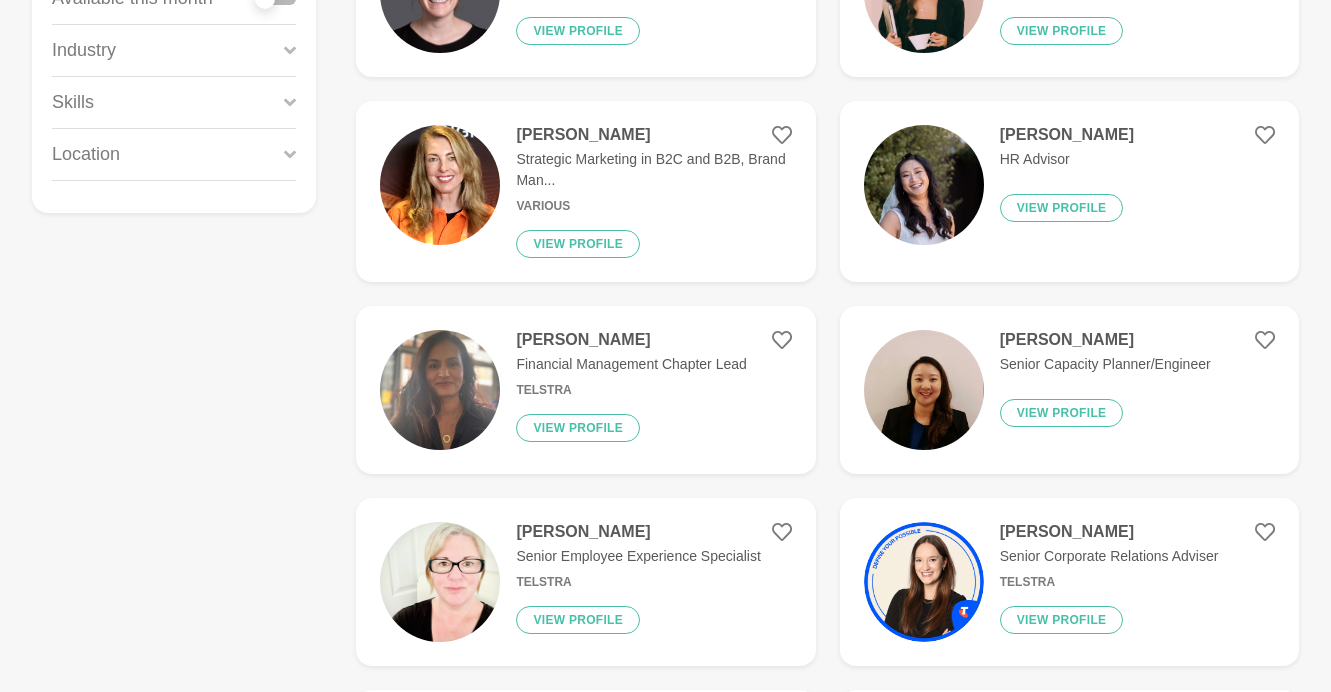 scroll, scrollTop: 0, scrollLeft: 0, axis: both 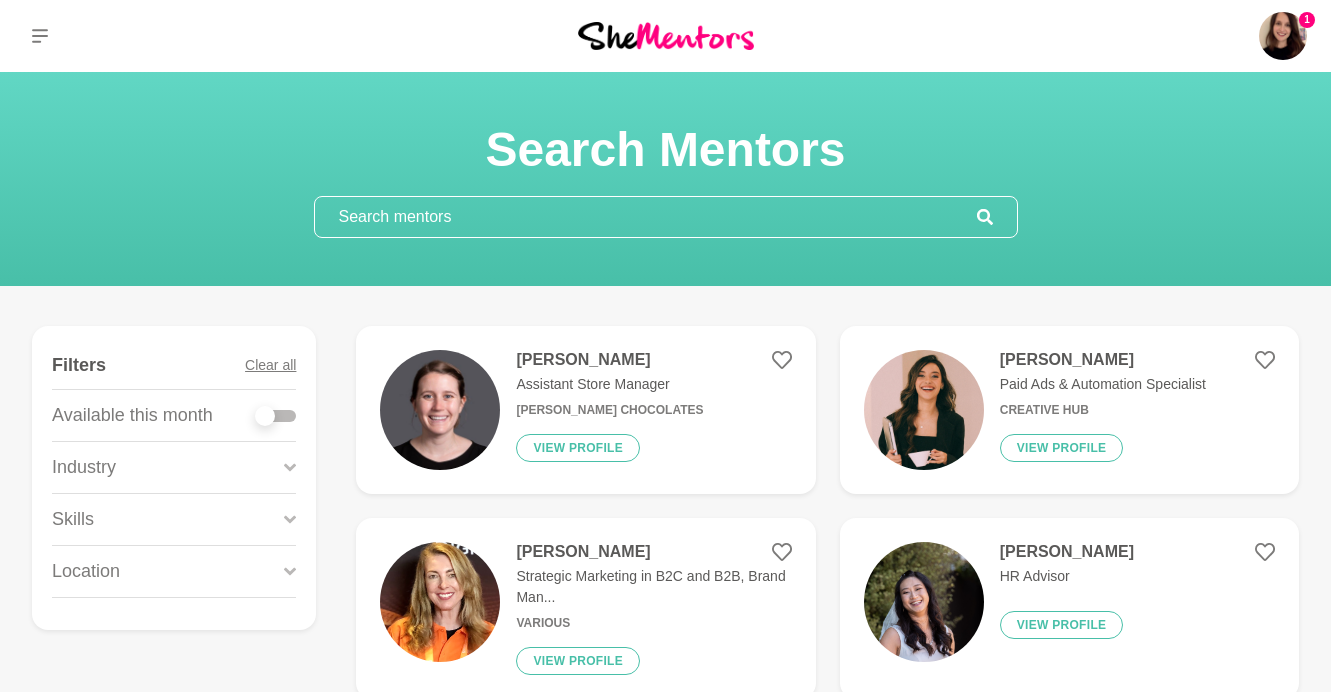 click at bounding box center (646, 217) 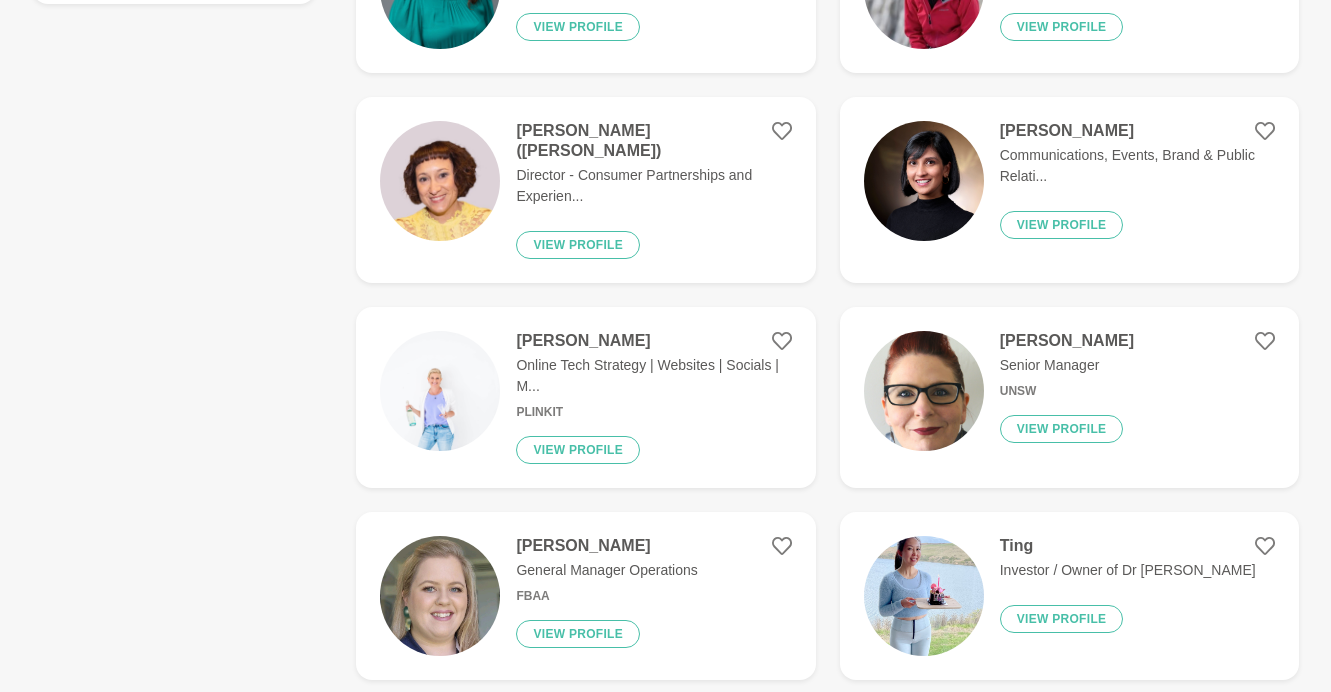 scroll, scrollTop: 0, scrollLeft: 0, axis: both 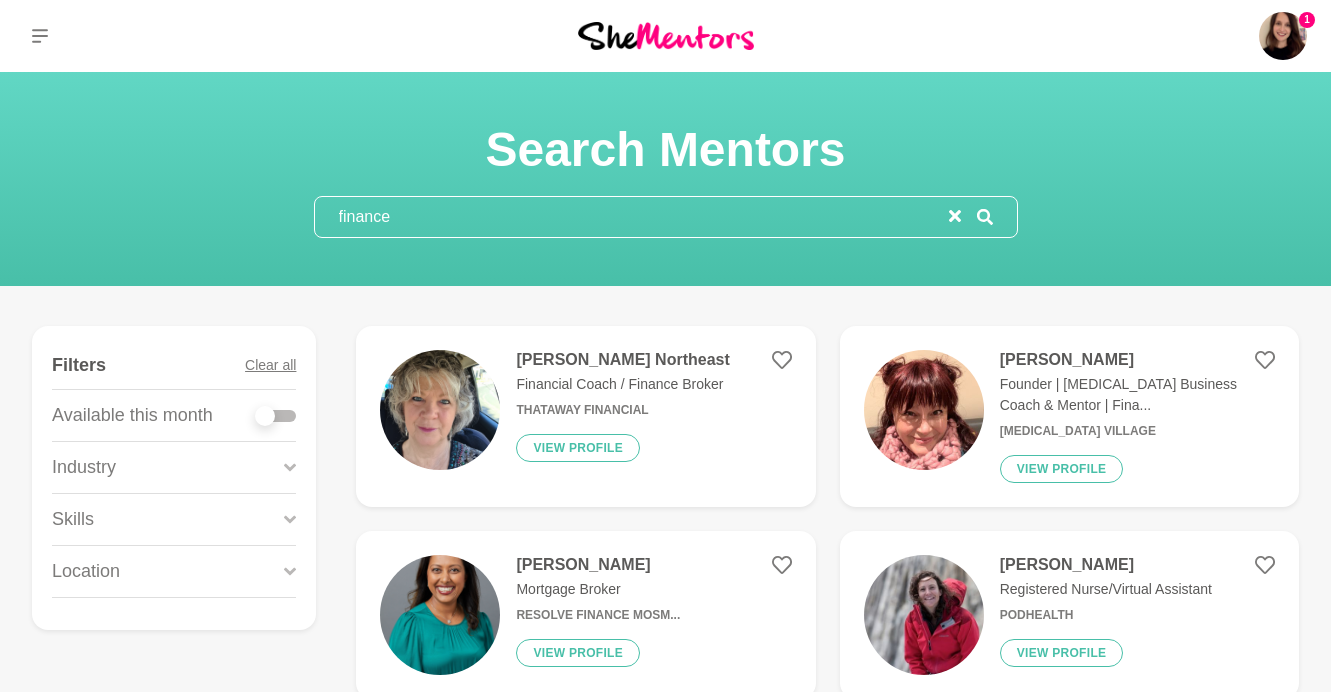 type on "finance" 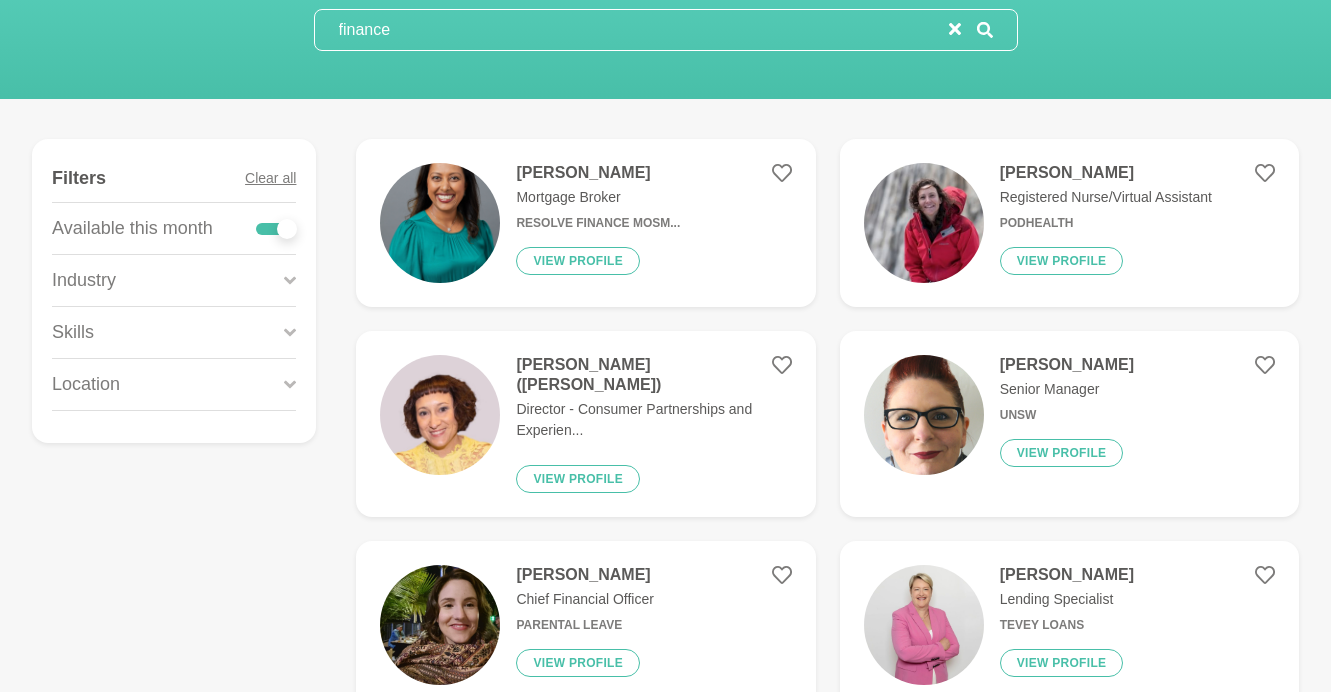 scroll, scrollTop: 1, scrollLeft: 0, axis: vertical 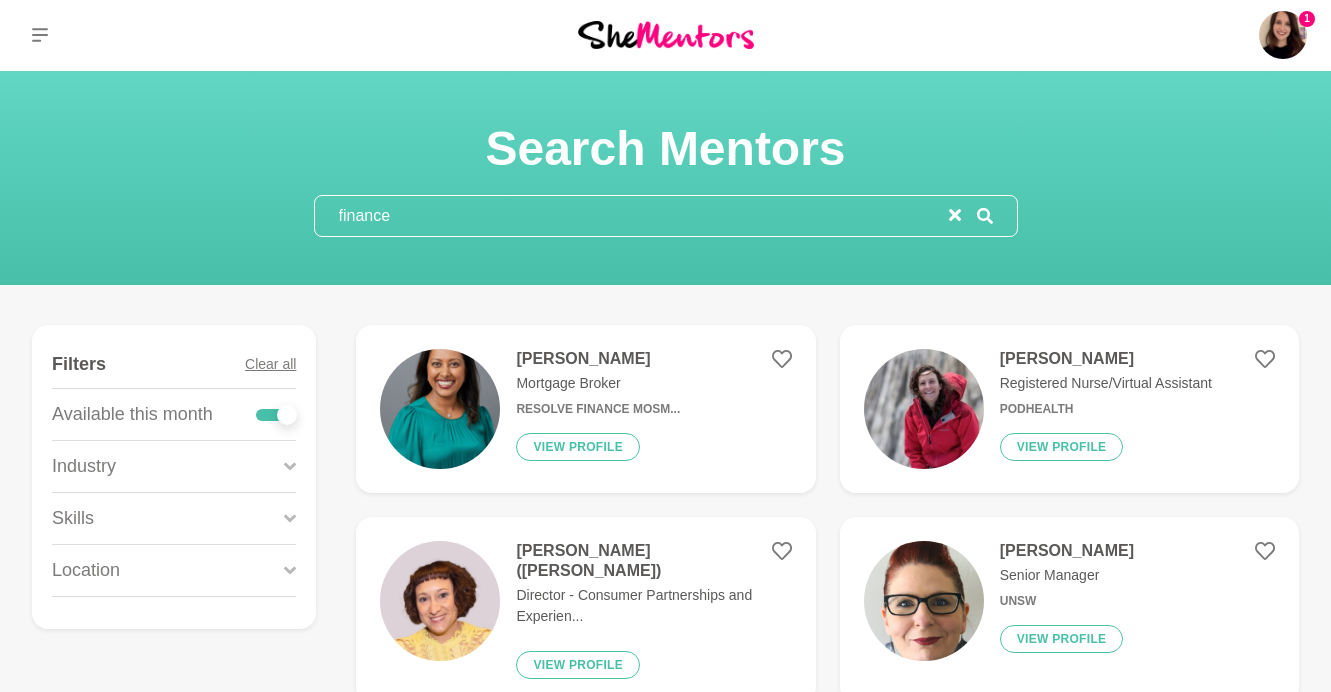 click on "finance" at bounding box center (632, 216) 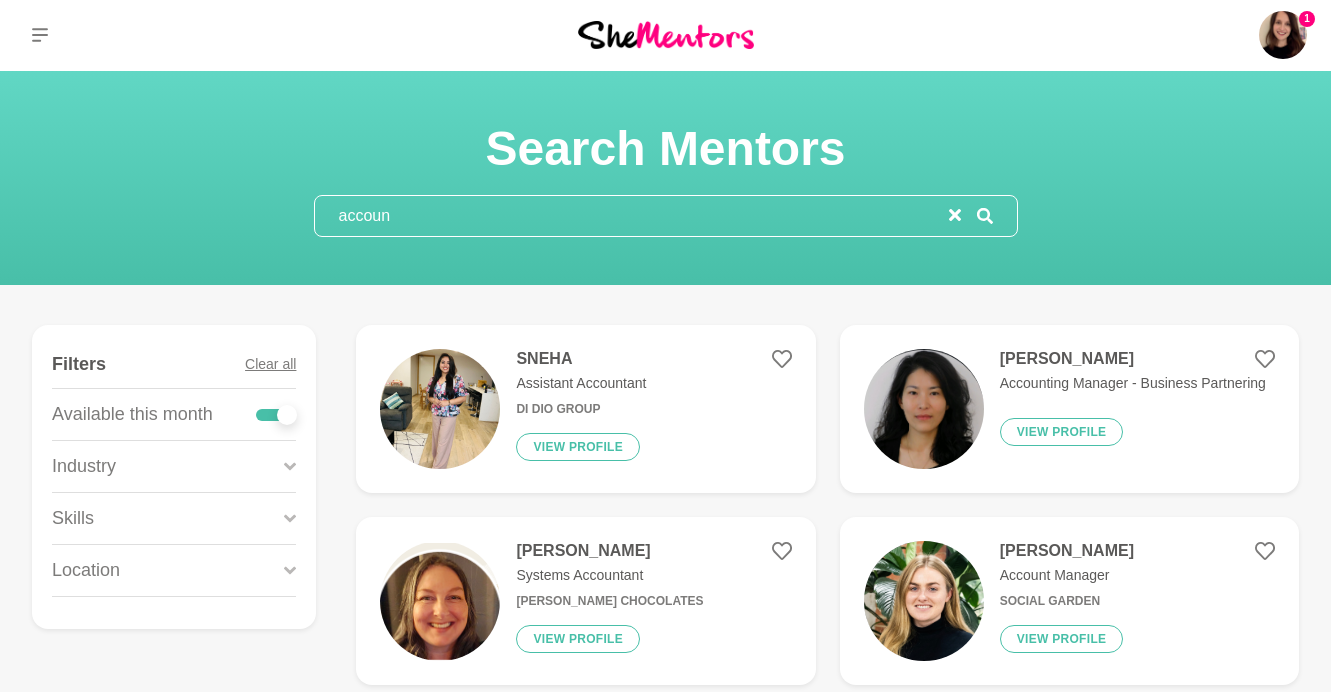 type on "accoun" 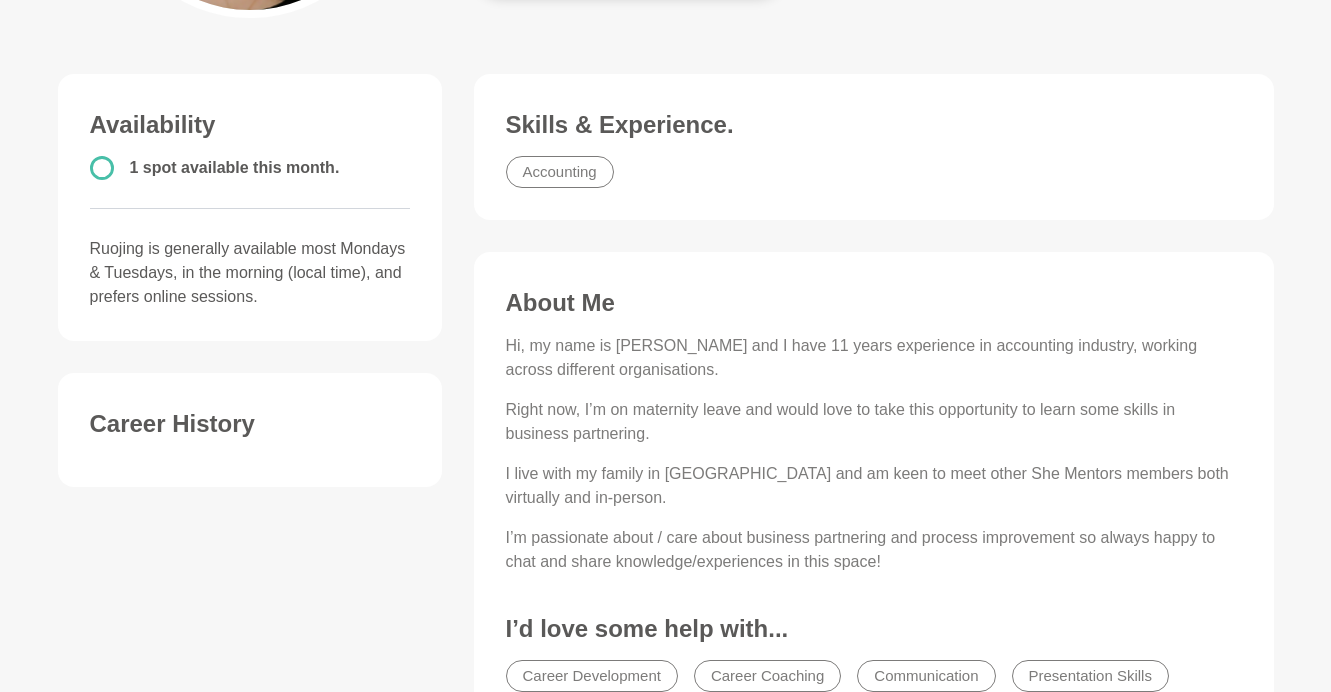 scroll, scrollTop: 0, scrollLeft: 0, axis: both 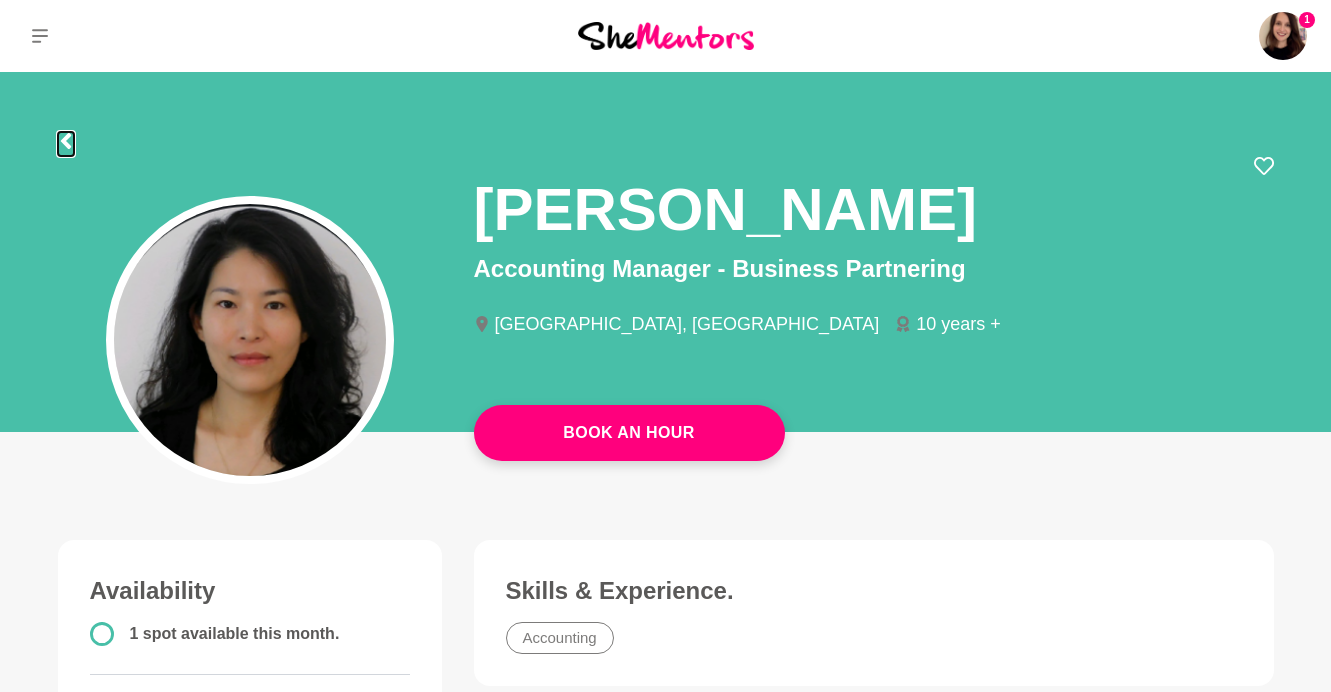 click 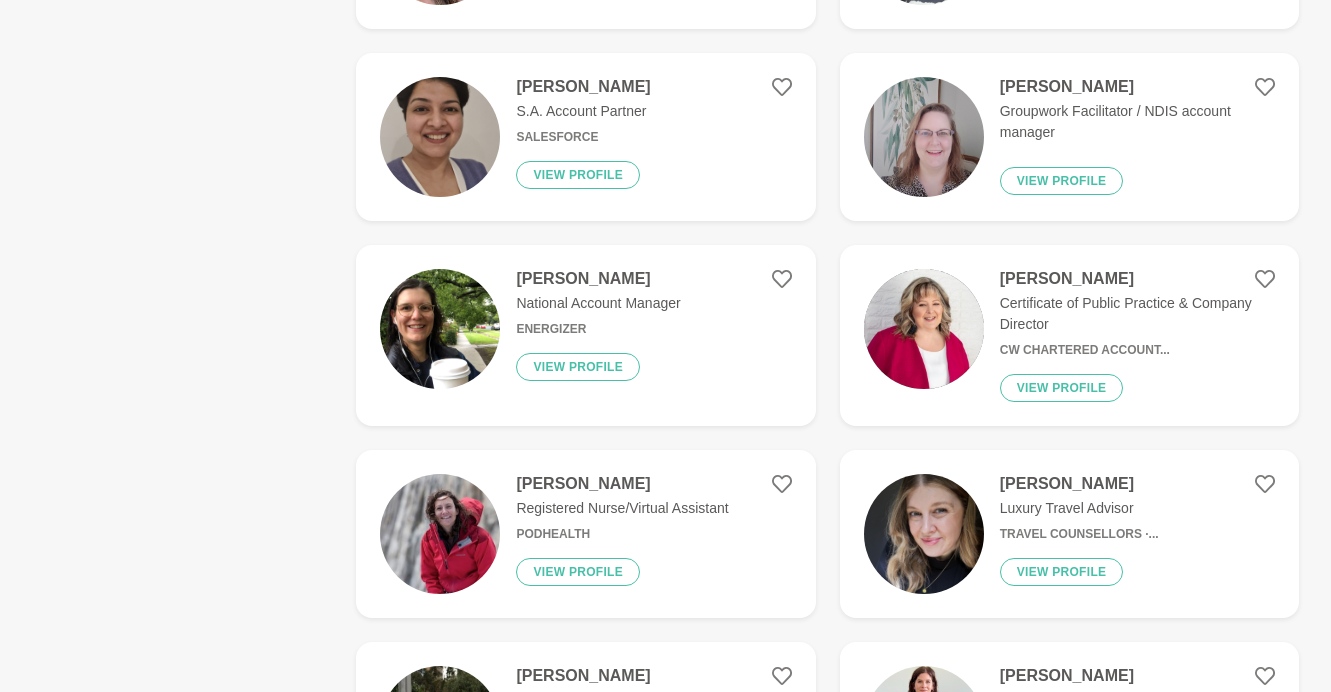 scroll, scrollTop: 1043, scrollLeft: 0, axis: vertical 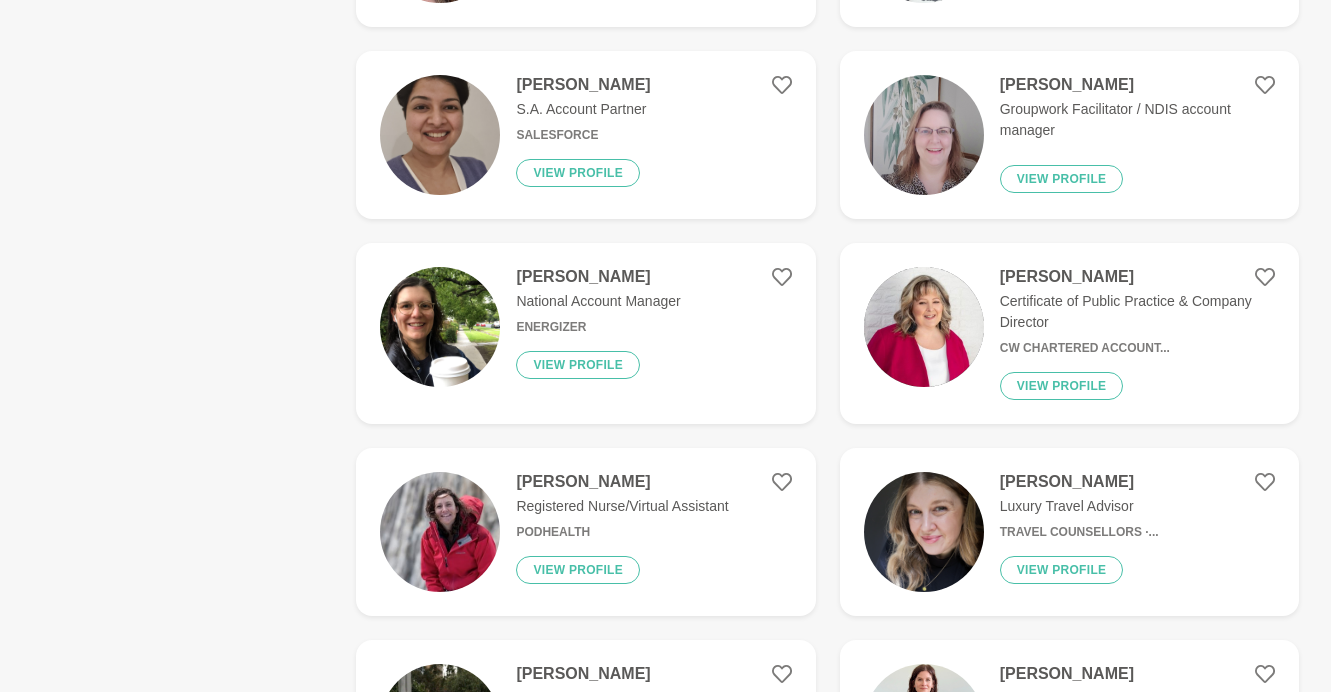 click at bounding box center [440, 135] 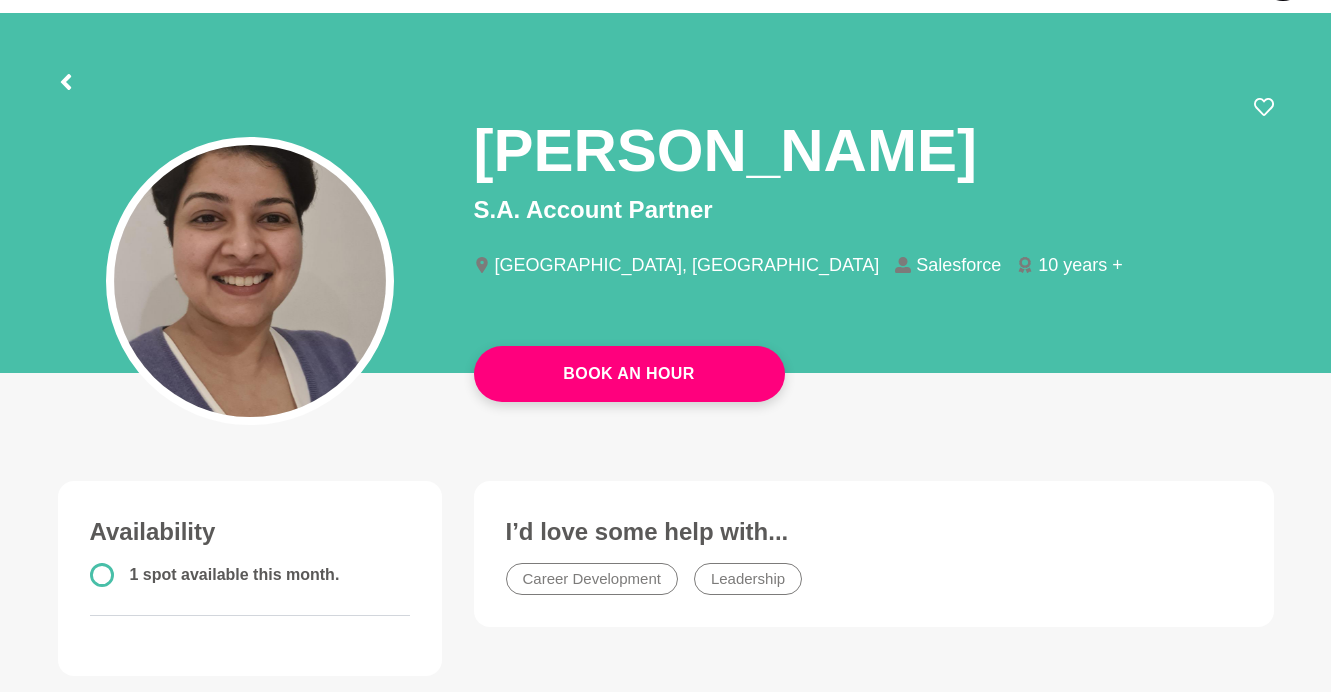 scroll, scrollTop: 0, scrollLeft: 0, axis: both 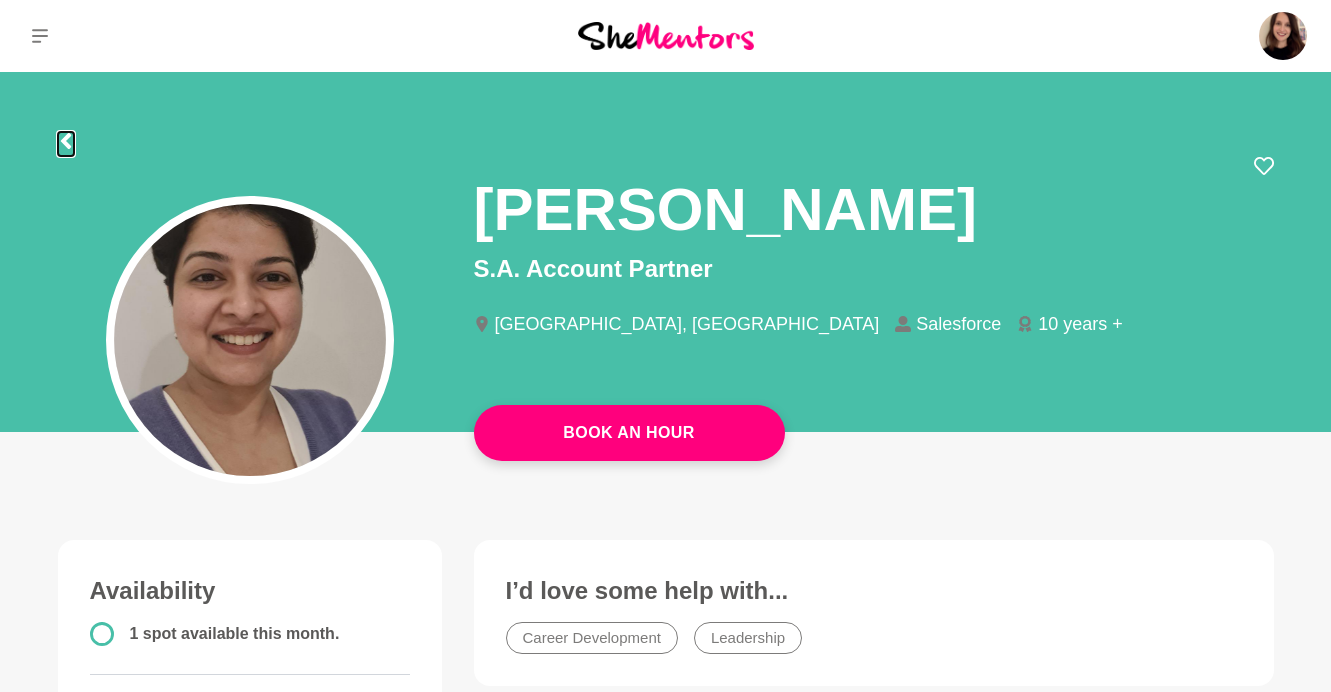 click 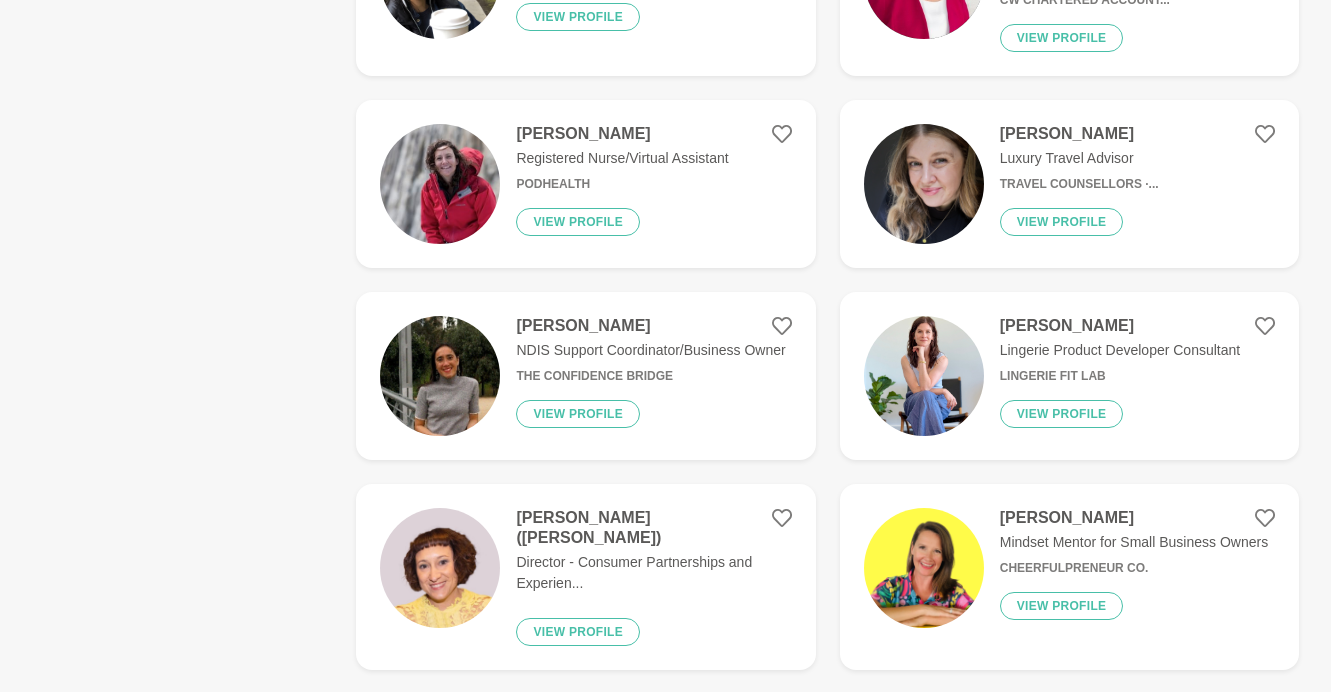 scroll, scrollTop: 1396, scrollLeft: 0, axis: vertical 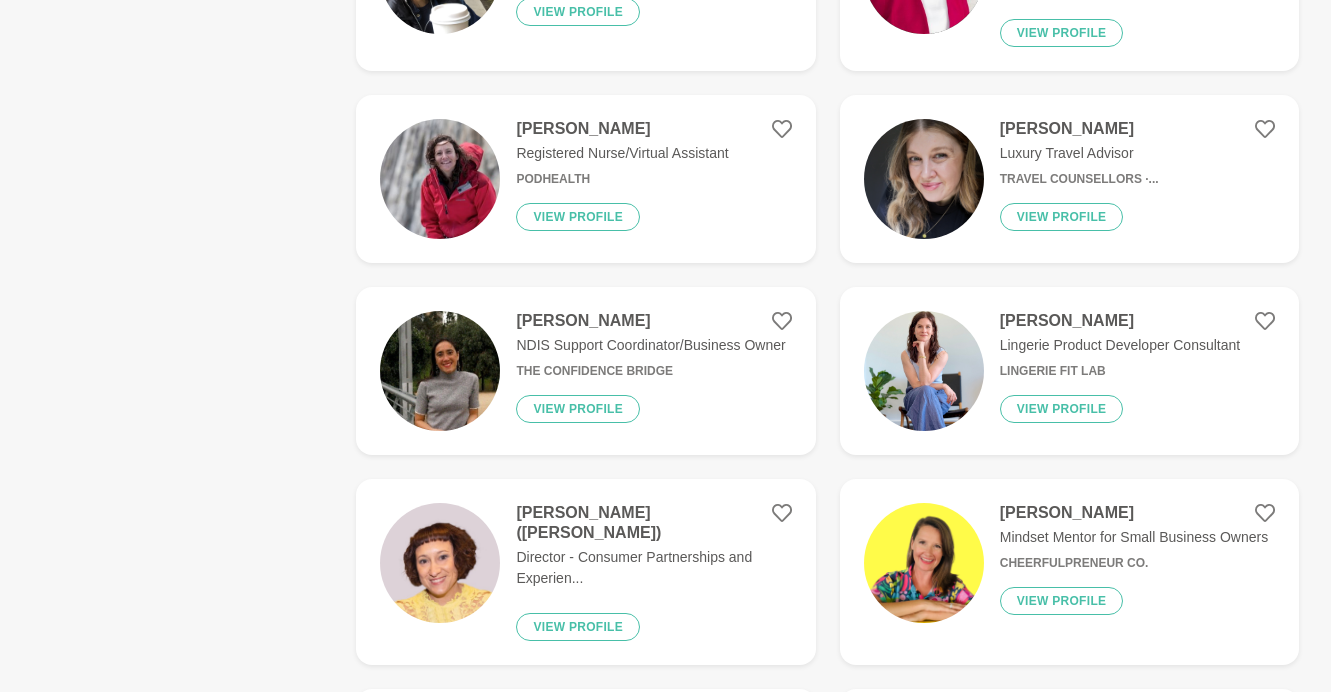 click at bounding box center (440, 371) 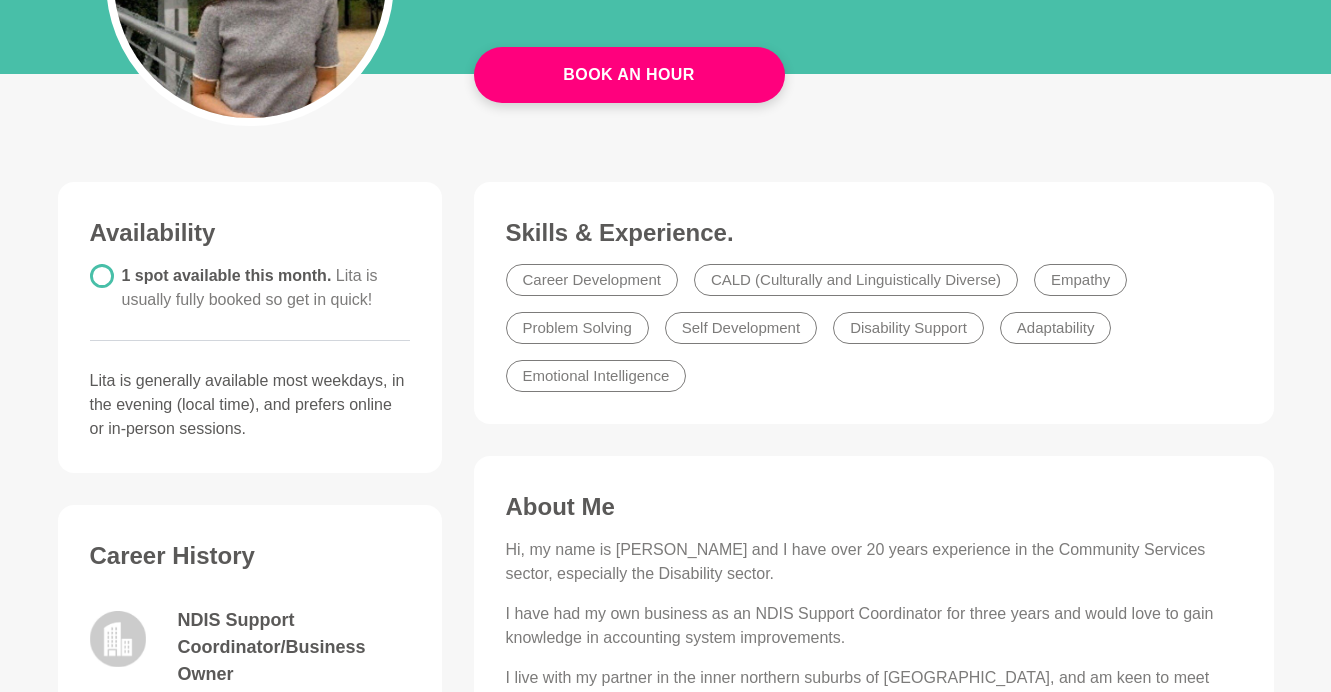 scroll, scrollTop: 0, scrollLeft: 0, axis: both 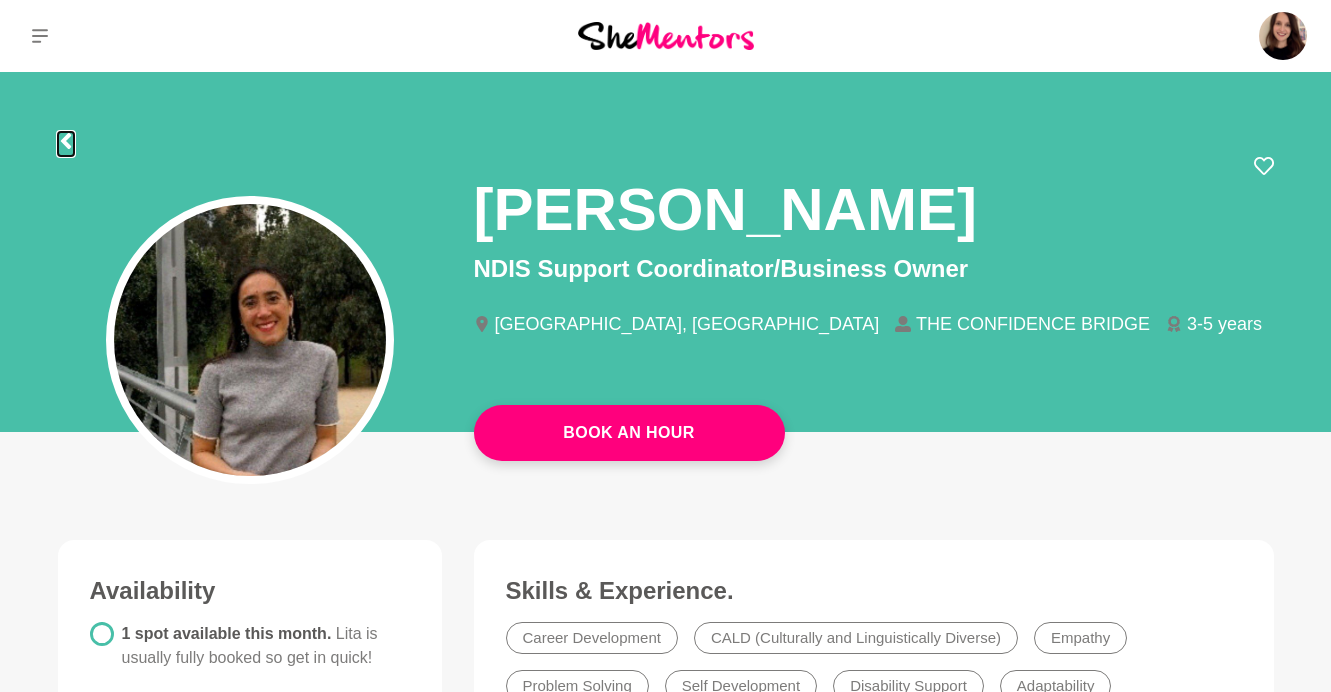 click 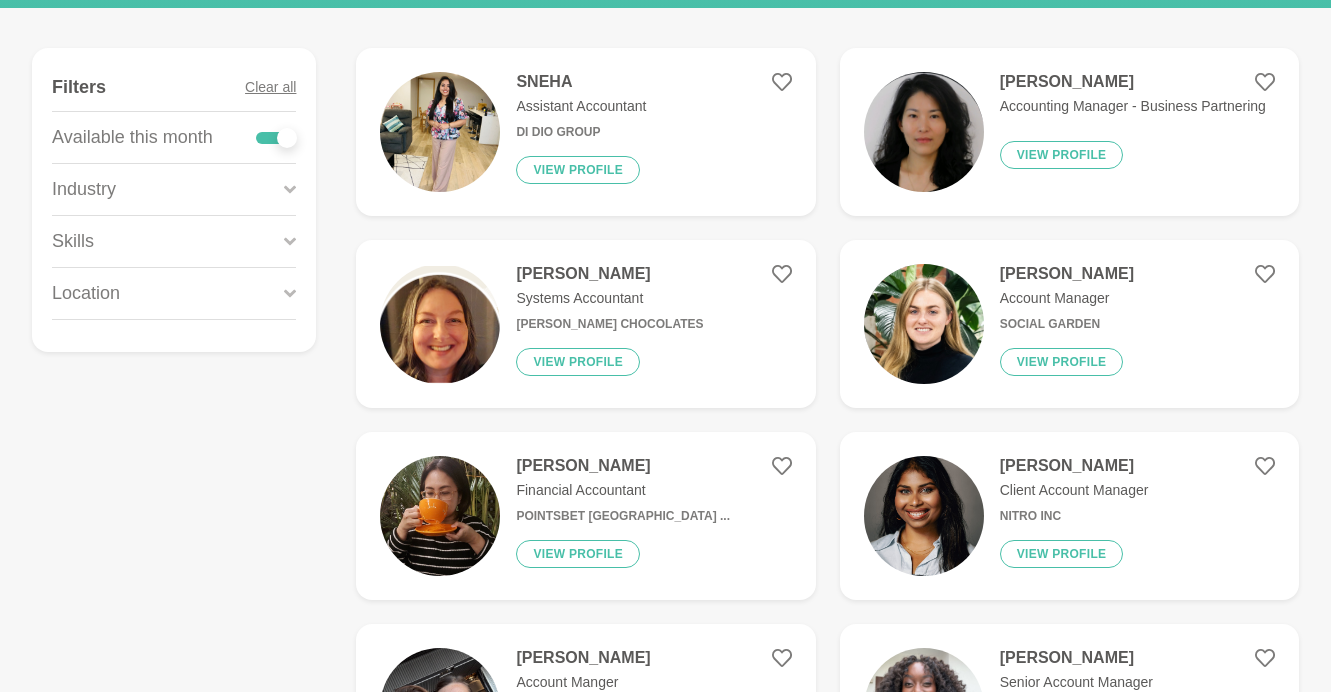 scroll, scrollTop: 0, scrollLeft: 0, axis: both 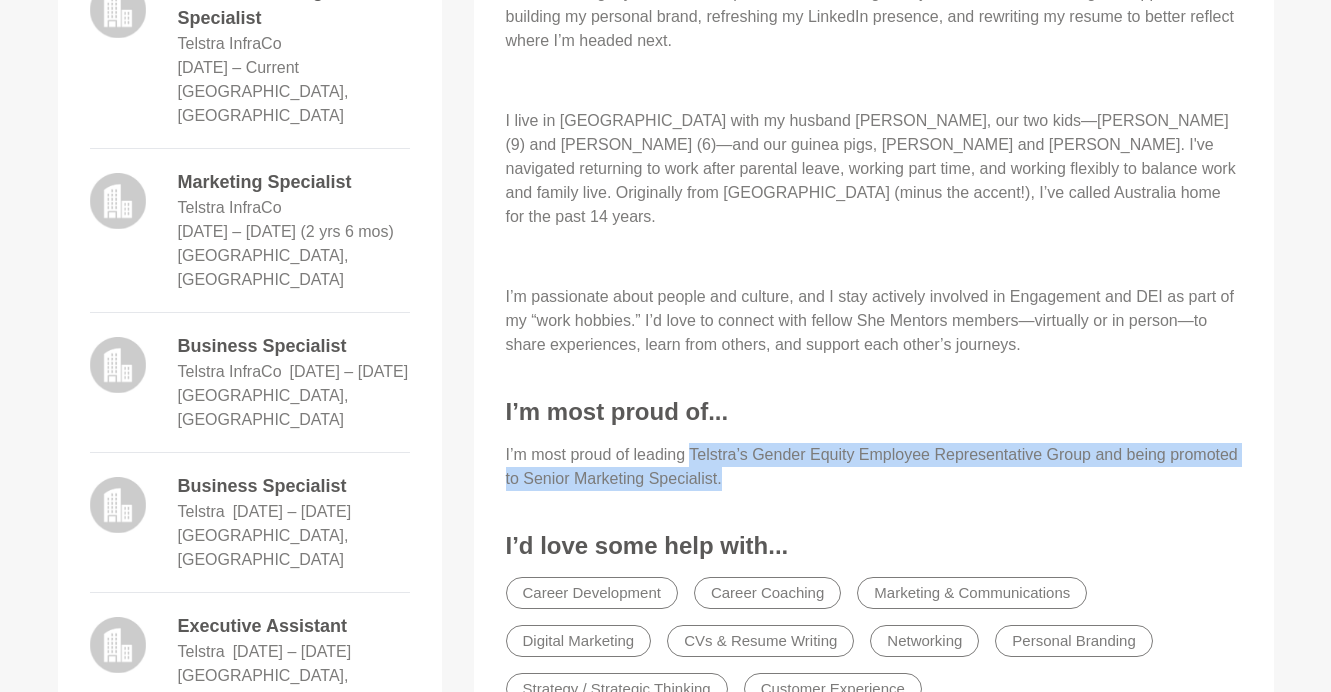 drag, startPoint x: 809, startPoint y: 458, endPoint x: 693, endPoint y: 429, distance: 119.57006 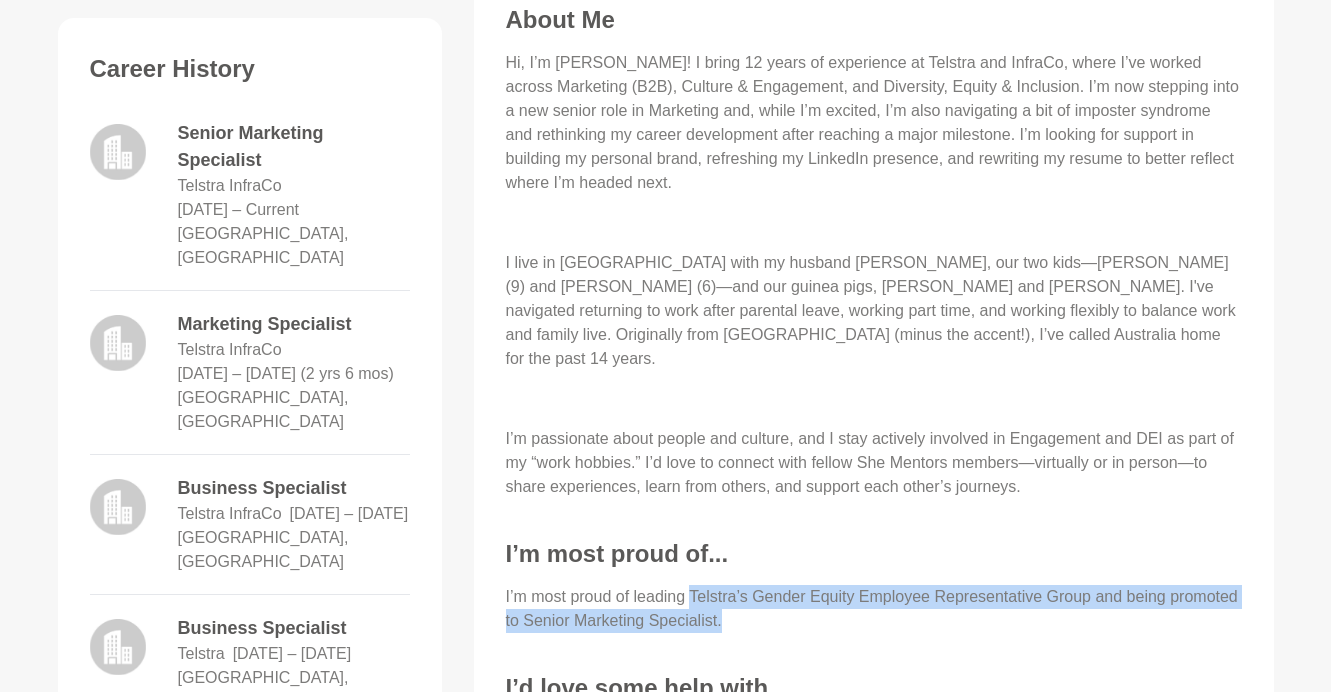 scroll, scrollTop: 831, scrollLeft: 0, axis: vertical 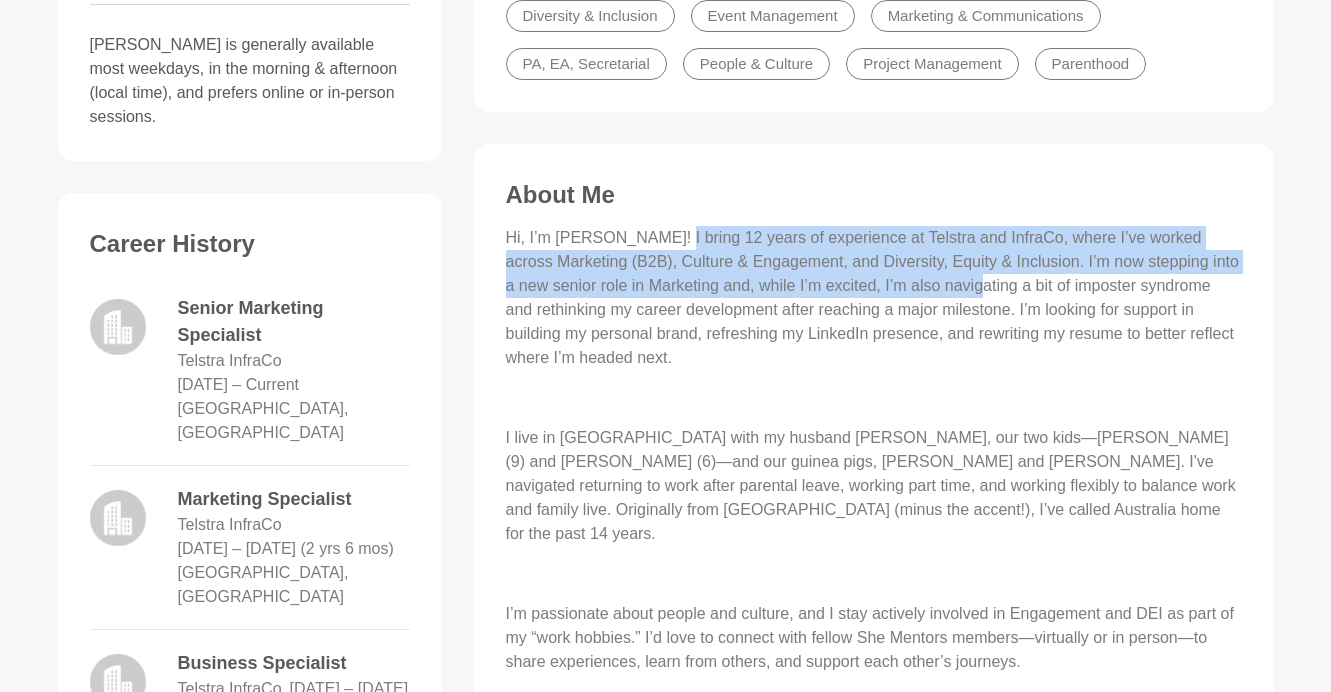 drag, startPoint x: 656, startPoint y: 240, endPoint x: 951, endPoint y: 275, distance: 297.06903 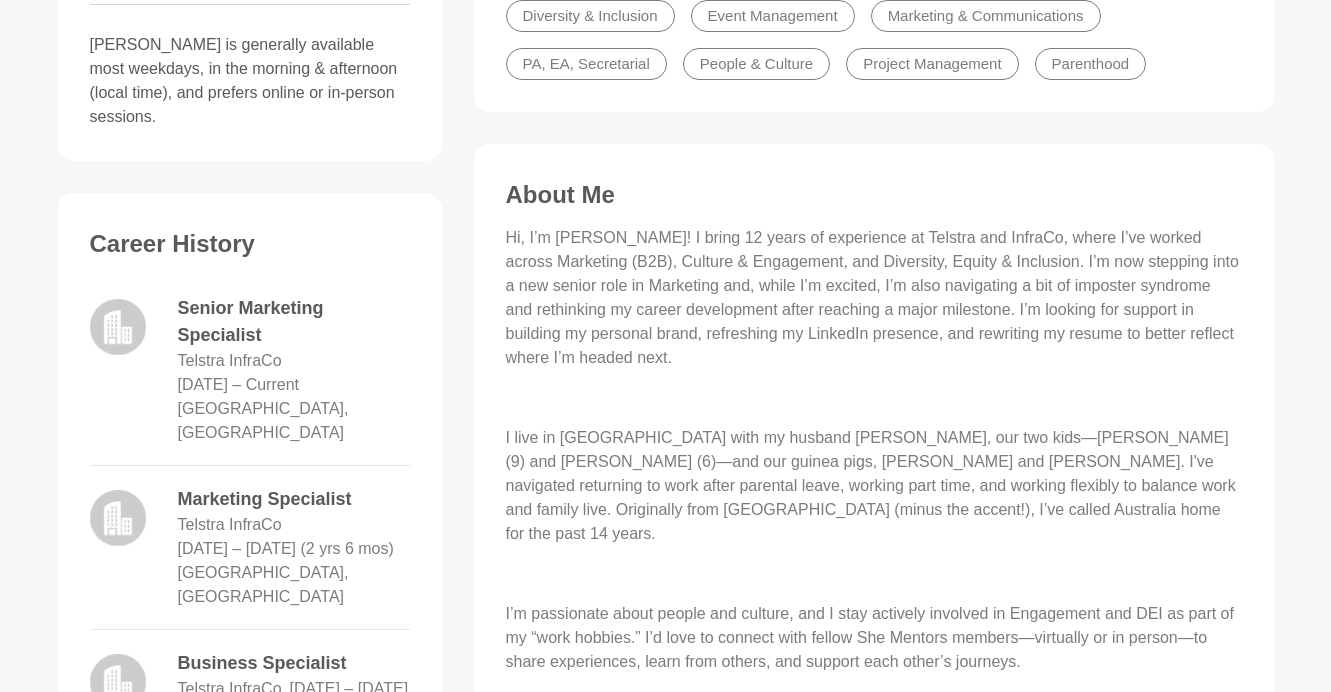 click on "Hi, I’m Fiona! I bring 12 years of experience at Telstra and InfraCo, where I’ve worked across Marketing (B2B), Culture & Engagement, and Diversity, Equity & Inclusion. I’m now stepping into a new senior role in Marketing and, while I’m excited, I’m also navigating a bit of imposter syndrome and rethinking my career development after reaching a major milestone. I’m looking for support in building my personal brand, refreshing my LinkedIn presence, and rewriting my resume to better reflect where I’m headed next." at bounding box center [874, 298] 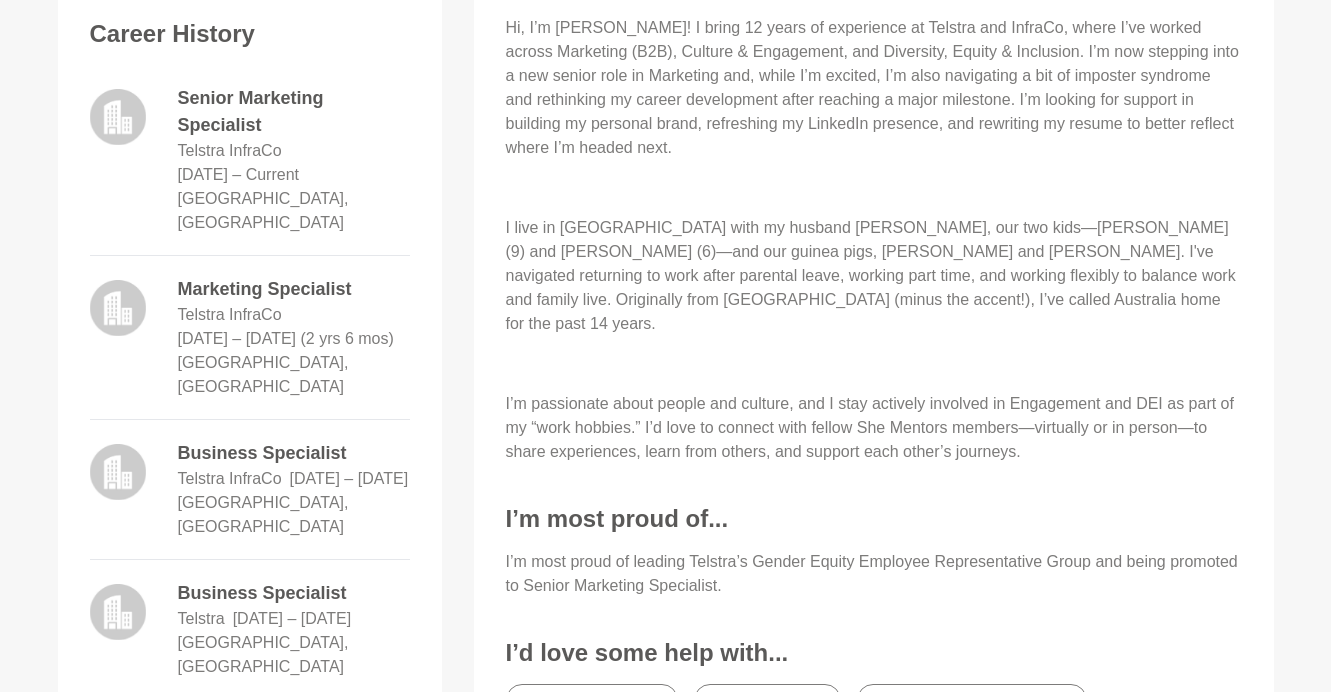 scroll, scrollTop: 882, scrollLeft: 0, axis: vertical 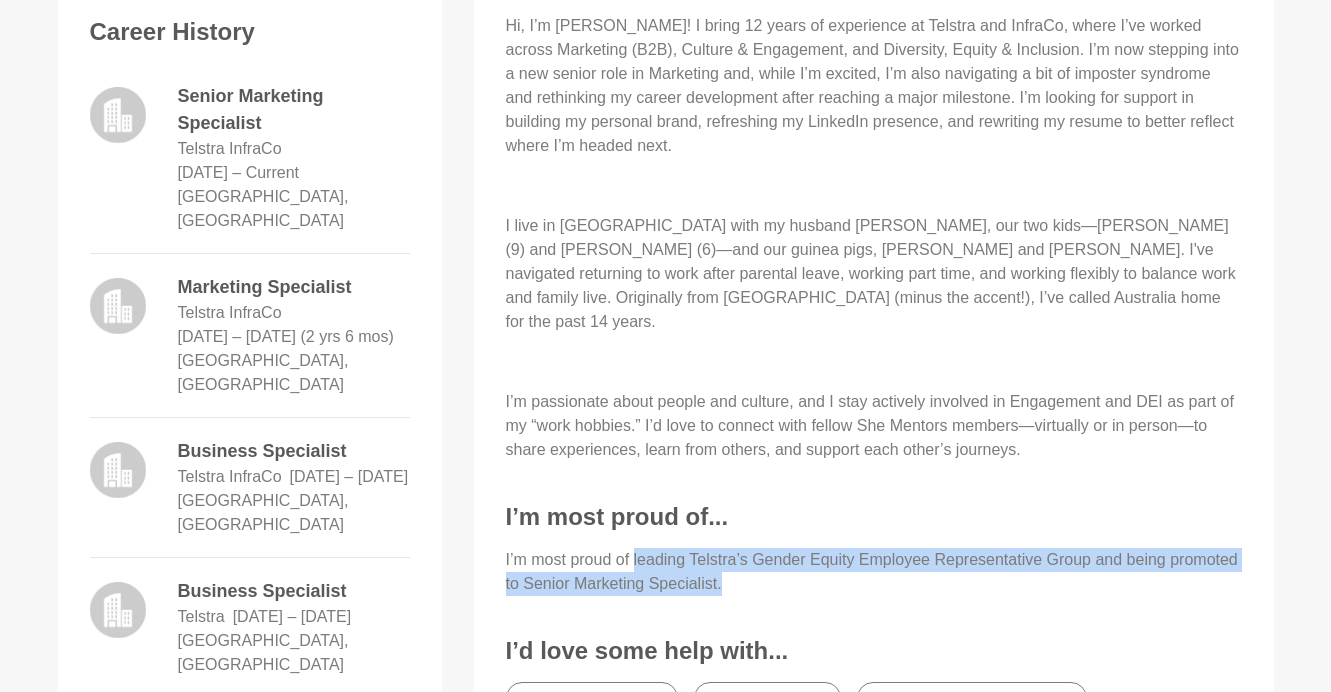 drag, startPoint x: 637, startPoint y: 540, endPoint x: 803, endPoint y: 544, distance: 166.04819 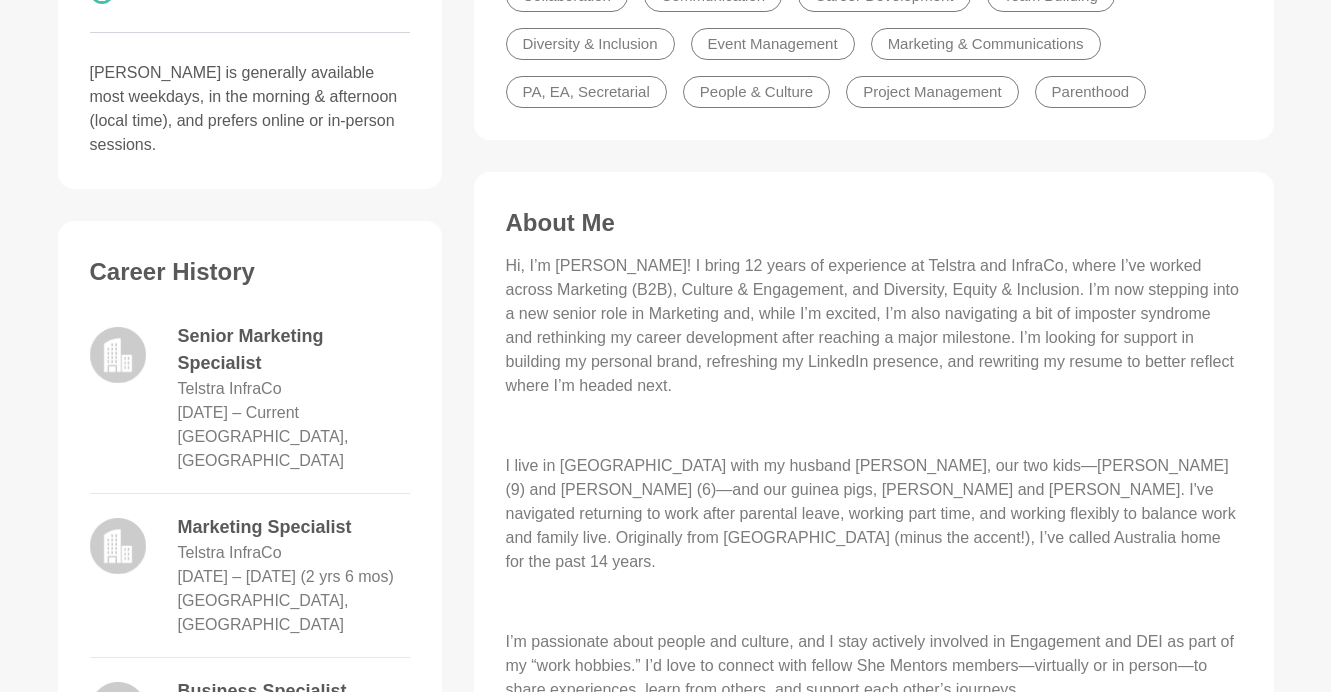 scroll, scrollTop: 641, scrollLeft: 0, axis: vertical 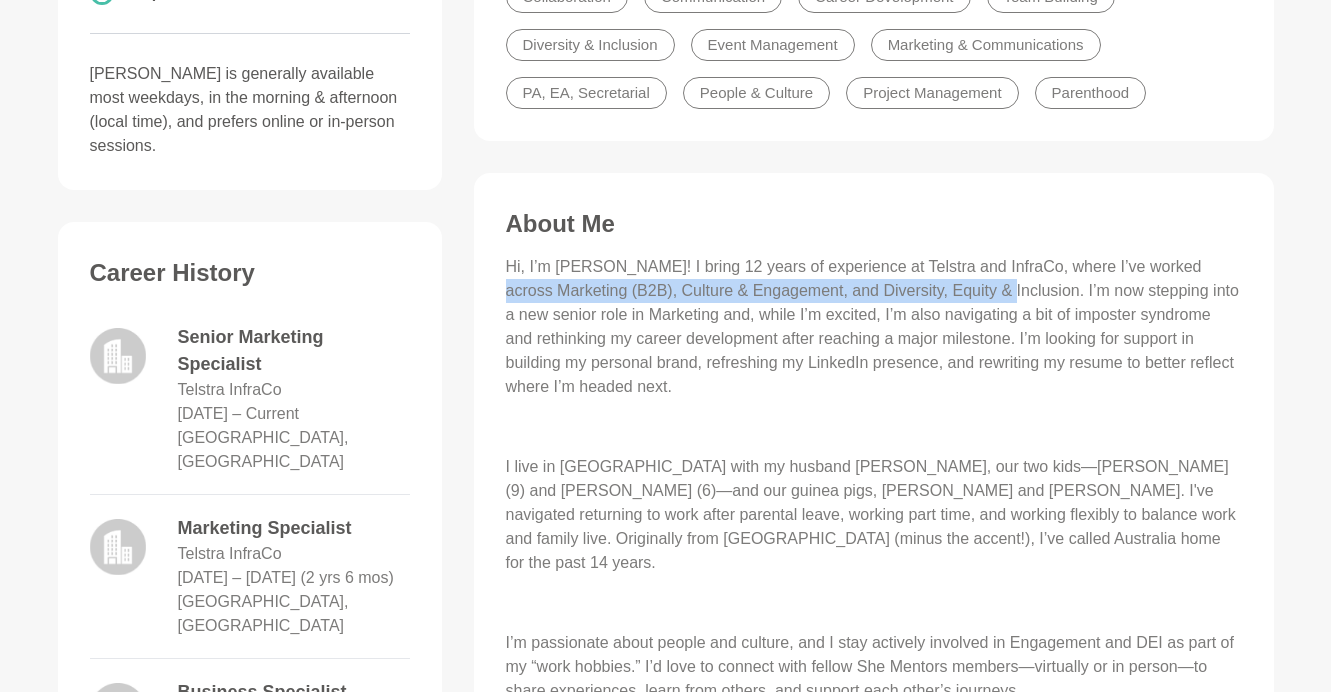 drag, startPoint x: 1171, startPoint y: 271, endPoint x: 947, endPoint y: 292, distance: 224.98222 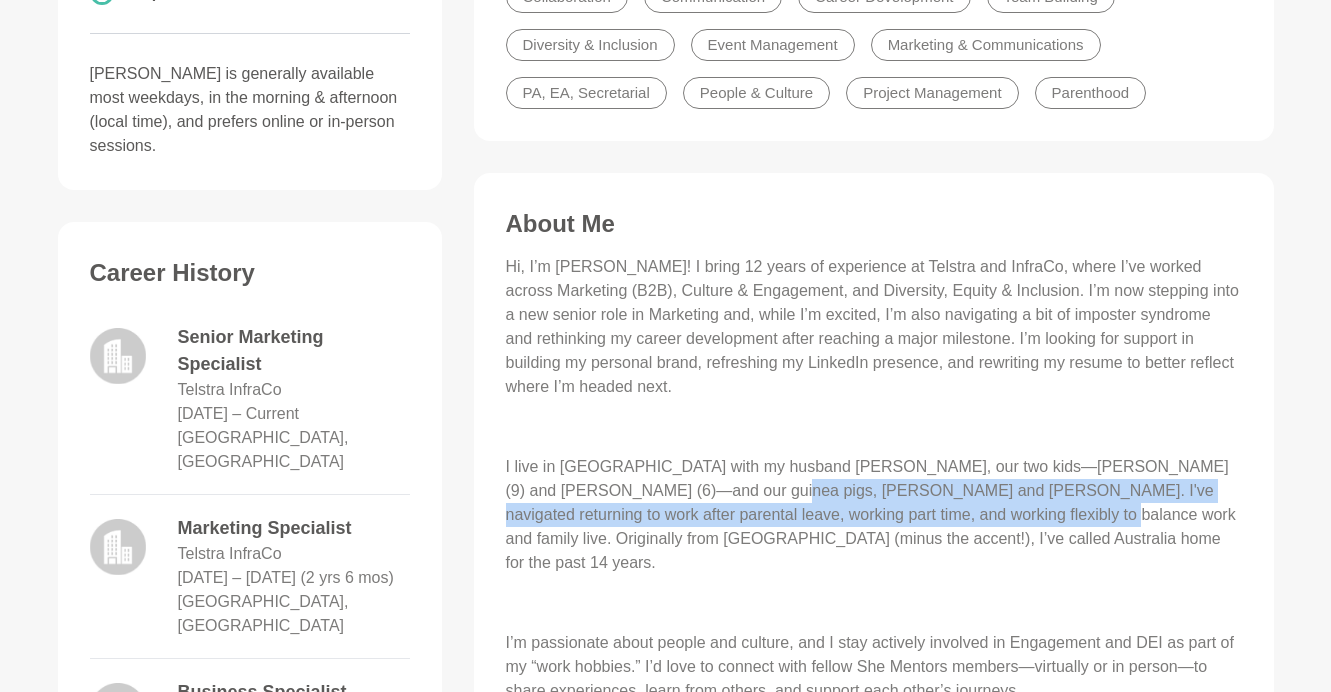 drag, startPoint x: 692, startPoint y: 495, endPoint x: 981, endPoint y: 503, distance: 289.11072 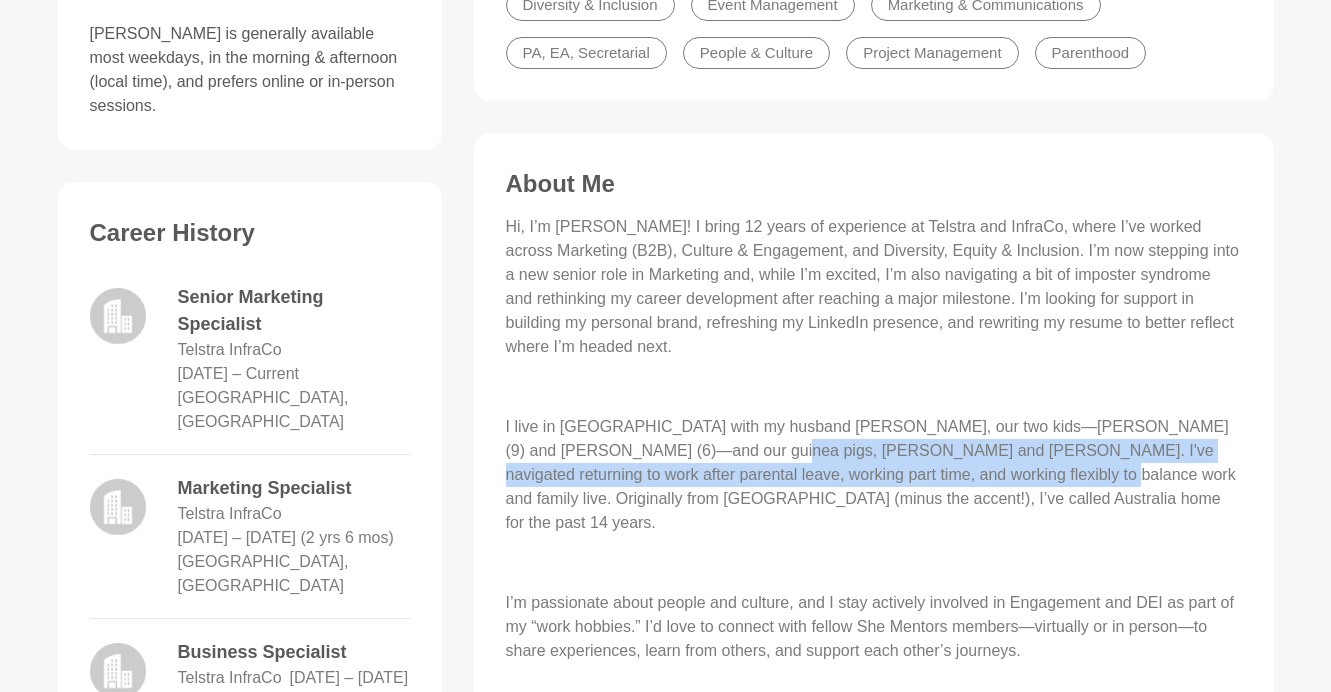 scroll, scrollTop: 683, scrollLeft: 0, axis: vertical 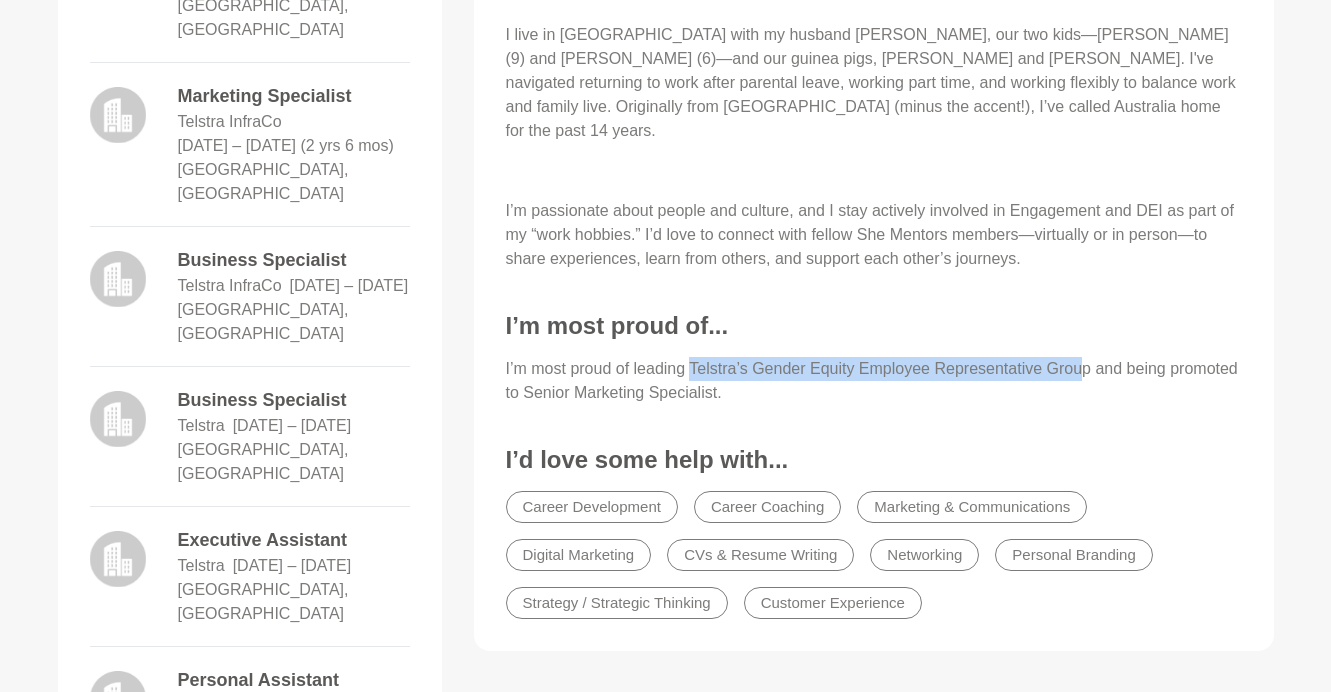 drag, startPoint x: 696, startPoint y: 347, endPoint x: 1087, endPoint y: 338, distance: 391.10358 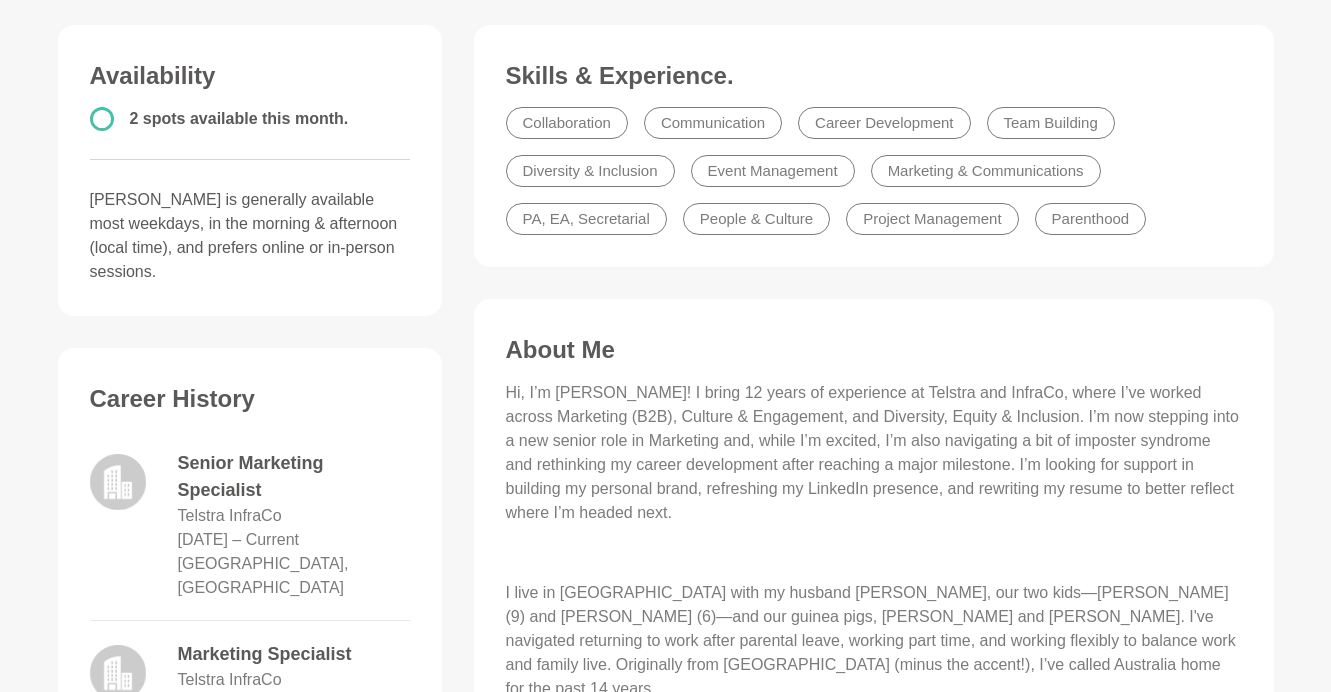 scroll, scrollTop: 0, scrollLeft: 0, axis: both 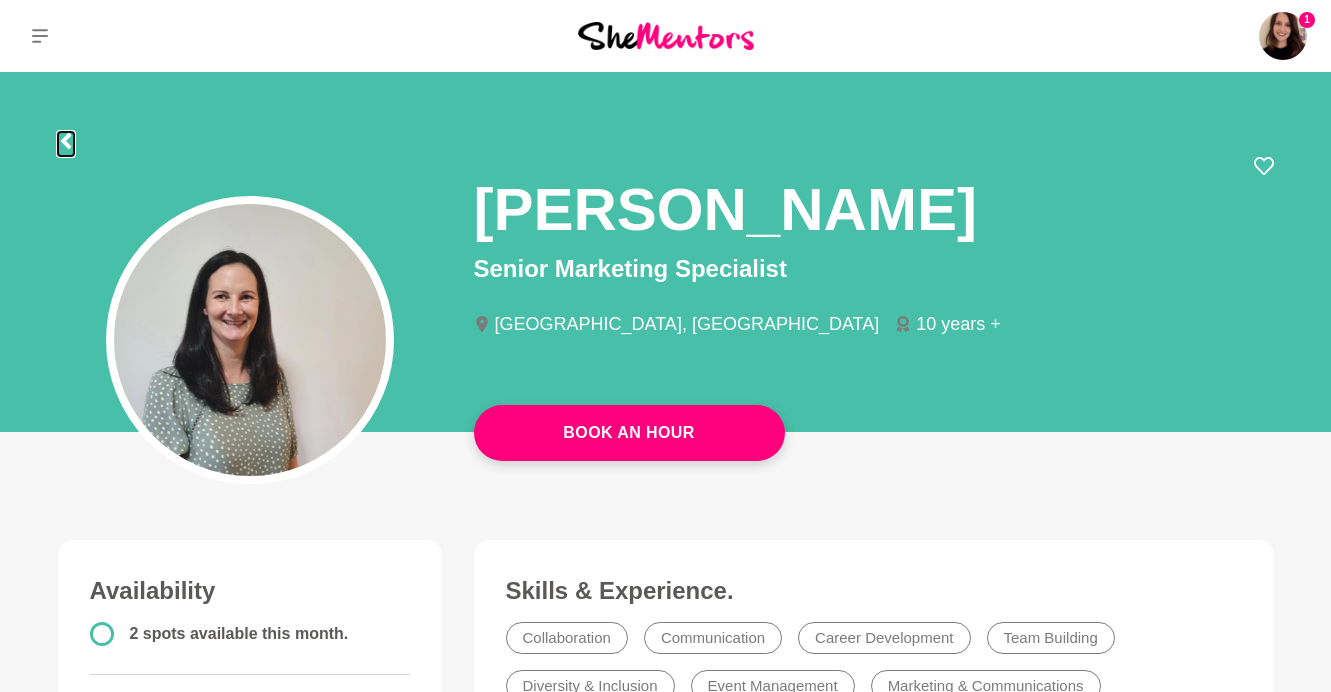 click 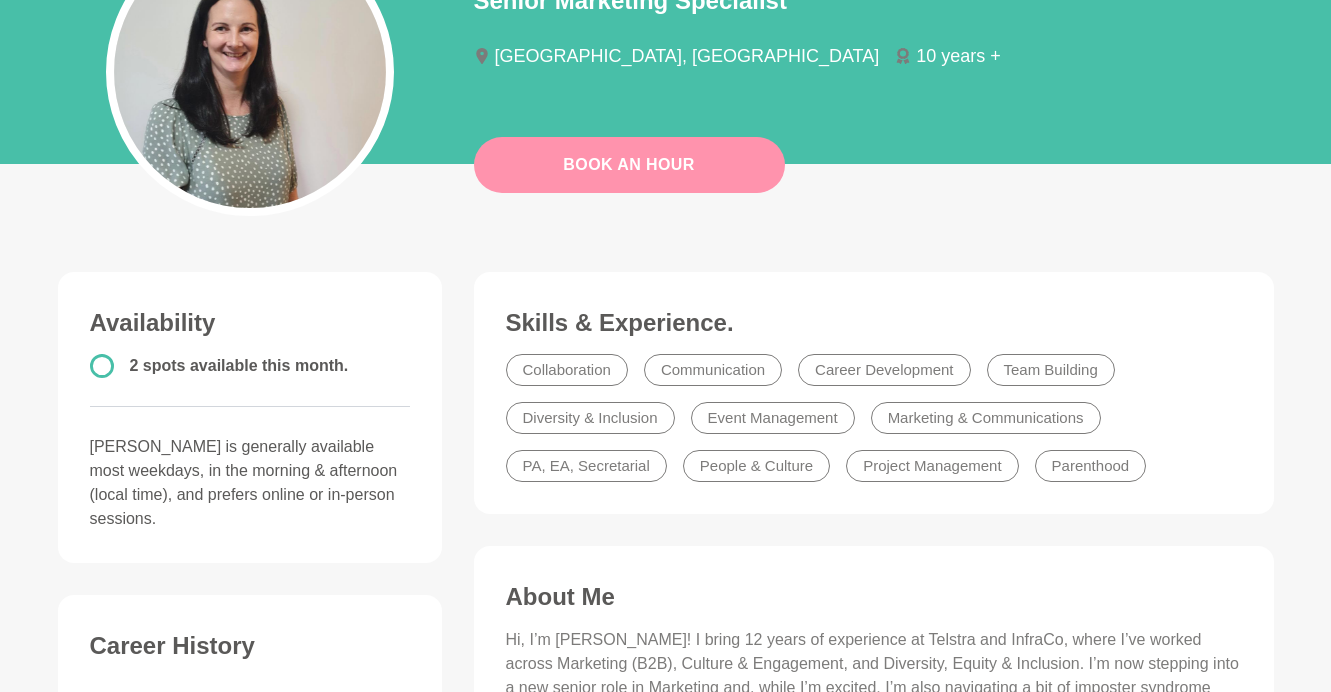 scroll, scrollTop: 474, scrollLeft: 0, axis: vertical 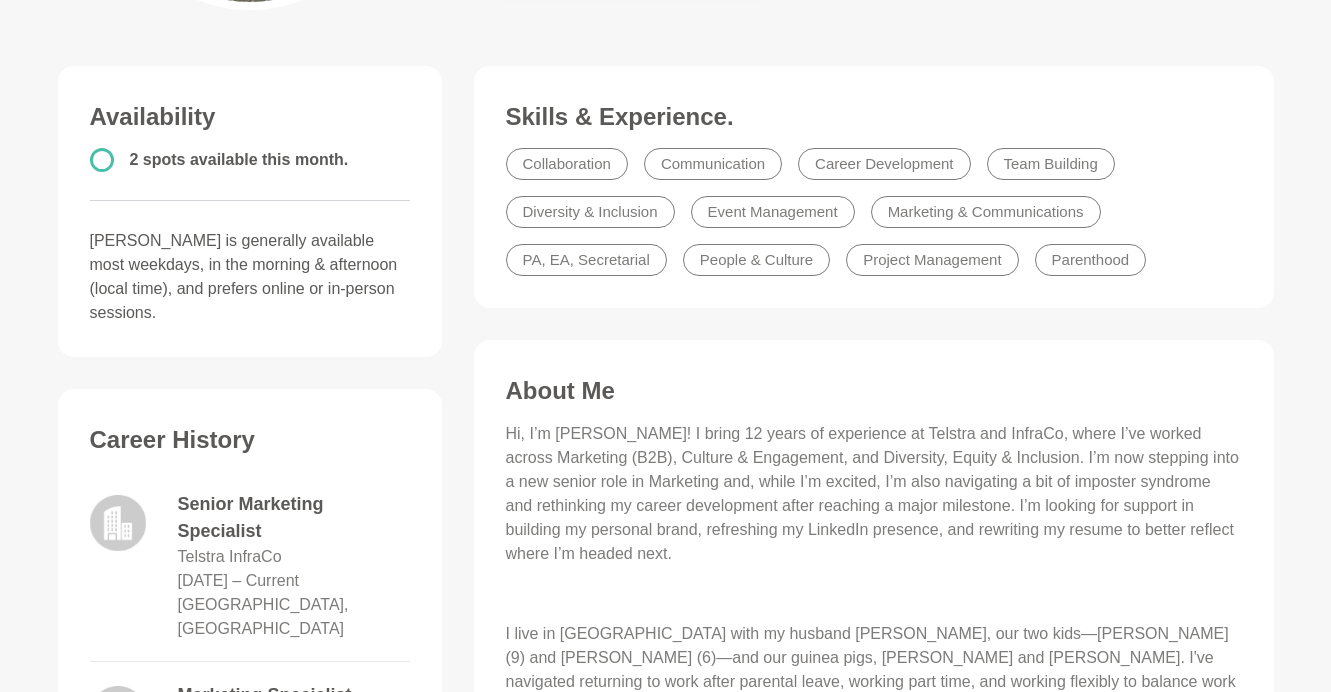 click on "Marketing & Communications" at bounding box center (986, 212) 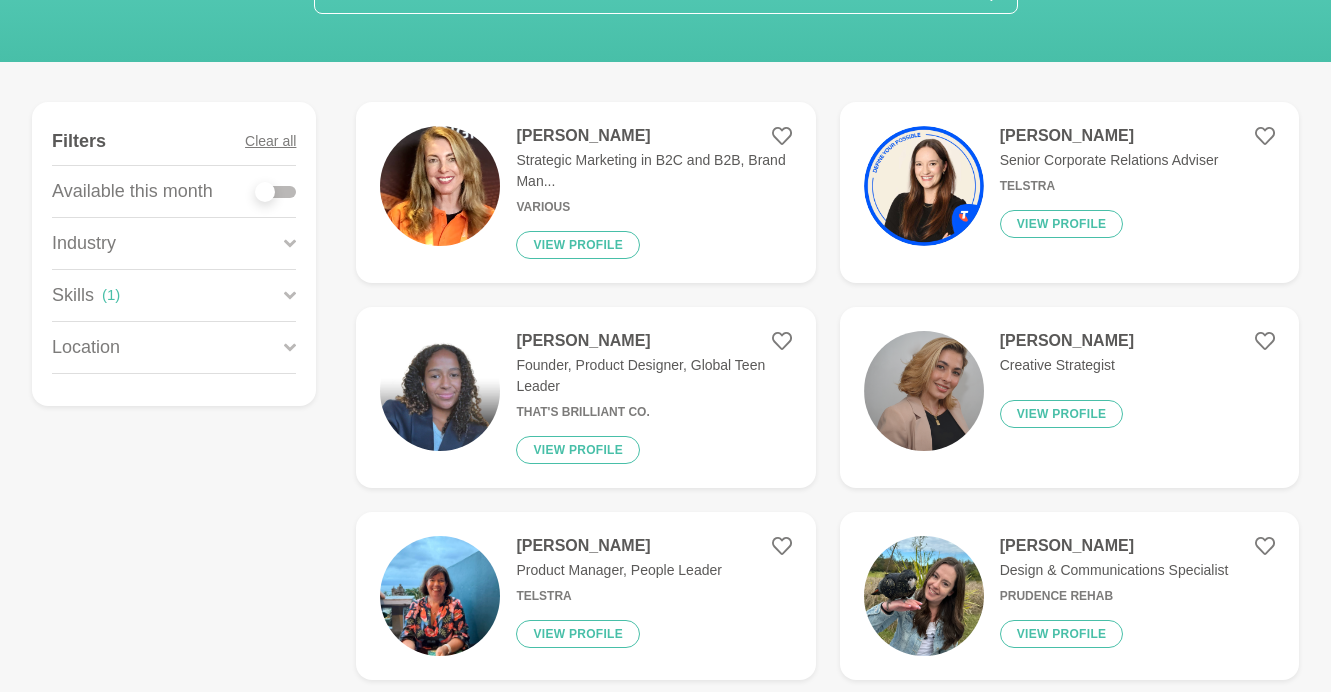scroll, scrollTop: 263, scrollLeft: 0, axis: vertical 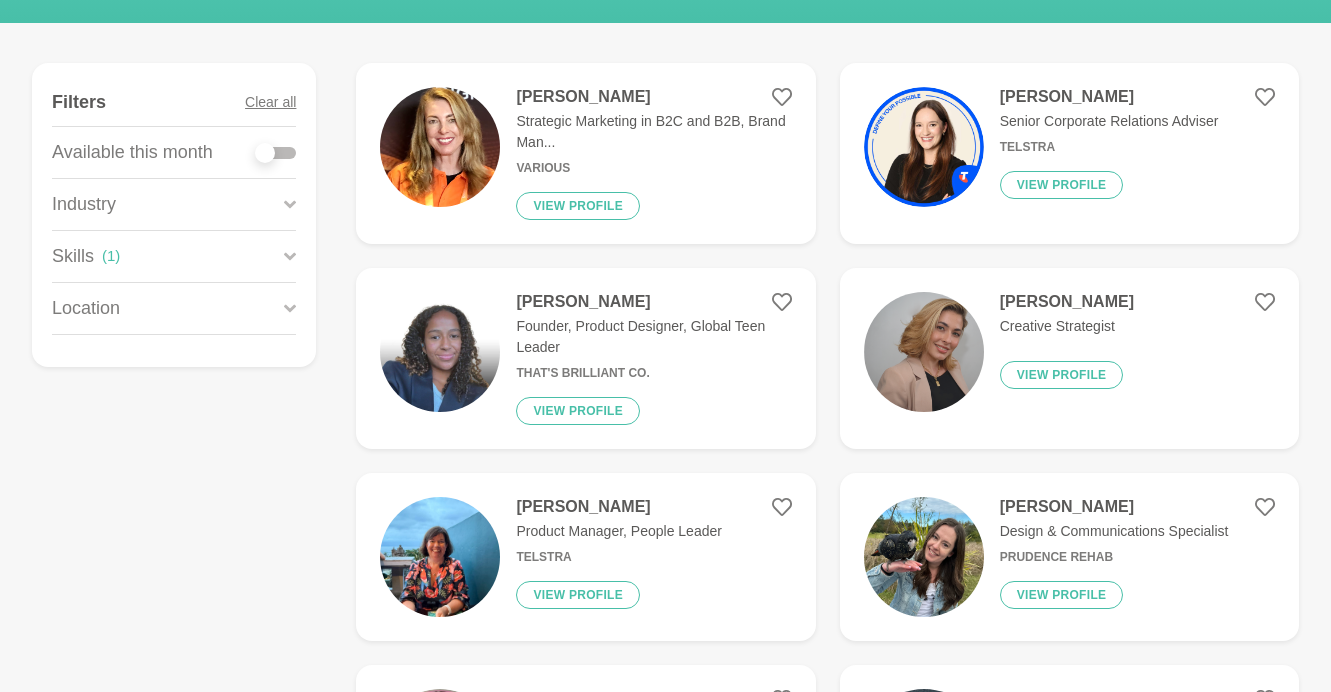click at bounding box center [924, 147] 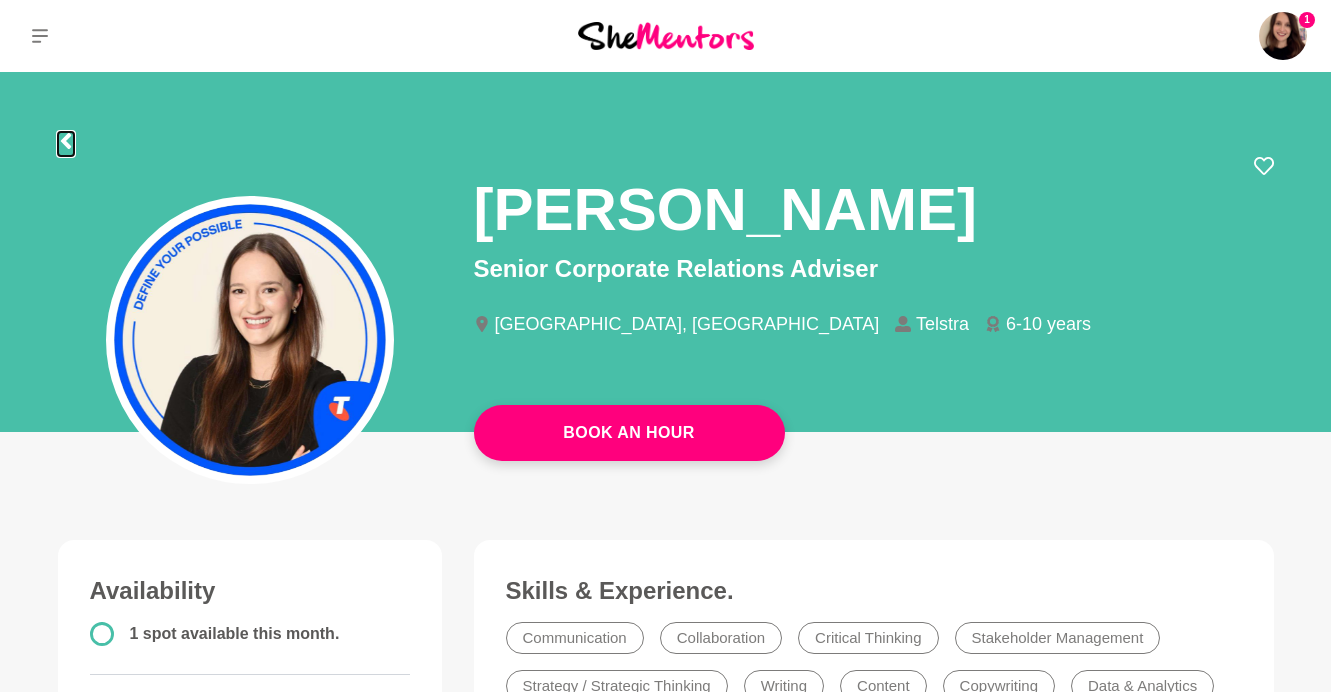 click 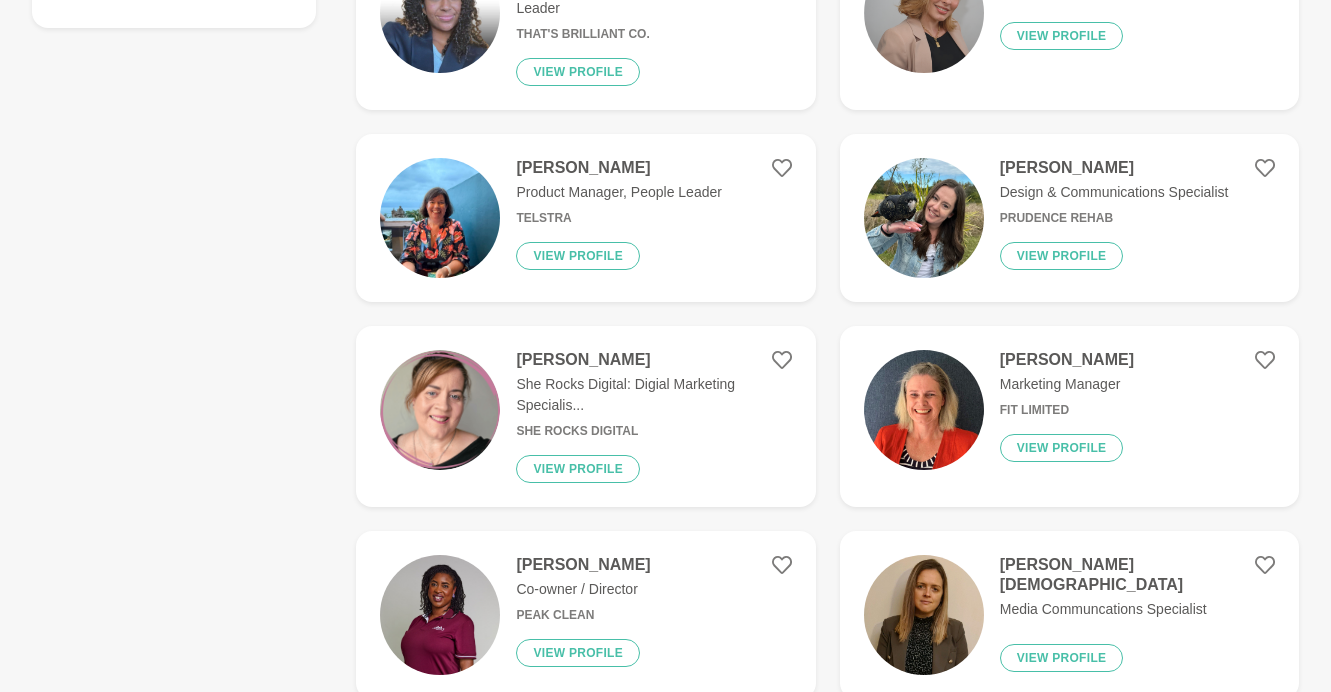 scroll, scrollTop: 608, scrollLeft: 0, axis: vertical 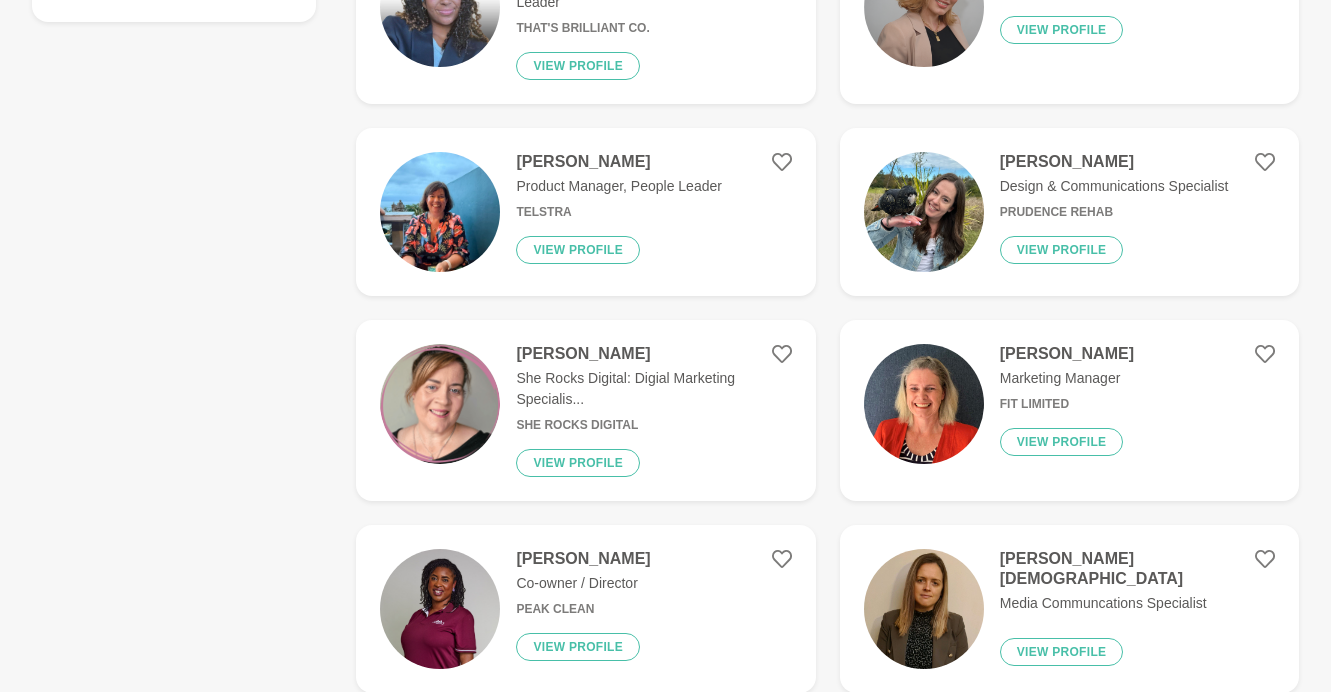 click at bounding box center (440, 212) 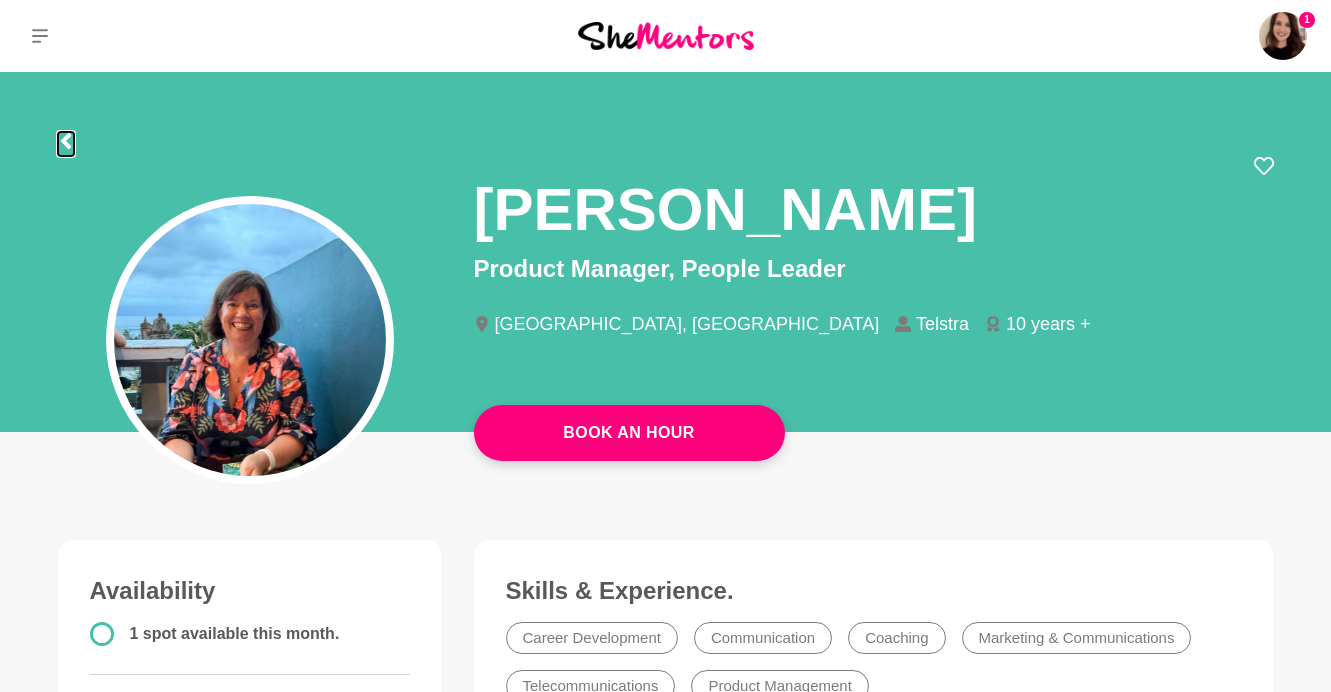 click 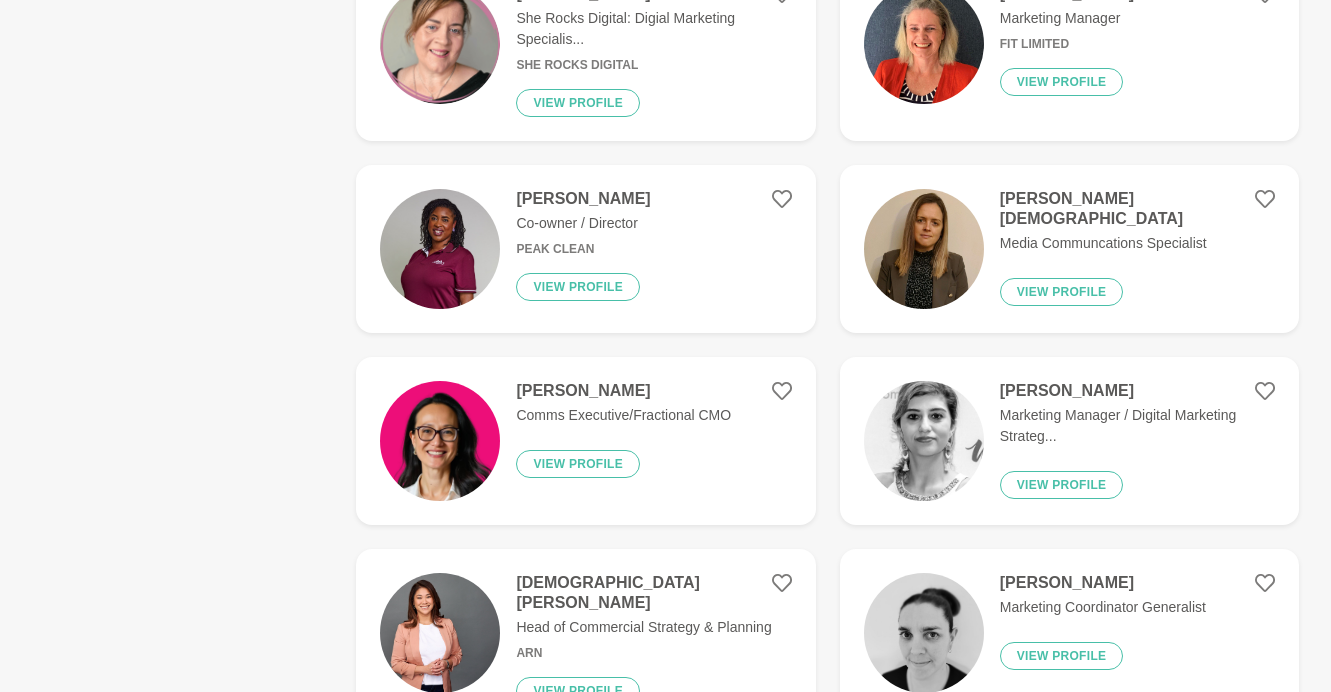 scroll, scrollTop: 971, scrollLeft: 0, axis: vertical 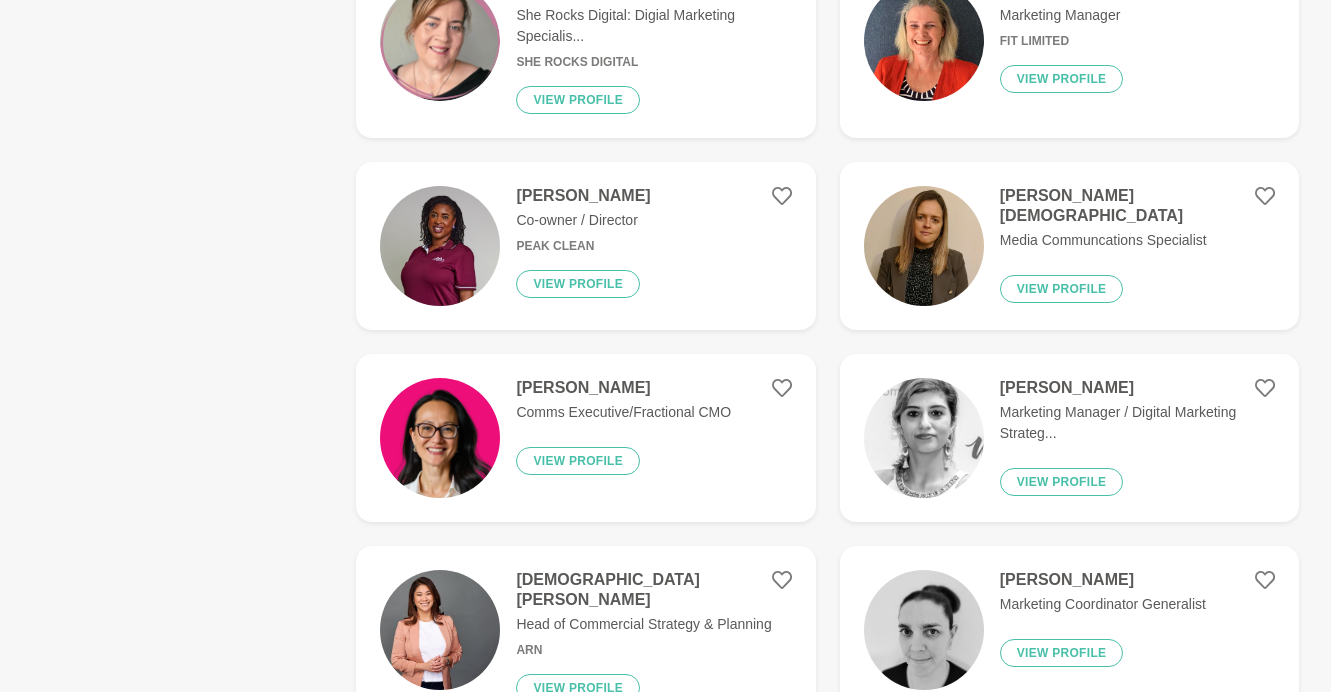 click at bounding box center (924, 438) 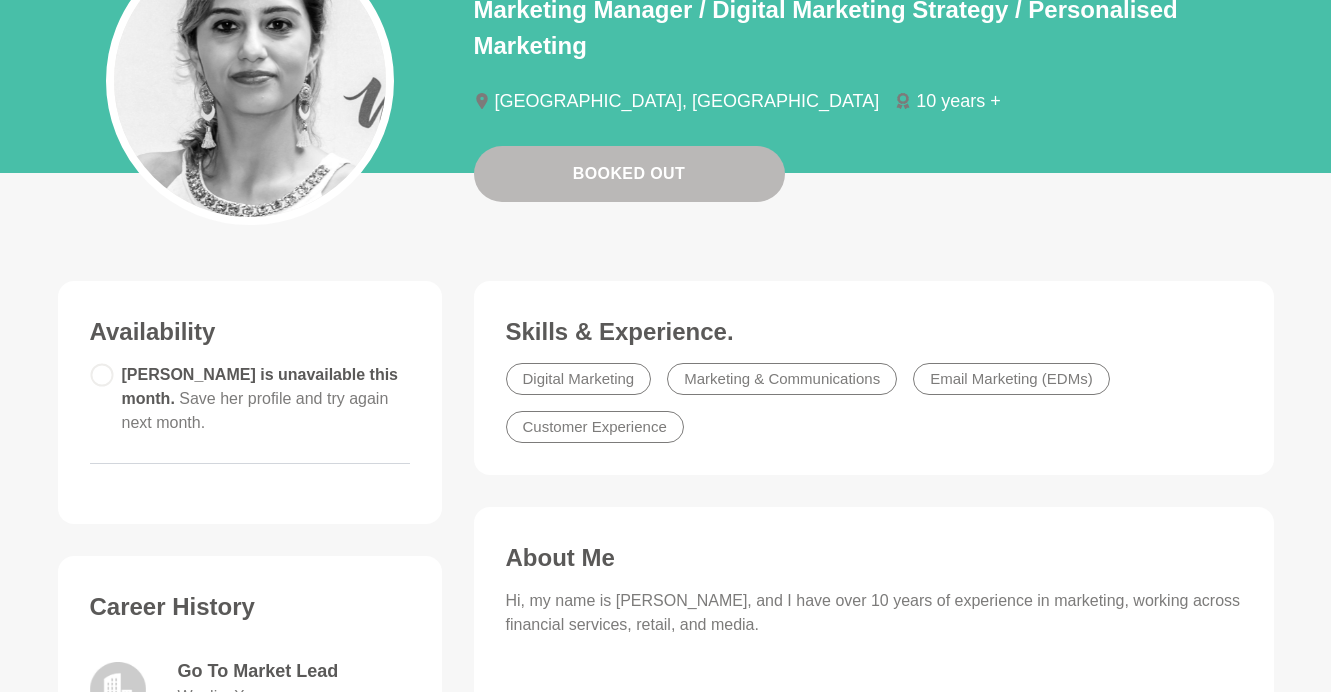 scroll, scrollTop: 0, scrollLeft: 0, axis: both 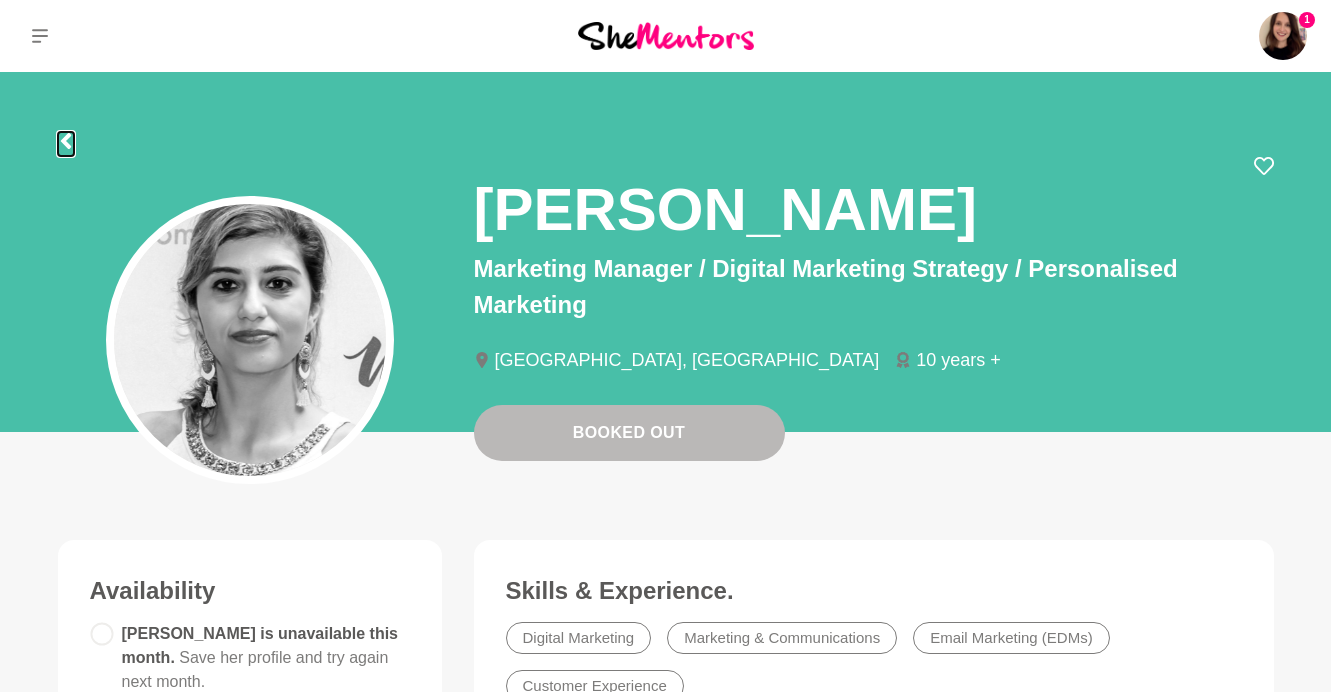 click 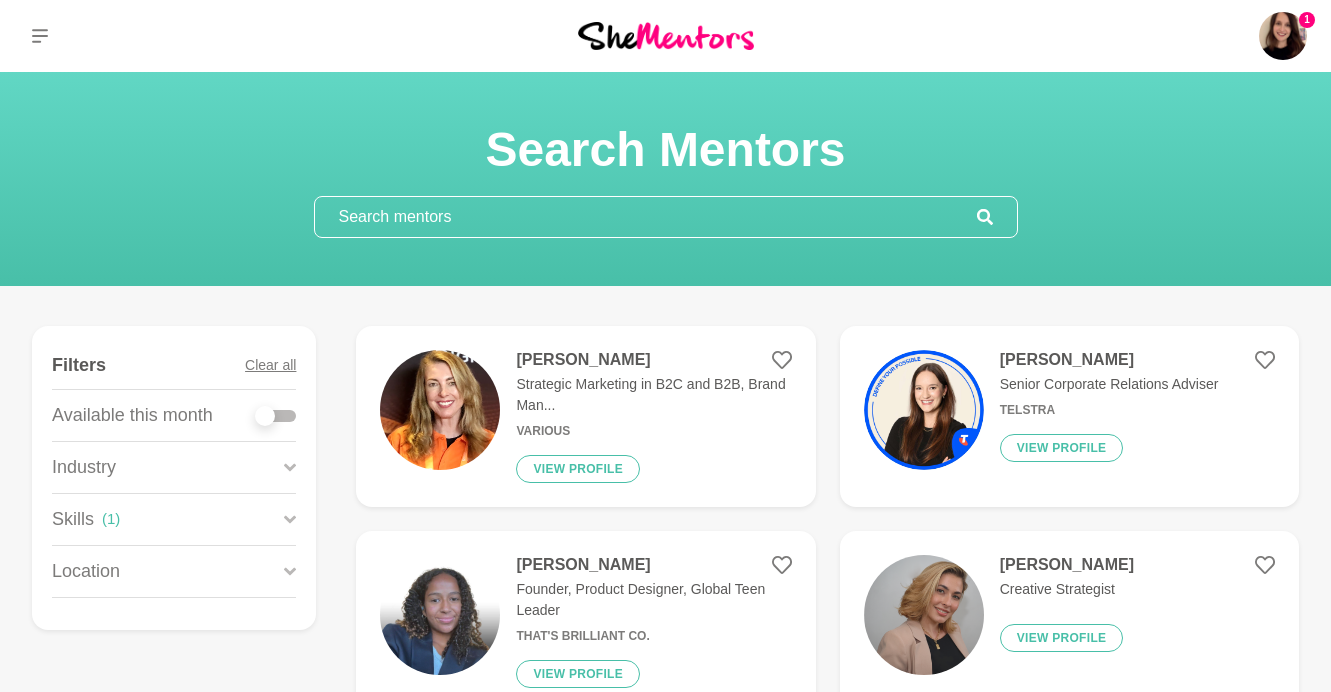 click at bounding box center (646, 217) 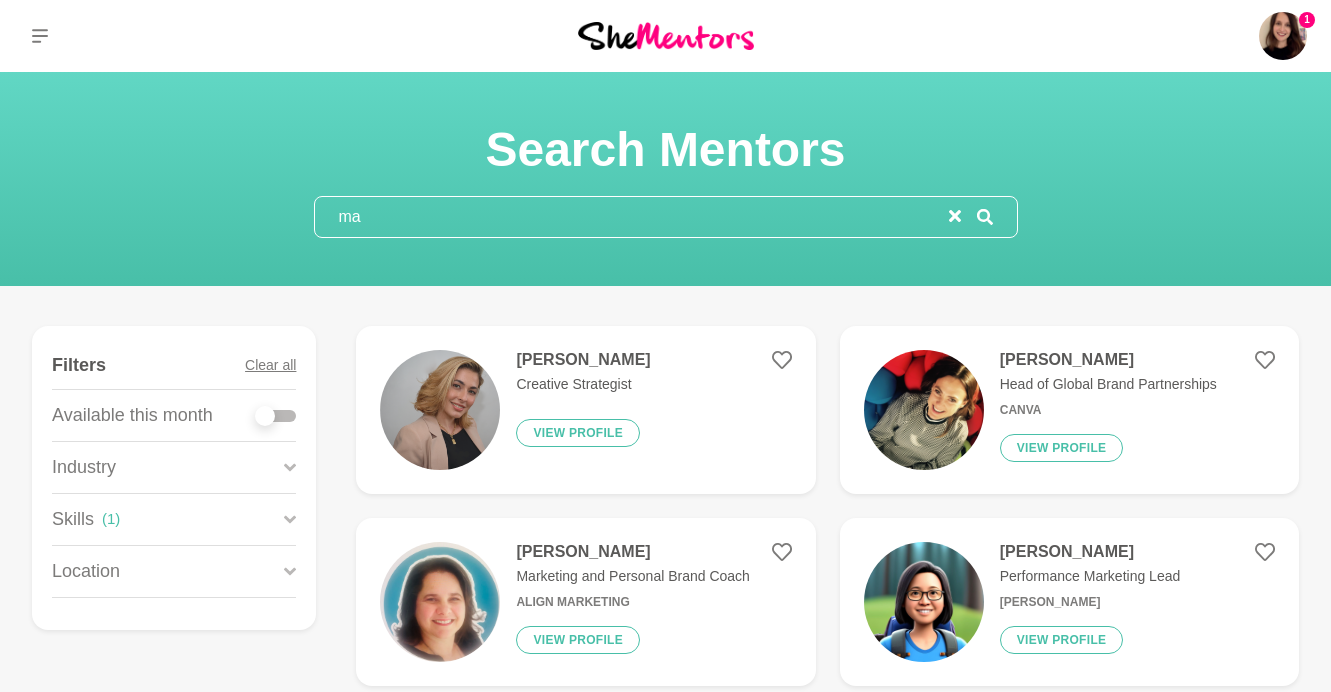 type on "m" 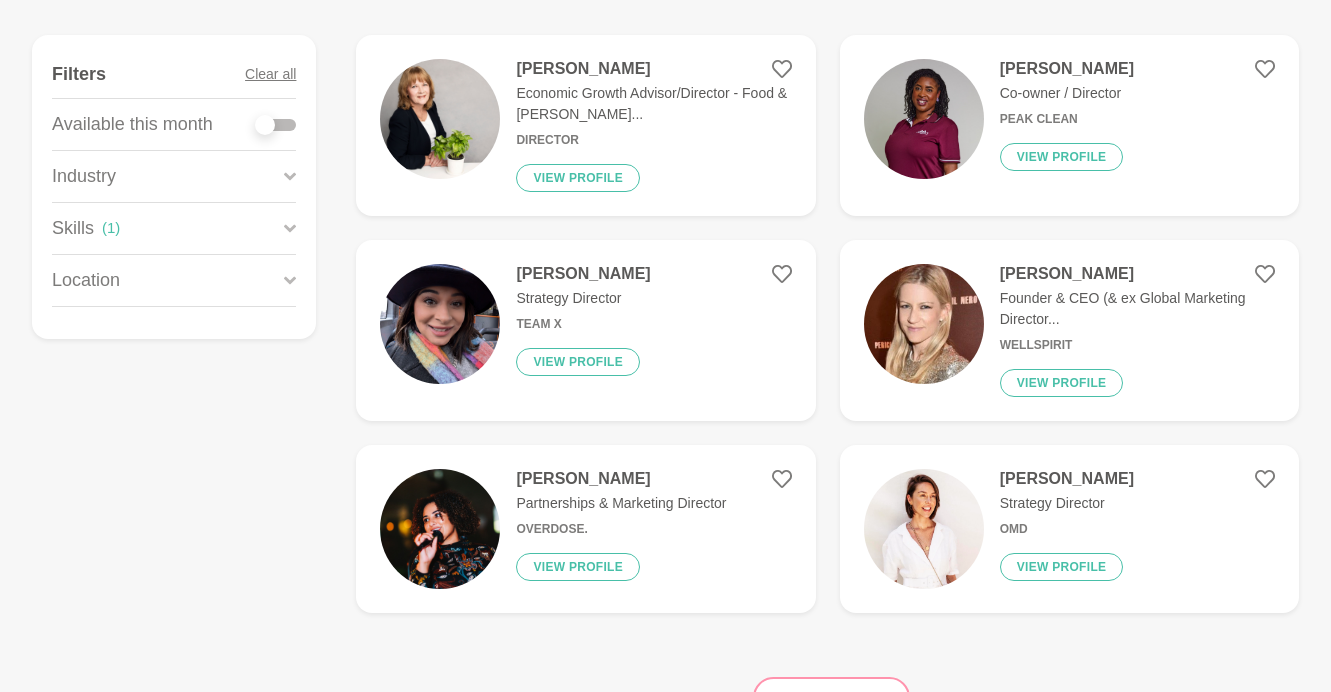 scroll, scrollTop: 297, scrollLeft: 0, axis: vertical 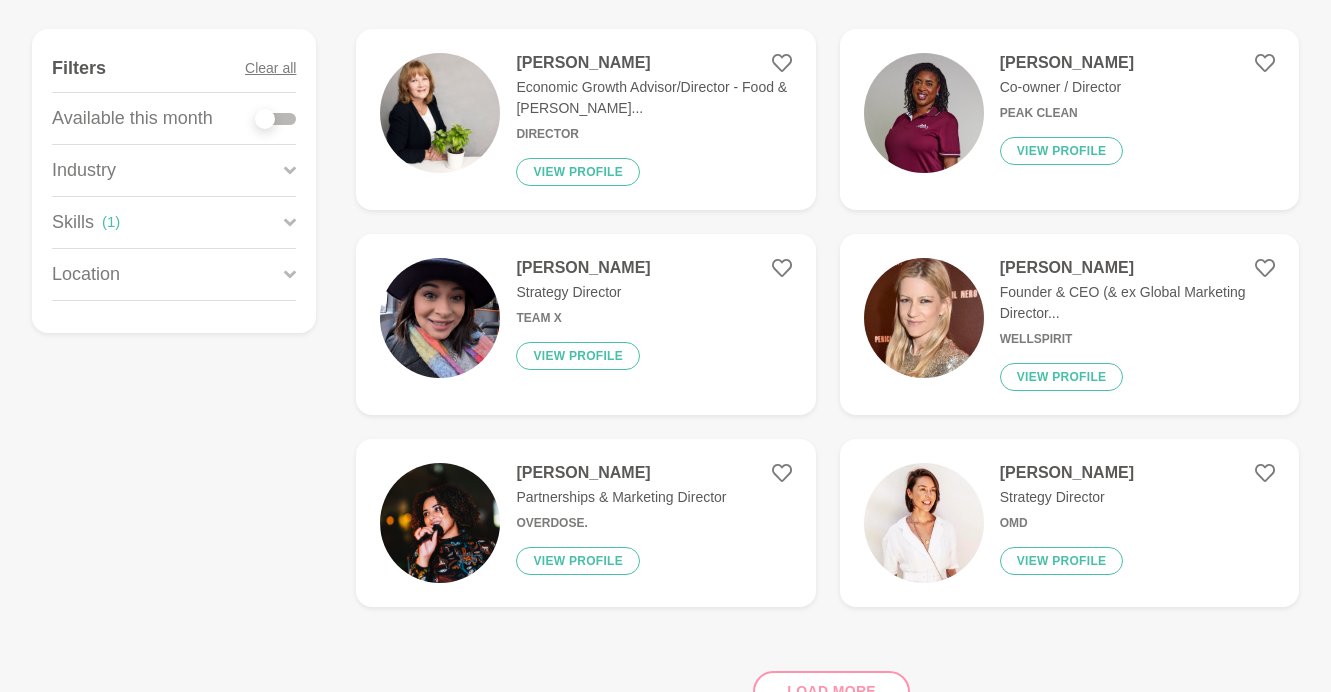 type on "director" 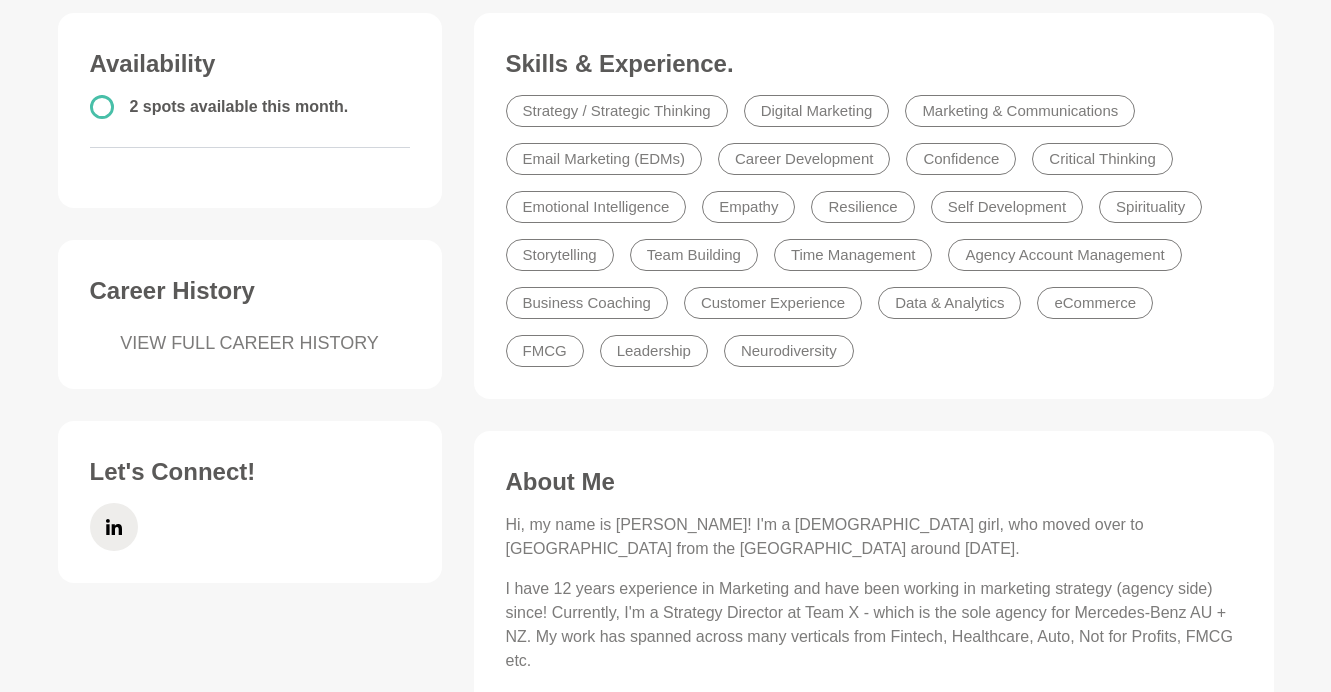 scroll, scrollTop: 565, scrollLeft: 0, axis: vertical 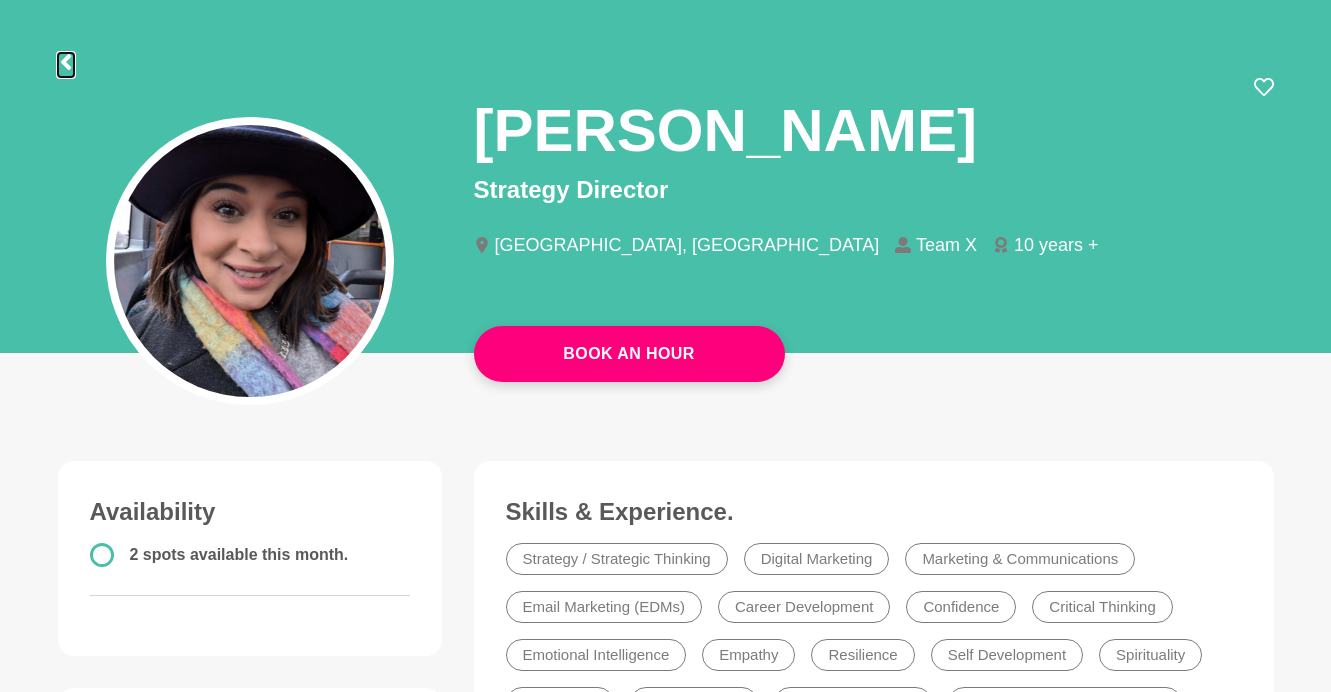 click 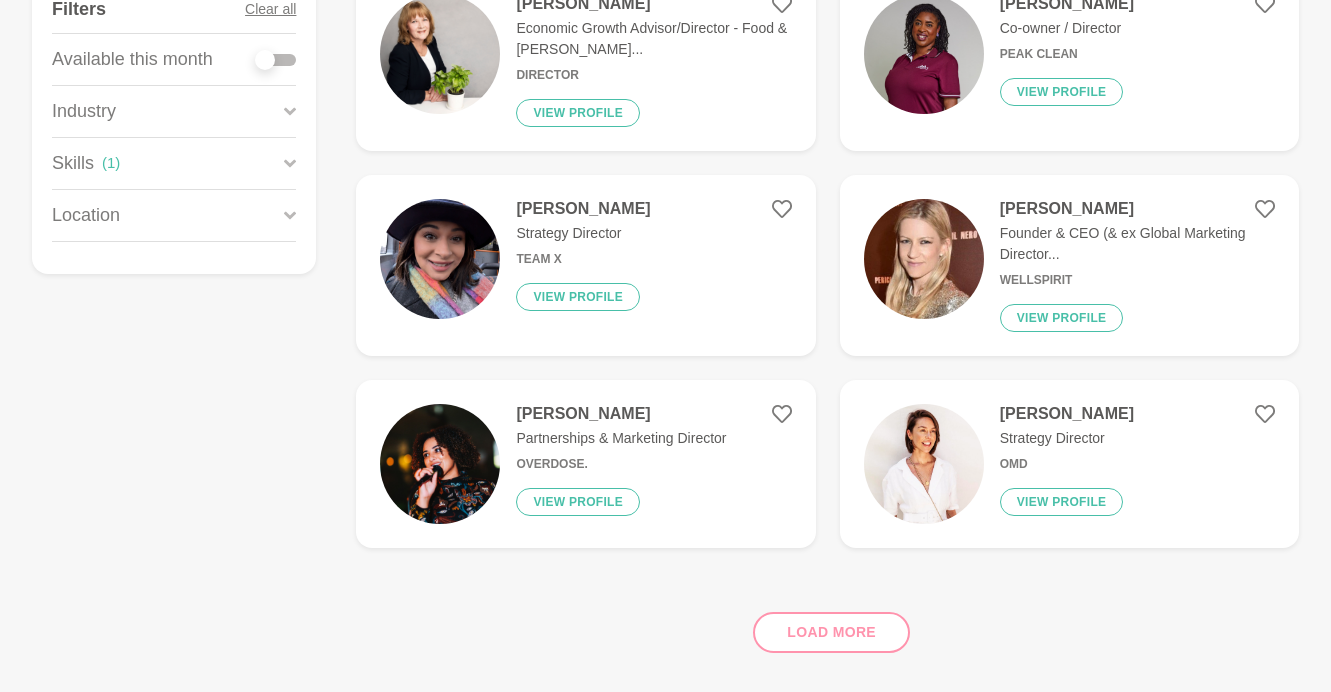 scroll, scrollTop: 386, scrollLeft: 0, axis: vertical 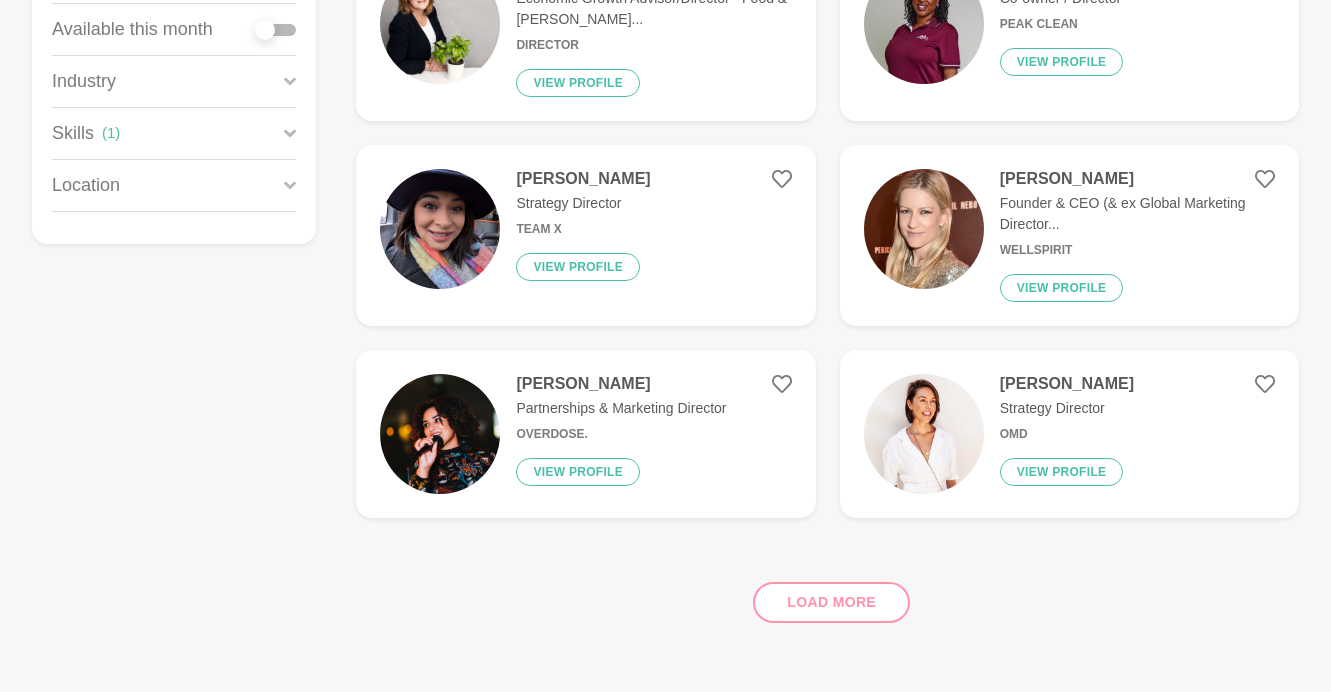 click at bounding box center [440, 434] 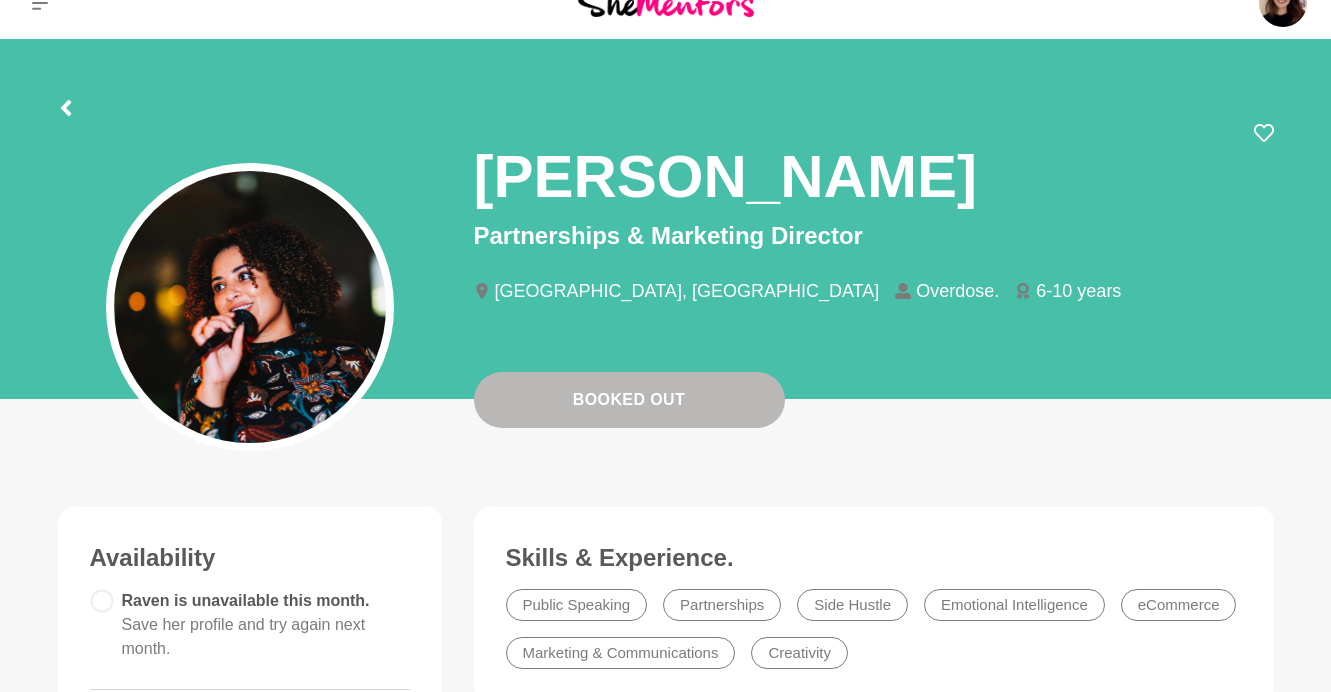 scroll, scrollTop: 13, scrollLeft: 0, axis: vertical 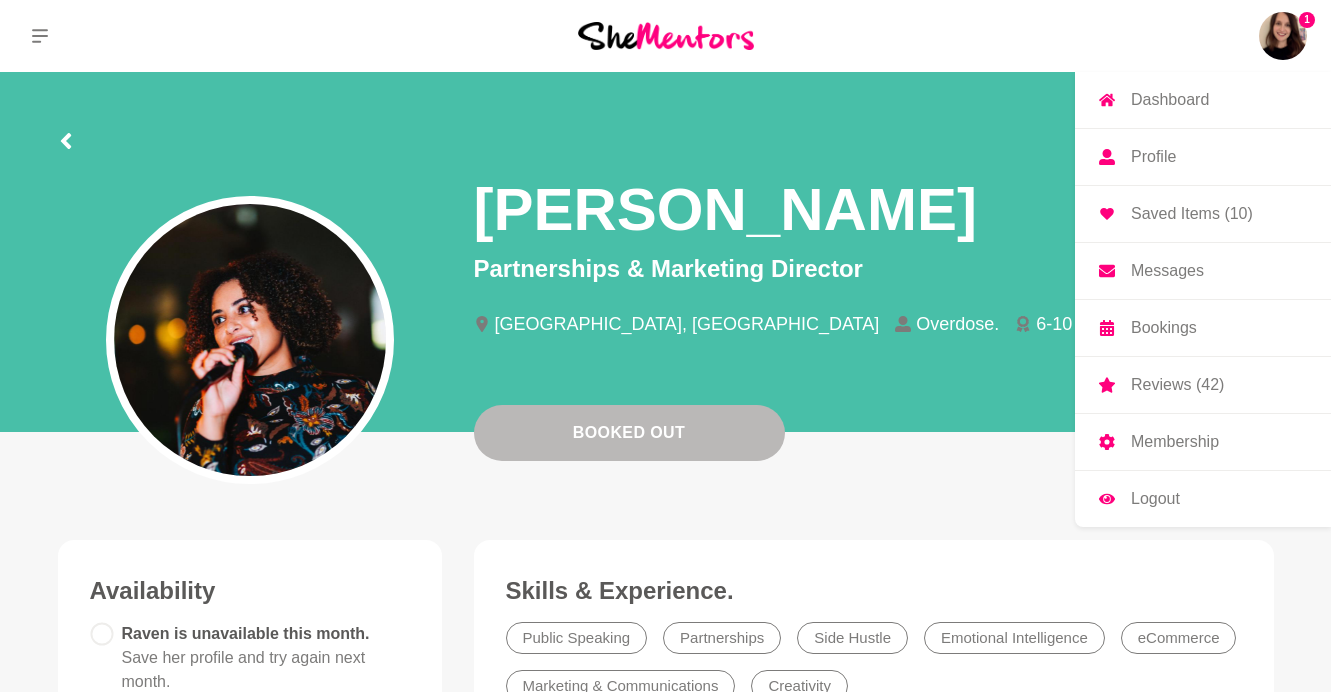 click on "Profile" at bounding box center (1153, 157) 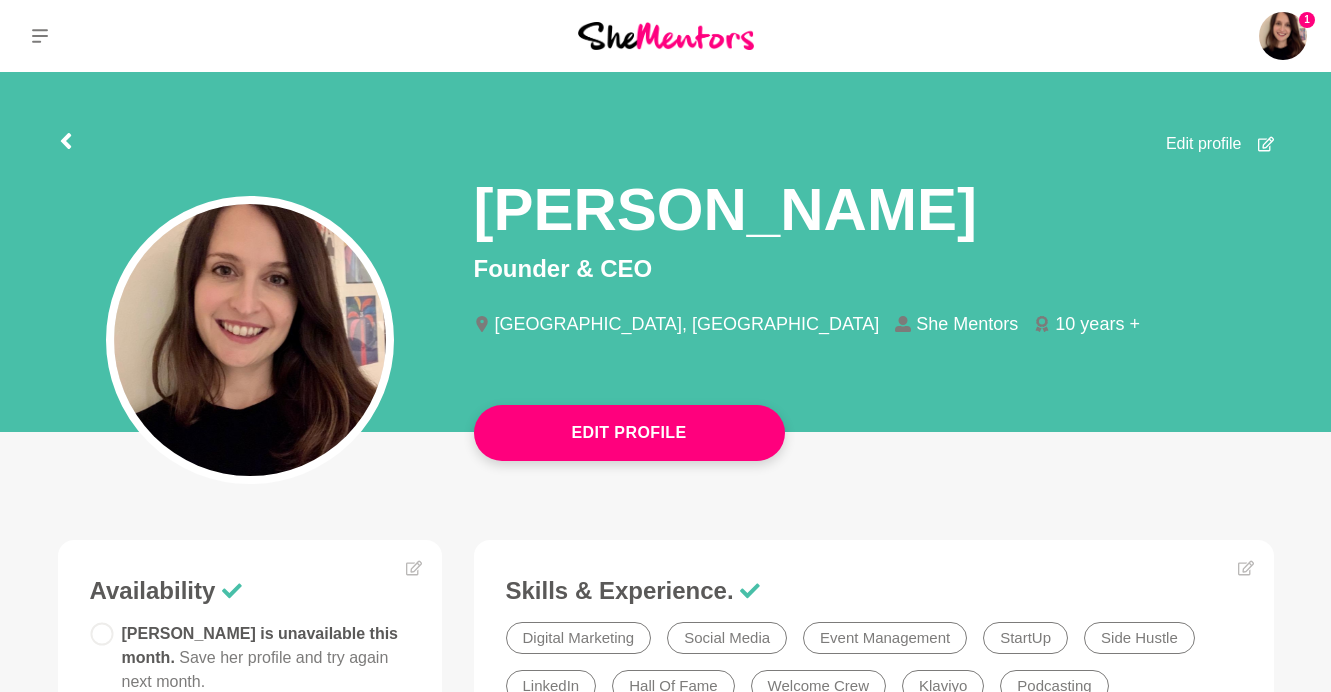 scroll, scrollTop: 109, scrollLeft: 0, axis: vertical 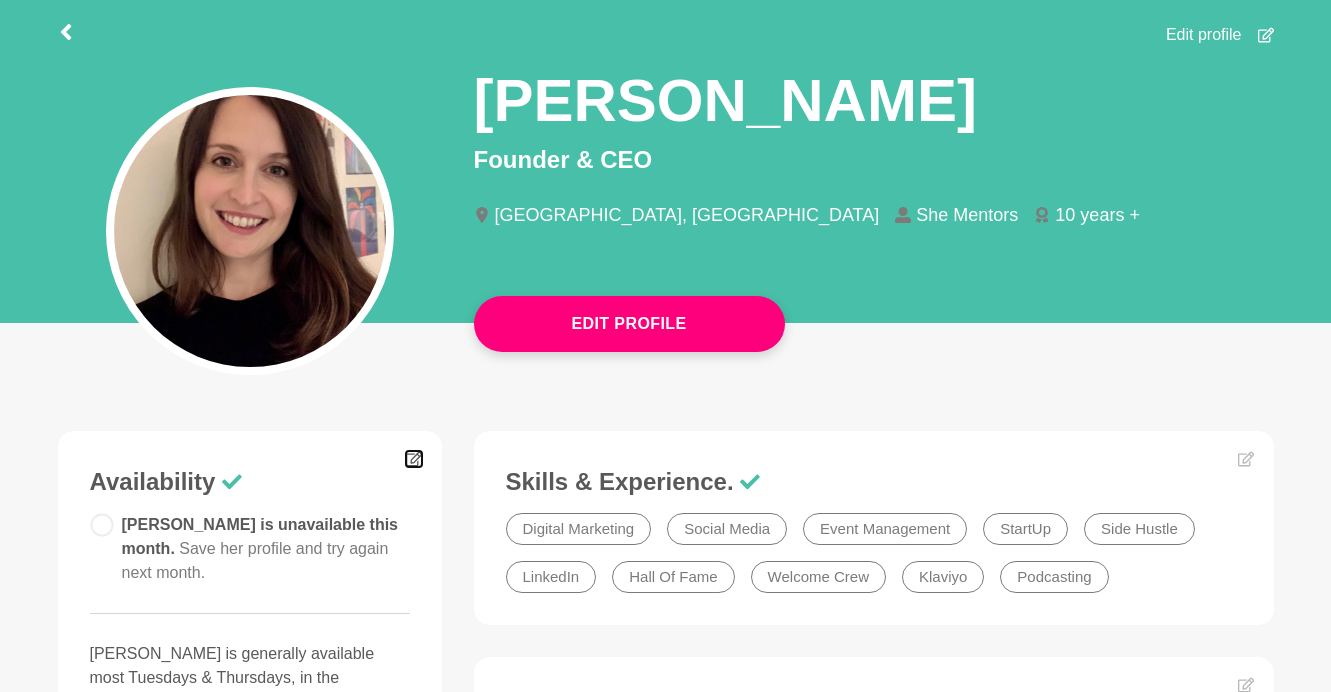 click 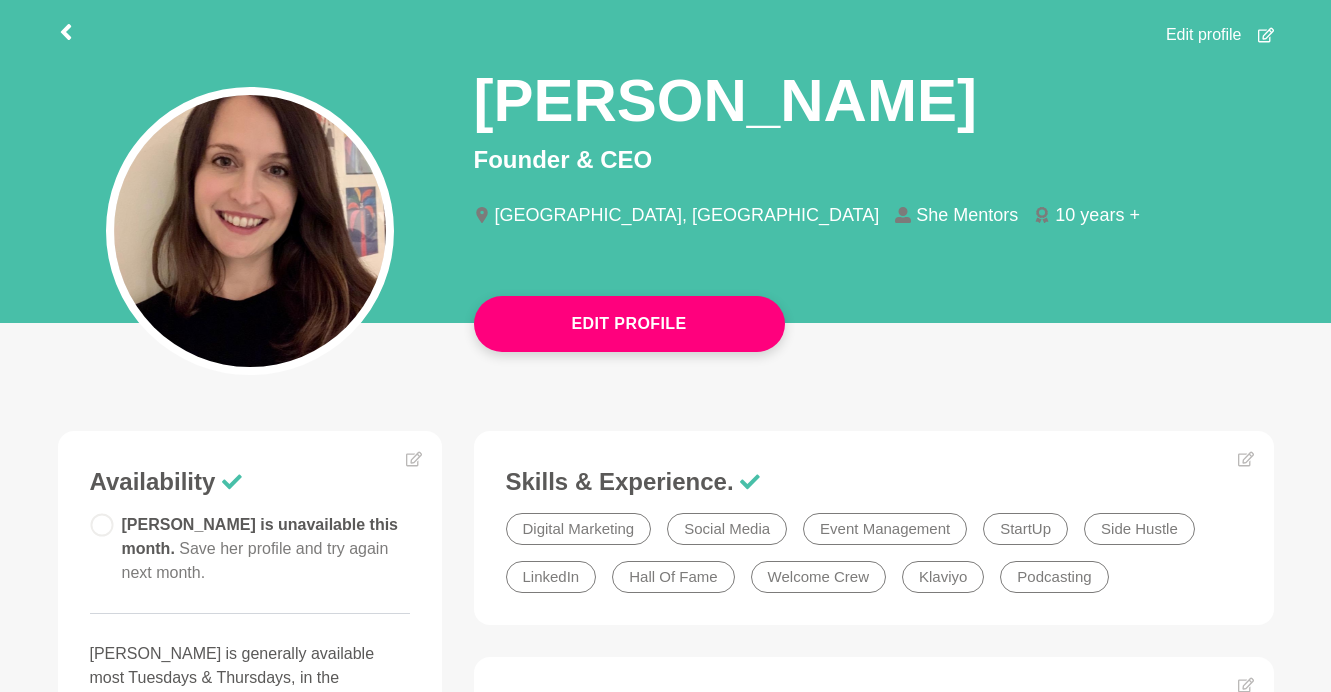 scroll, scrollTop: 0, scrollLeft: 0, axis: both 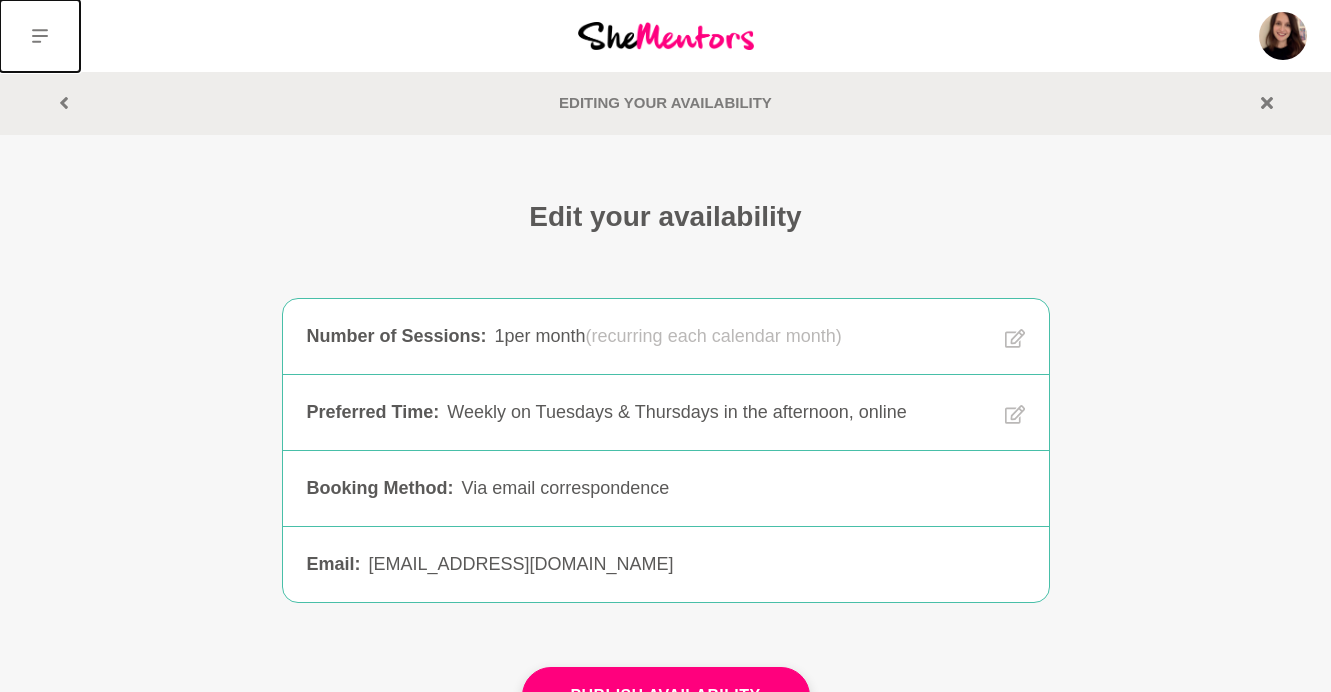 click 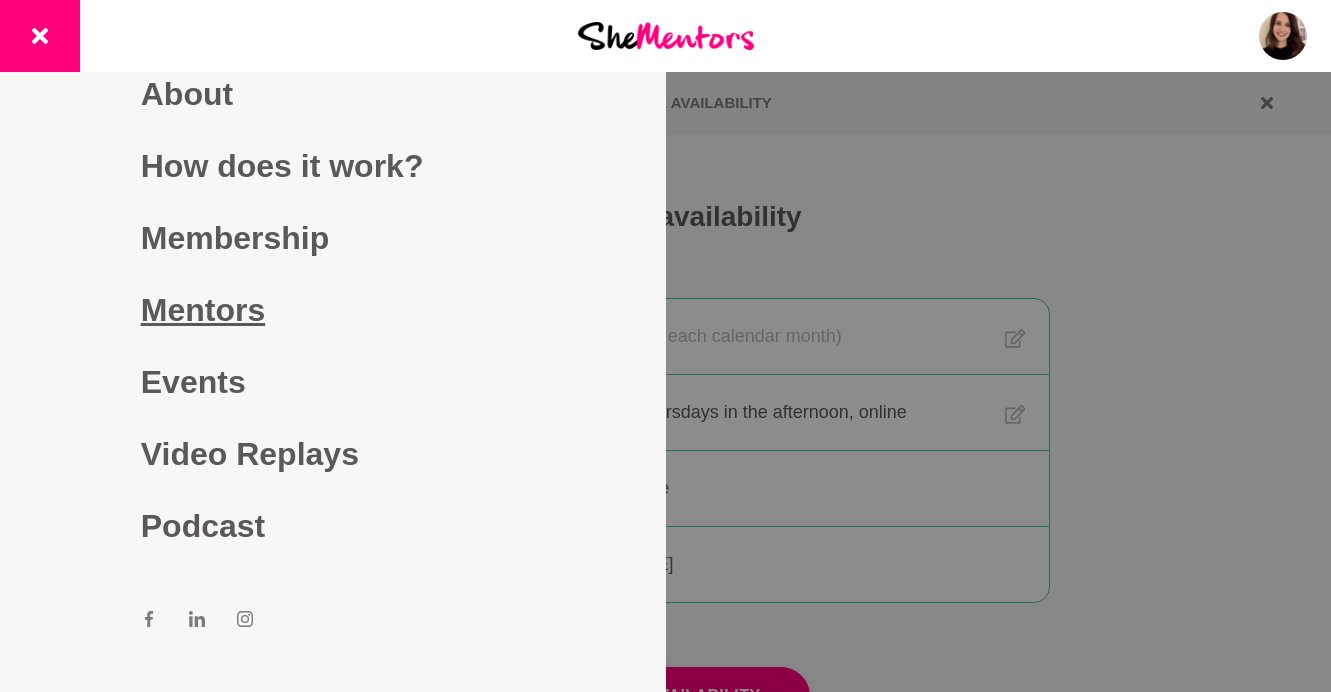 click on "Mentors" at bounding box center (333, 310) 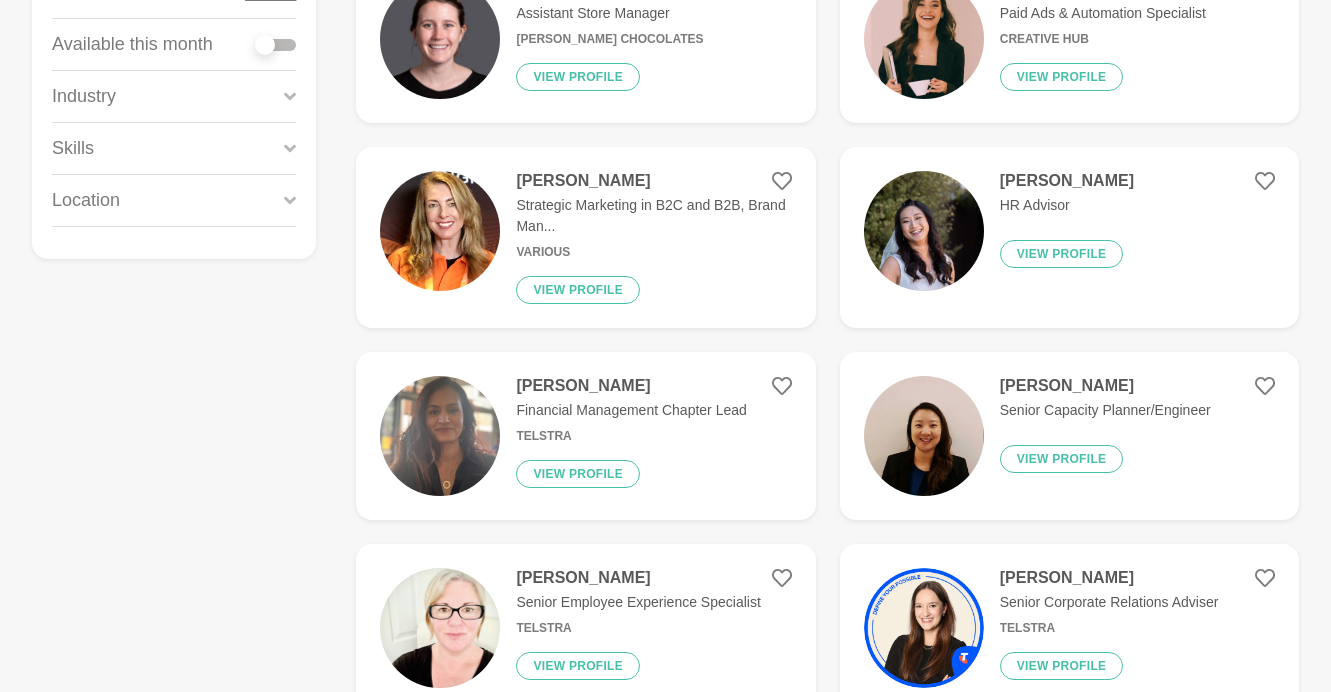 scroll, scrollTop: 386, scrollLeft: 0, axis: vertical 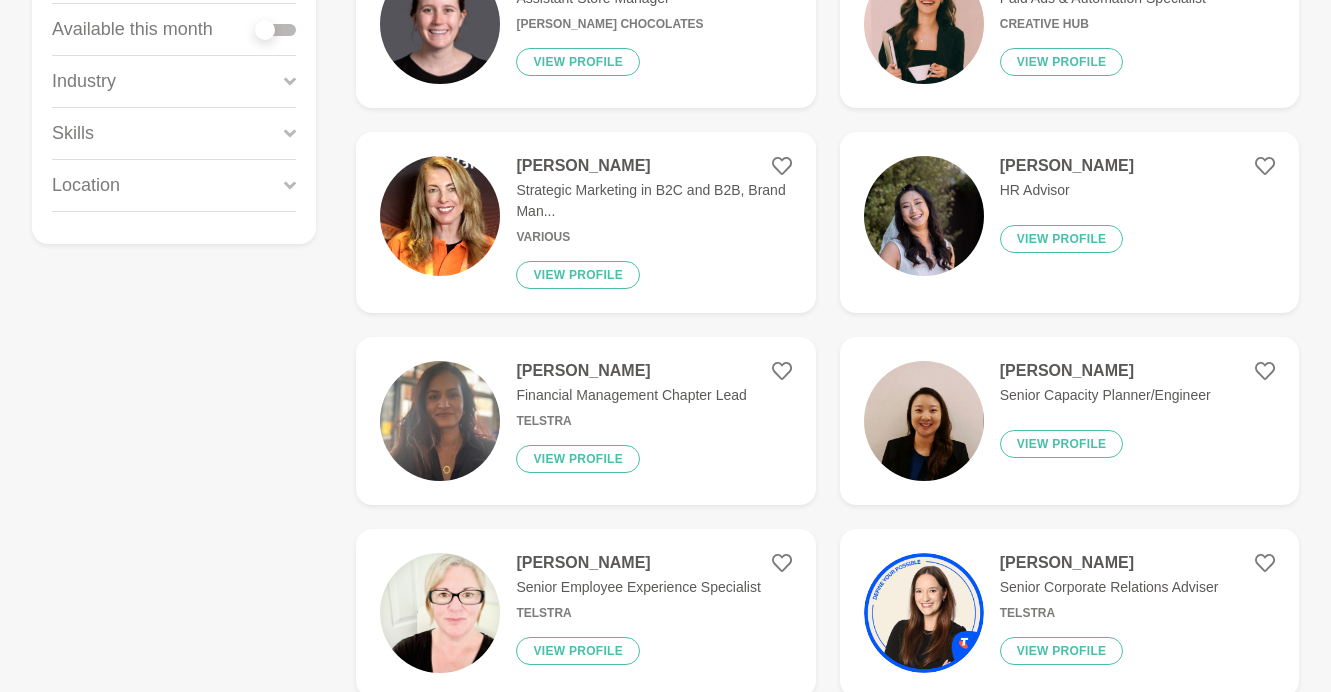click at bounding box center [440, 216] 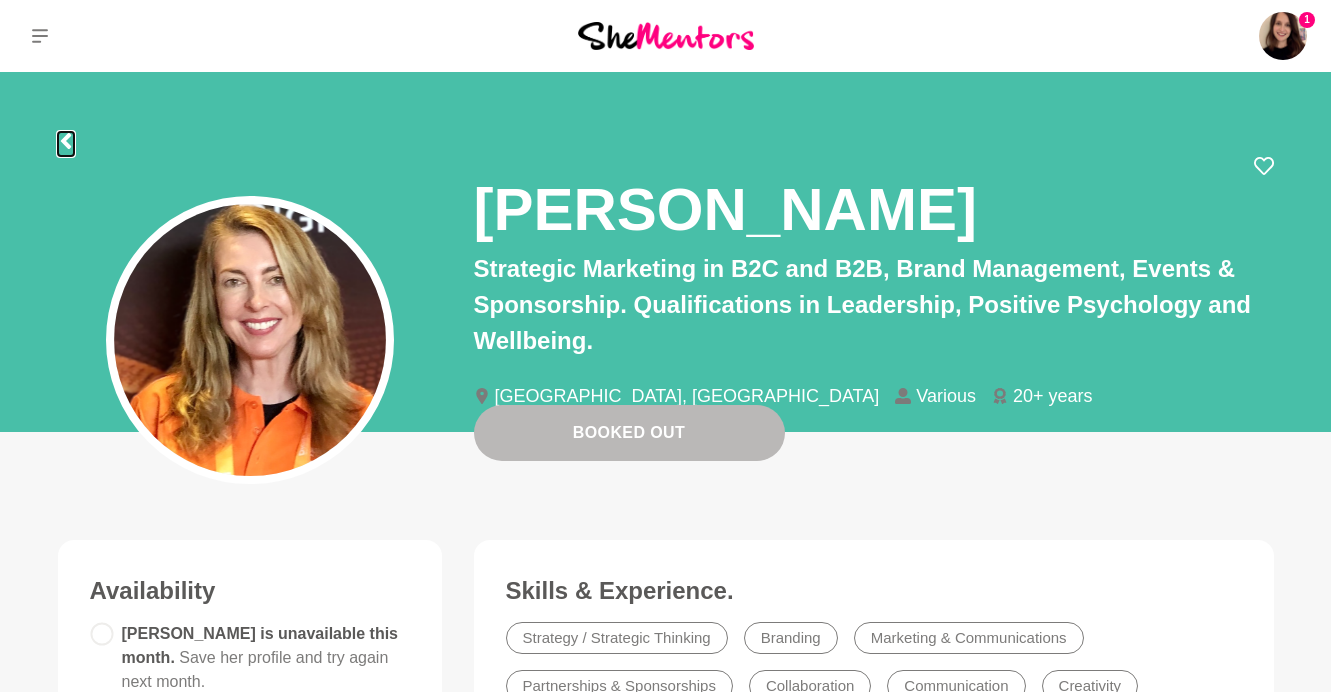 click 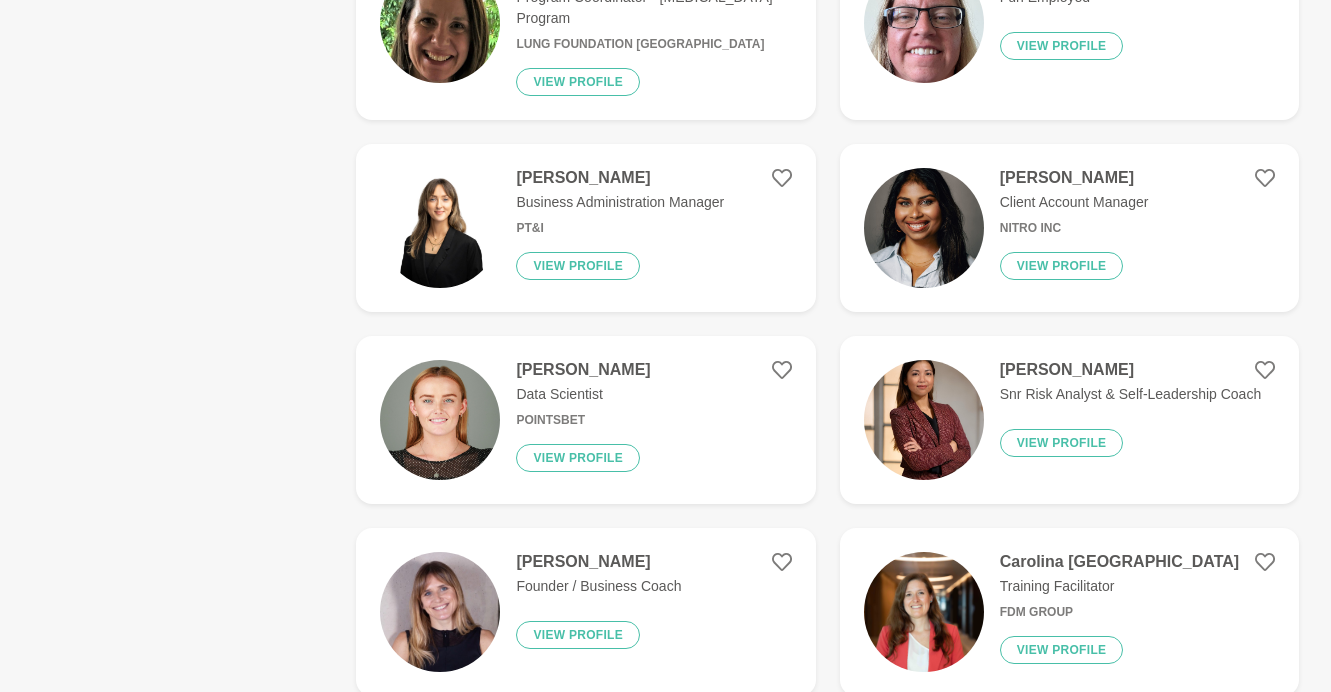 scroll, scrollTop: 3919, scrollLeft: 0, axis: vertical 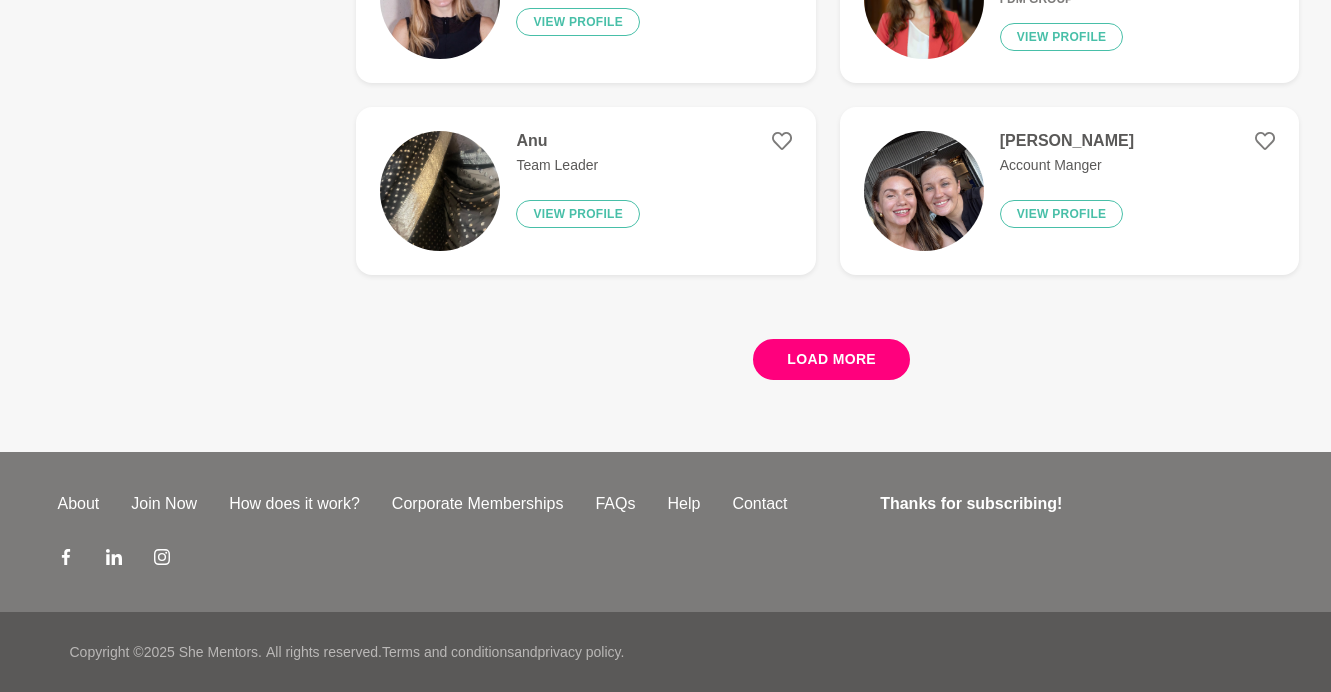 click on "Load more" at bounding box center [831, 359] 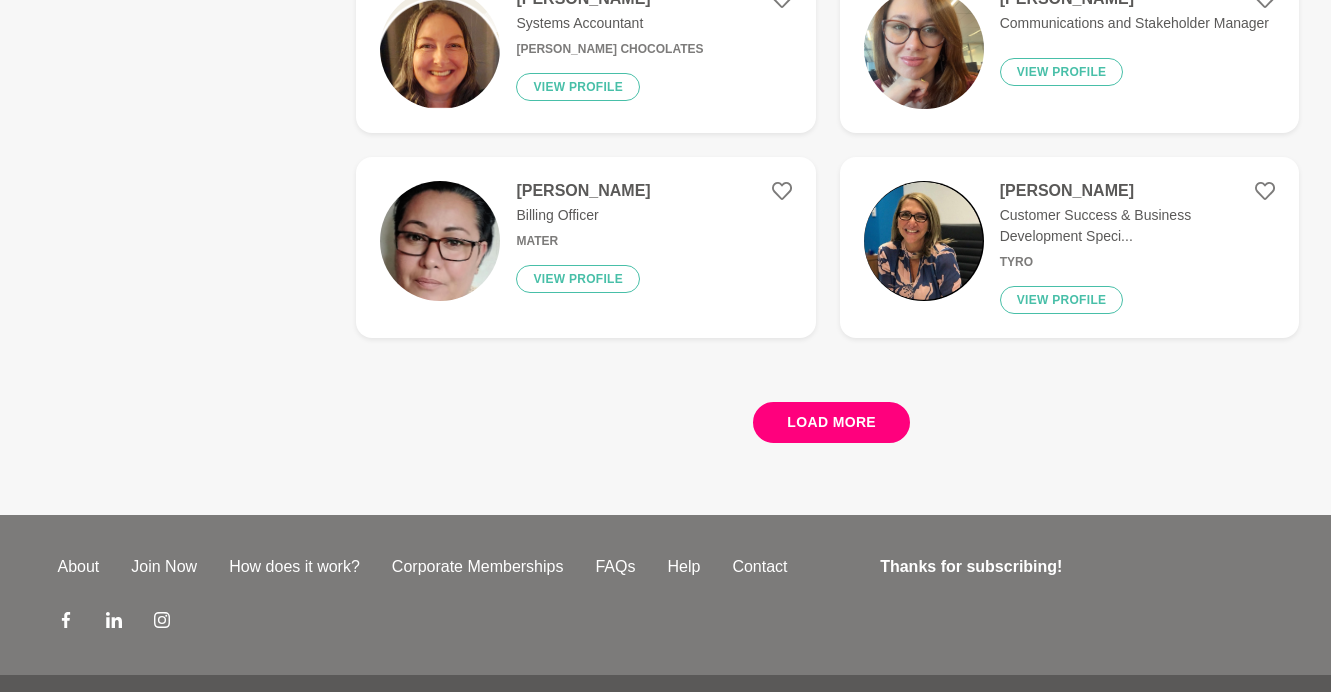 scroll, scrollTop: 7811, scrollLeft: 0, axis: vertical 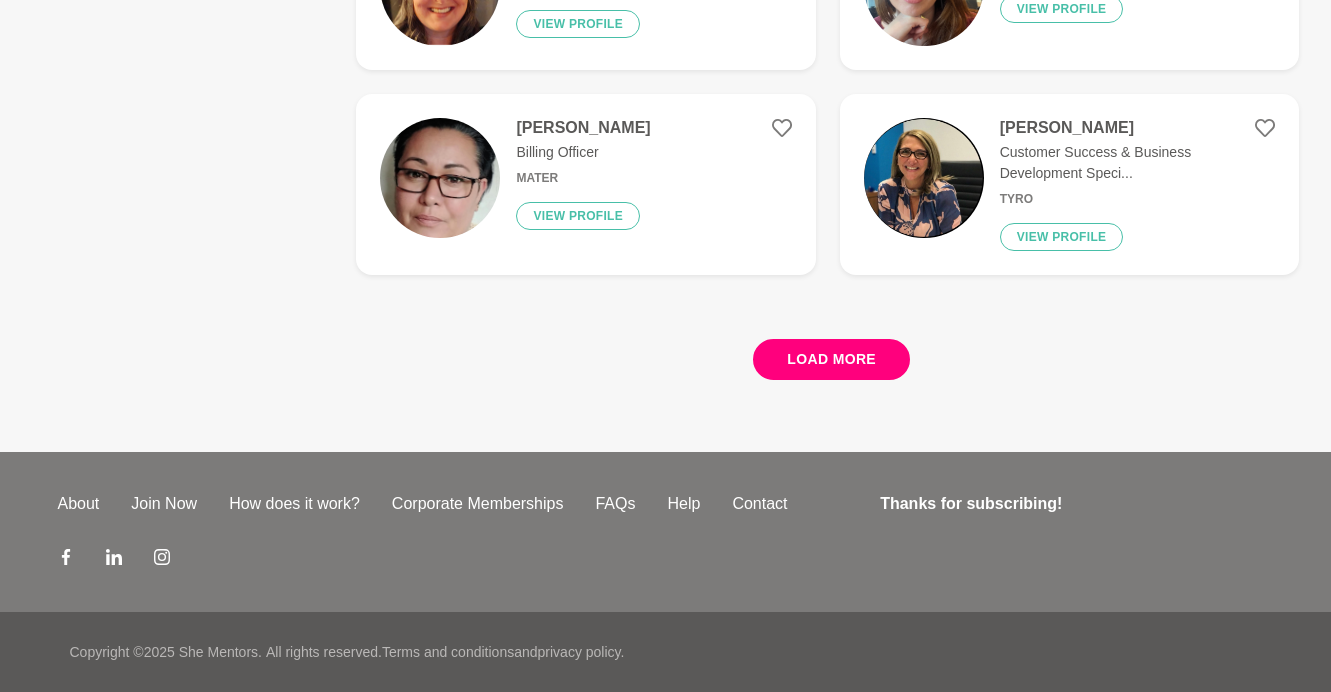 click on "Load more" at bounding box center [831, 359] 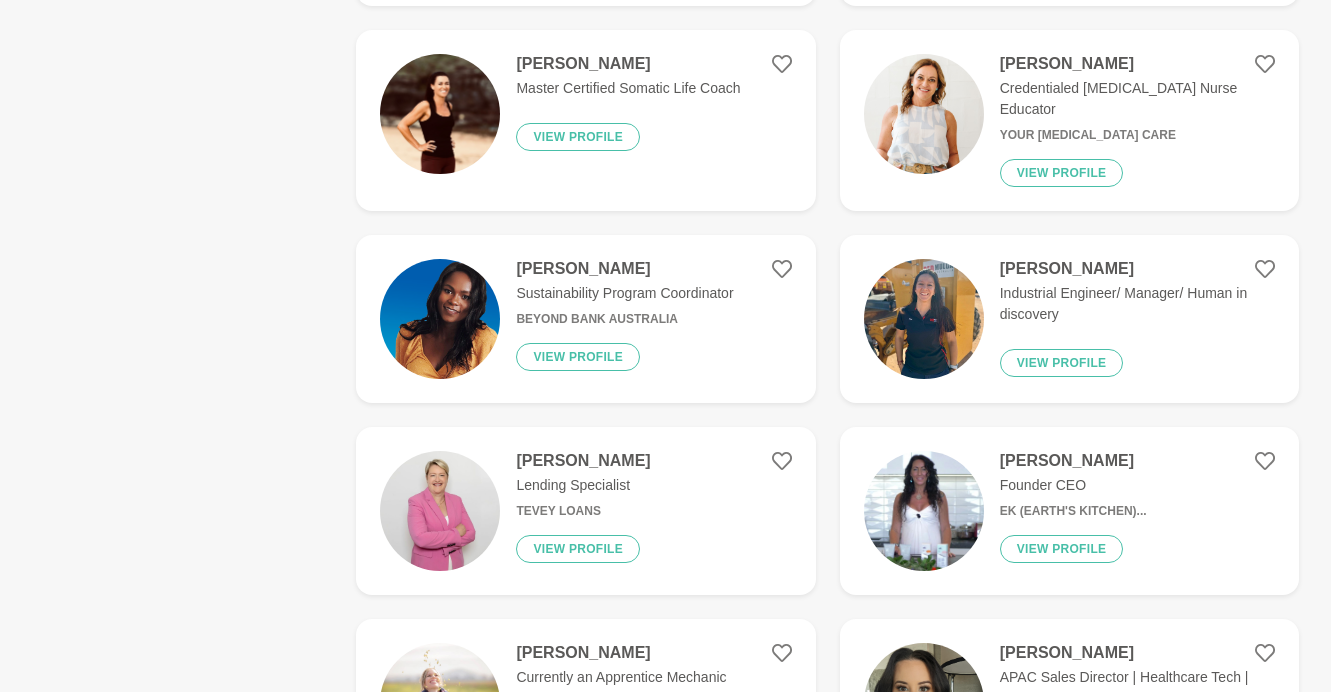 scroll, scrollTop: 11716, scrollLeft: 0, axis: vertical 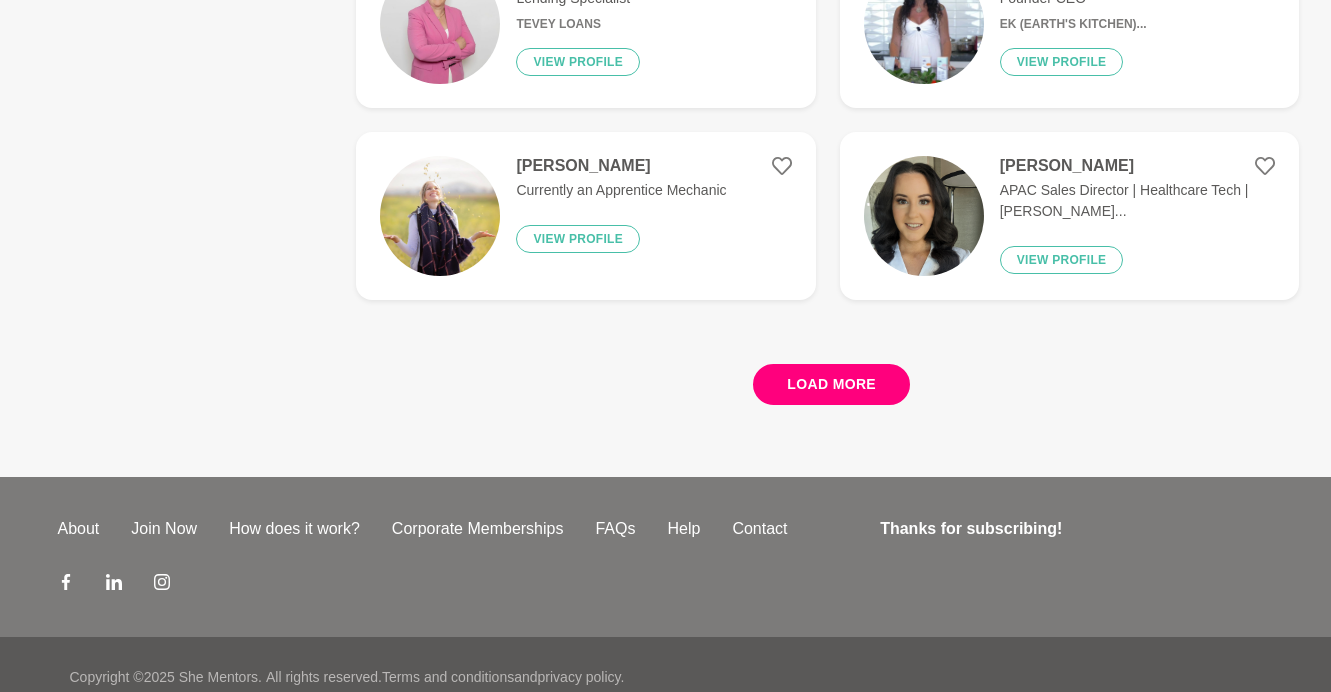 click on "Load more" at bounding box center [831, 384] 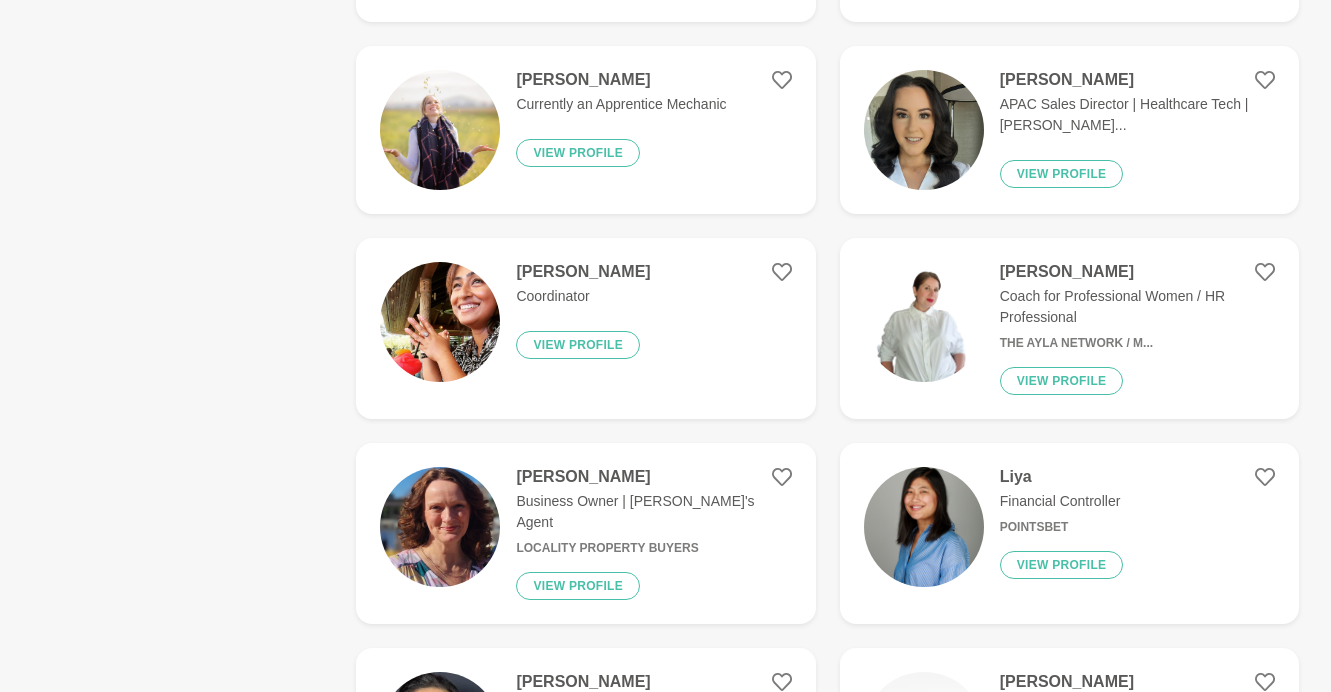 scroll, scrollTop: 11806, scrollLeft: 0, axis: vertical 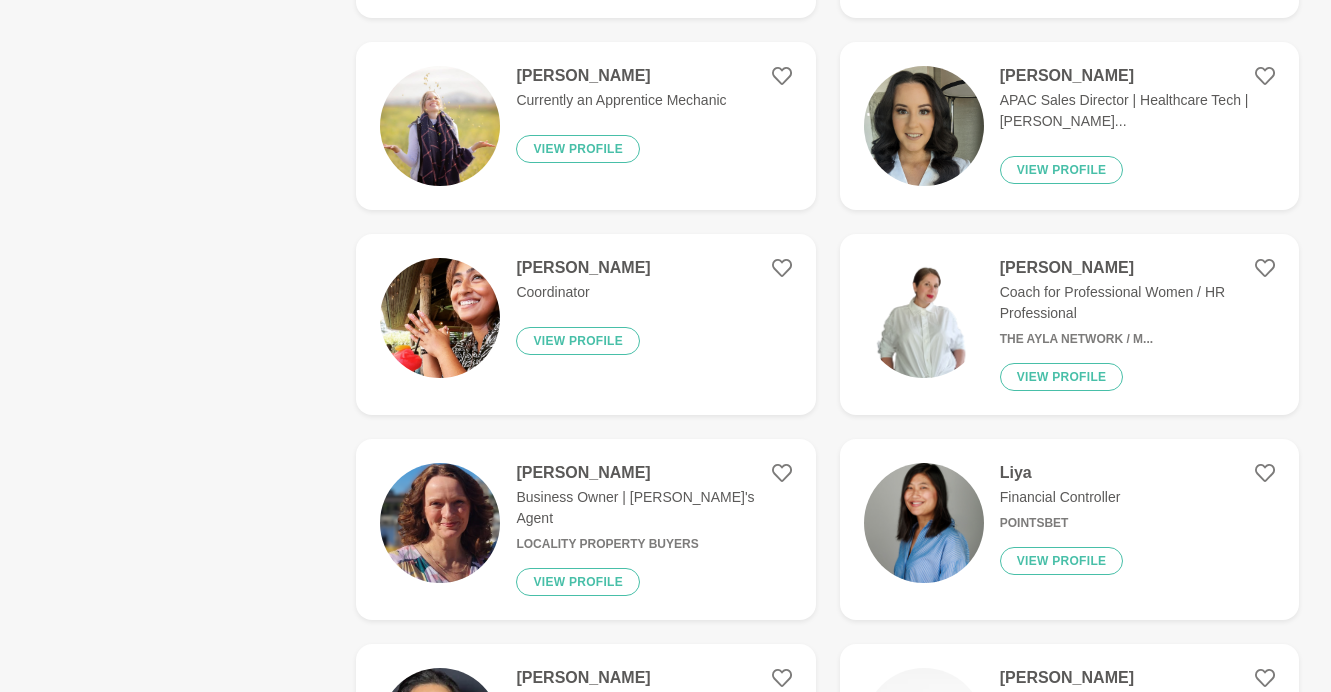 click at bounding box center (440, 318) 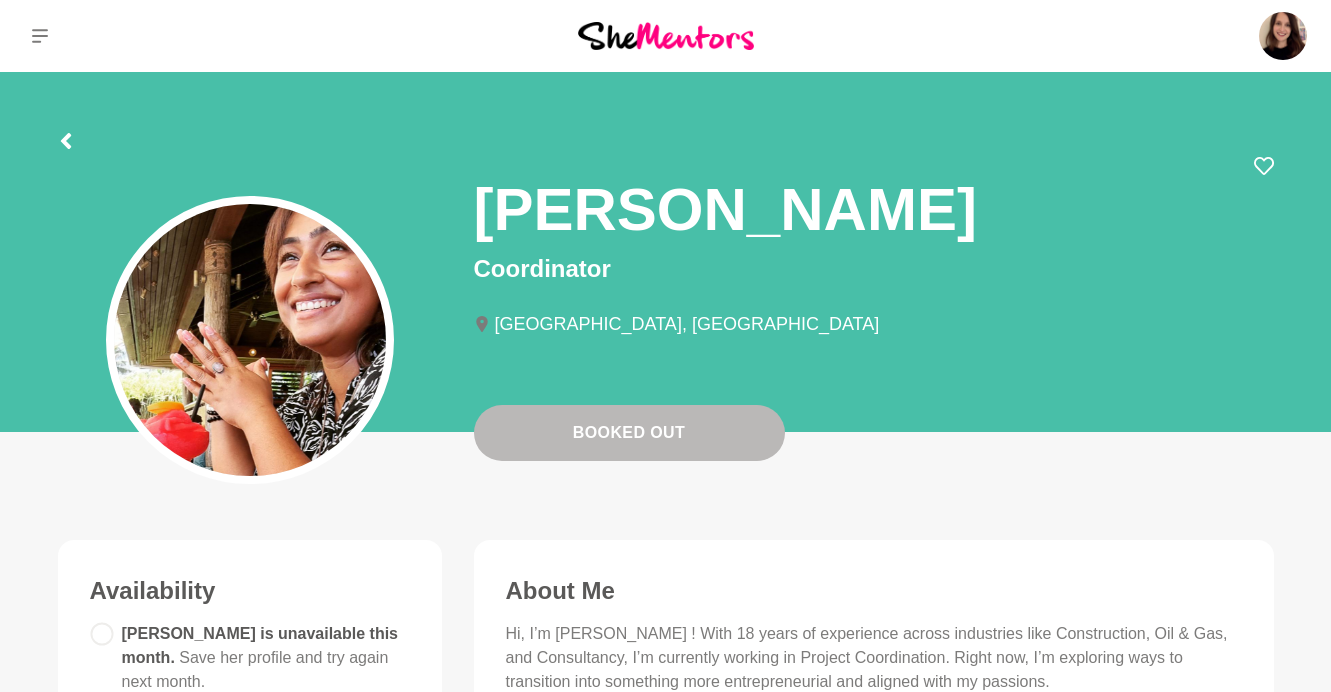scroll, scrollTop: 320, scrollLeft: 0, axis: vertical 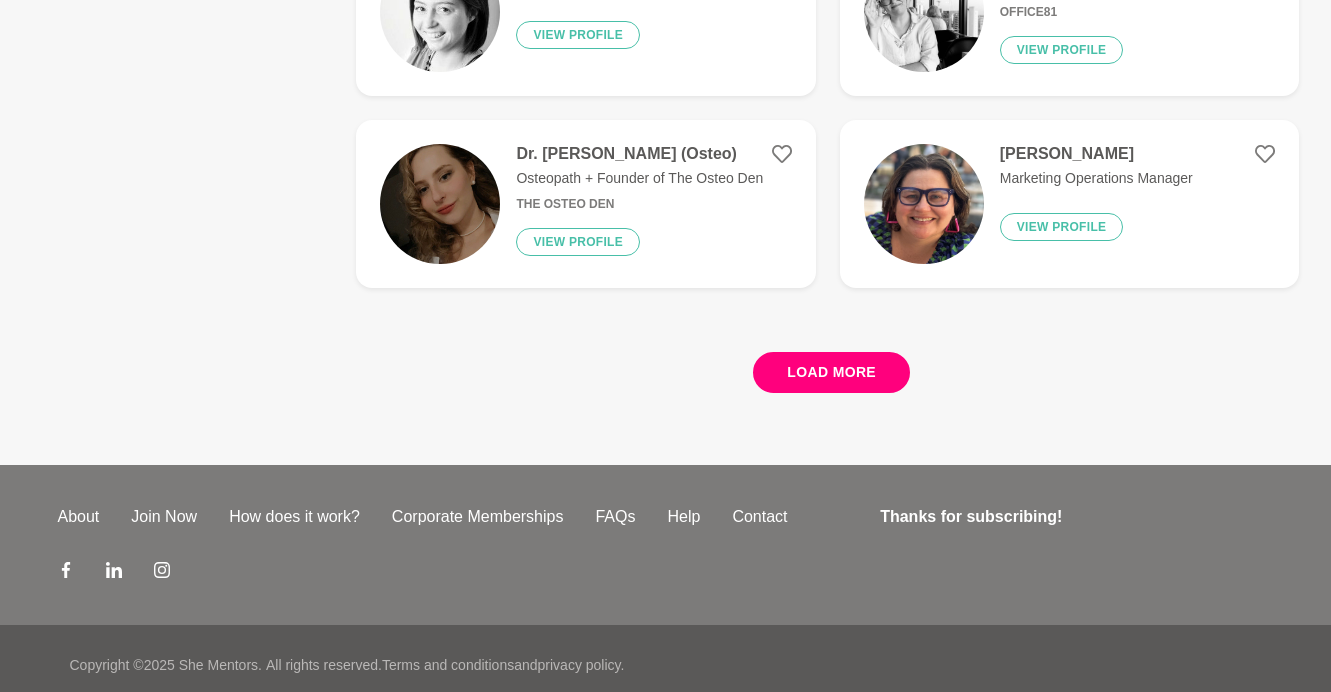 click on "Load more" at bounding box center [831, 372] 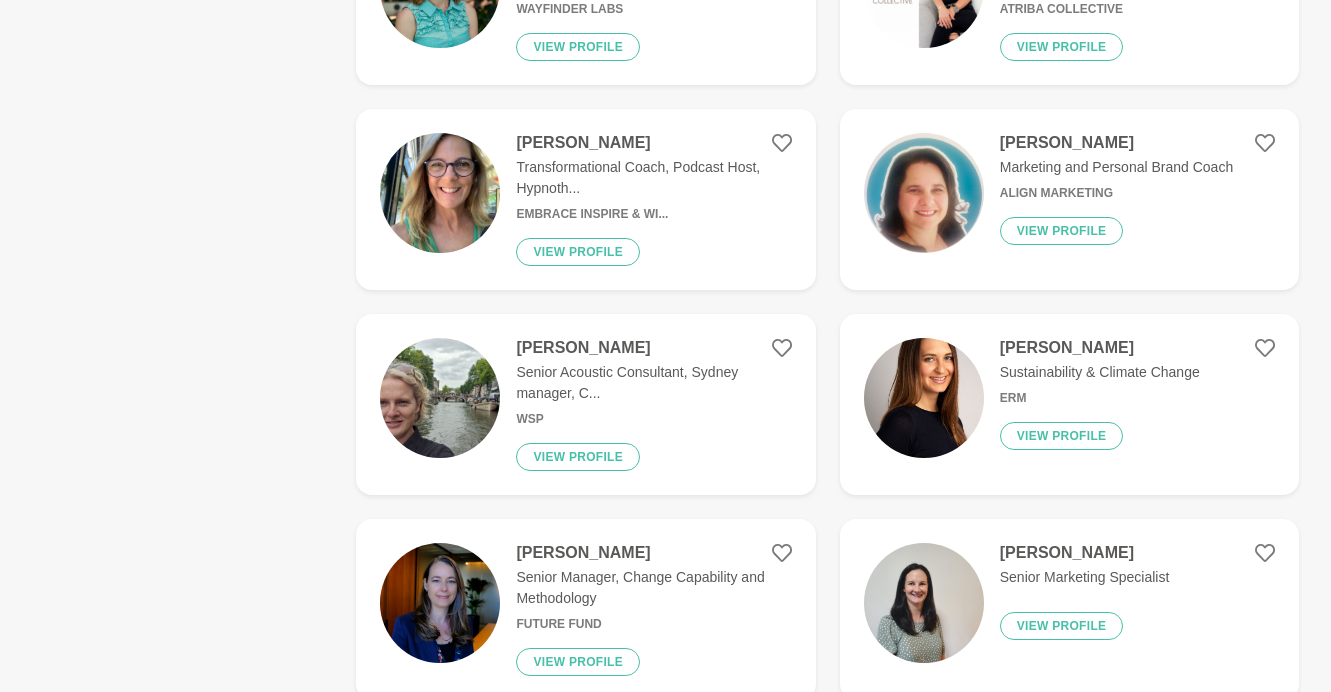 scroll, scrollTop: 7793, scrollLeft: 0, axis: vertical 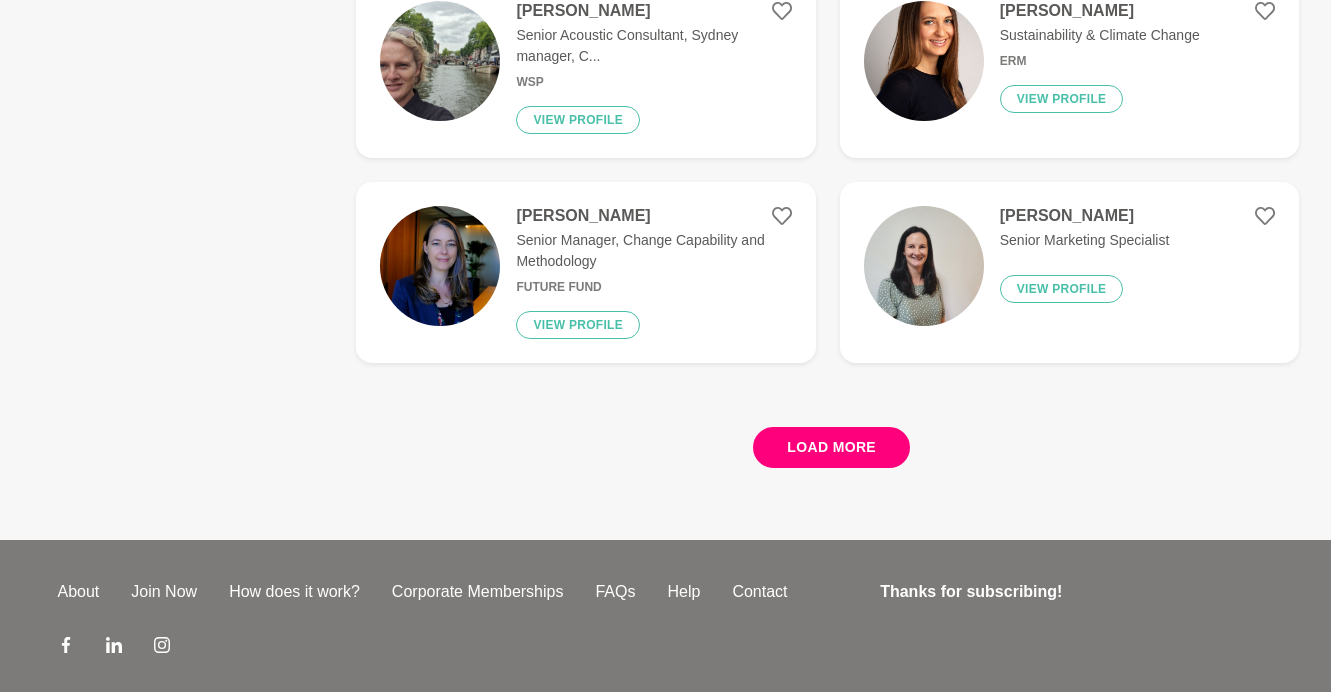 click on "Load more" at bounding box center [831, 447] 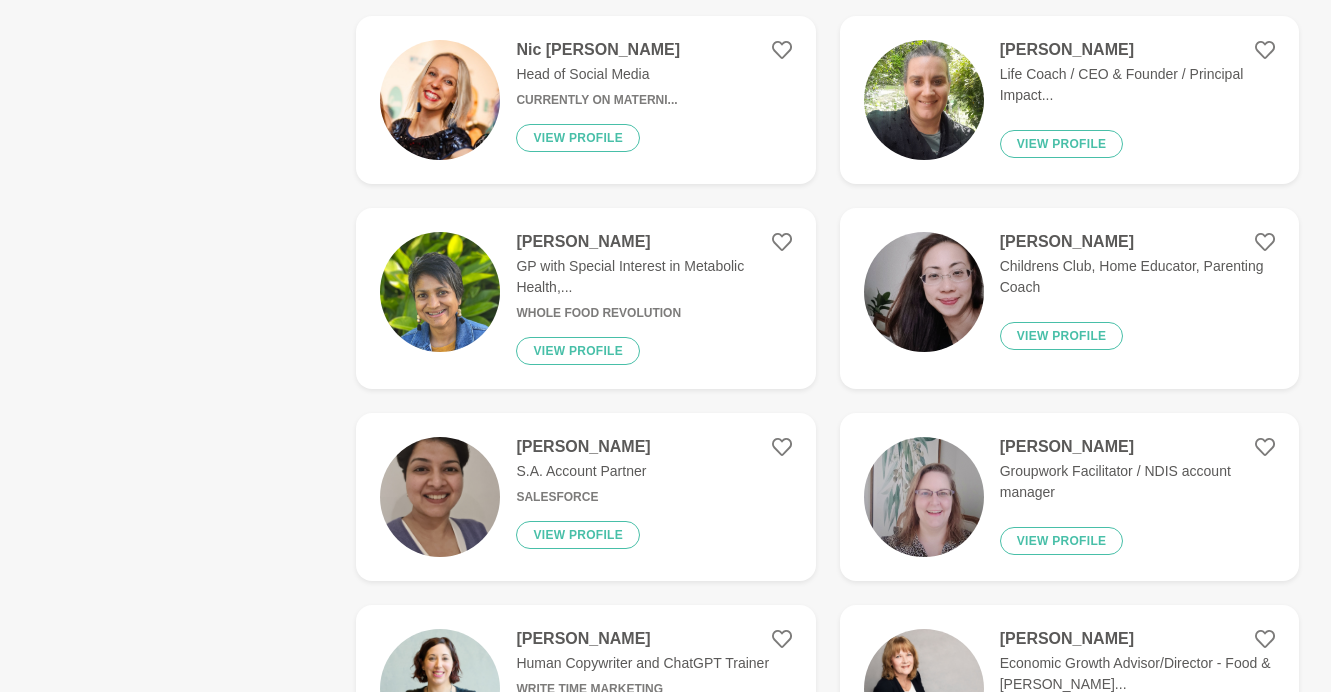 scroll, scrollTop: 11846, scrollLeft: 0, axis: vertical 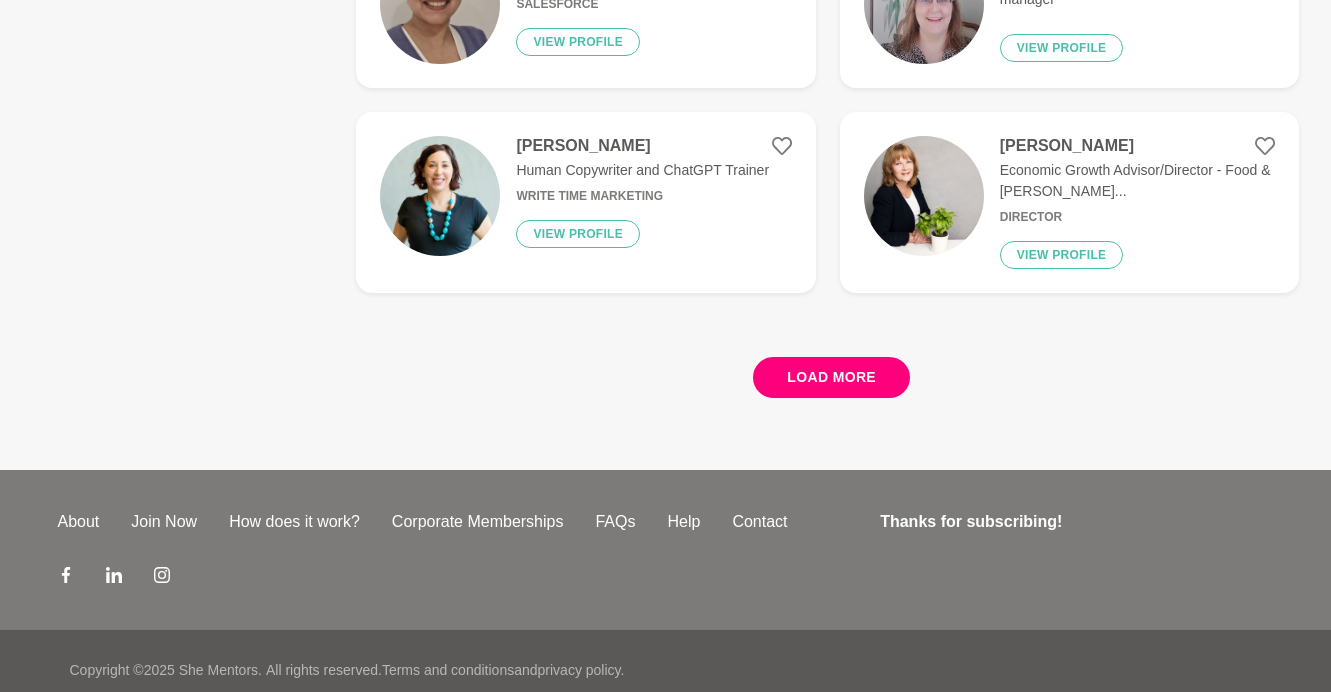 click on "Load more" at bounding box center [831, 377] 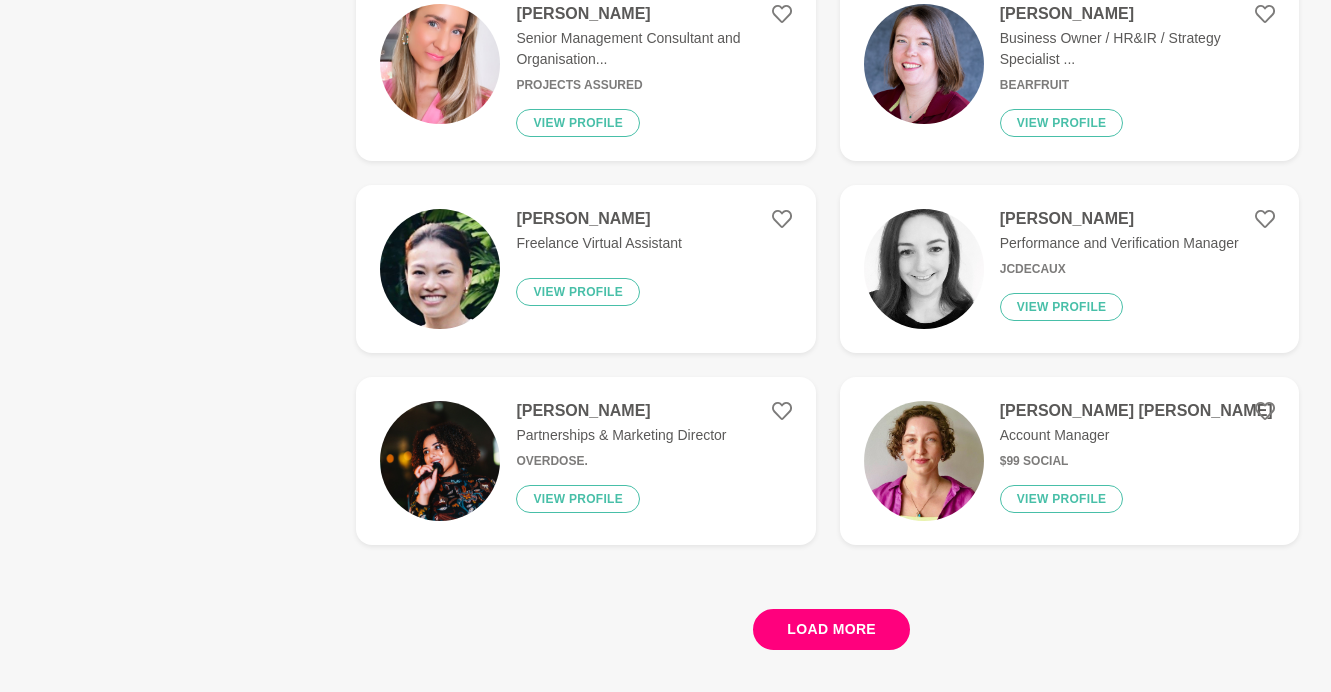scroll, scrollTop: 15801, scrollLeft: 0, axis: vertical 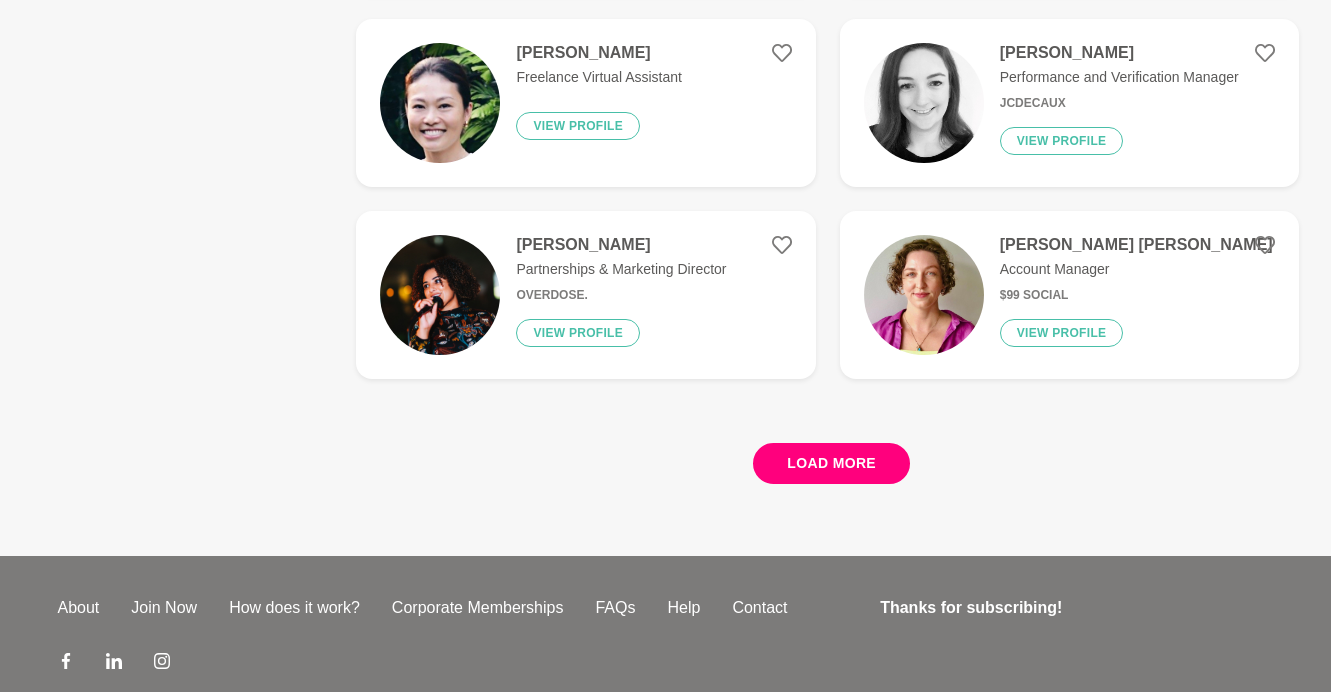 click on "Load more" at bounding box center (831, 463) 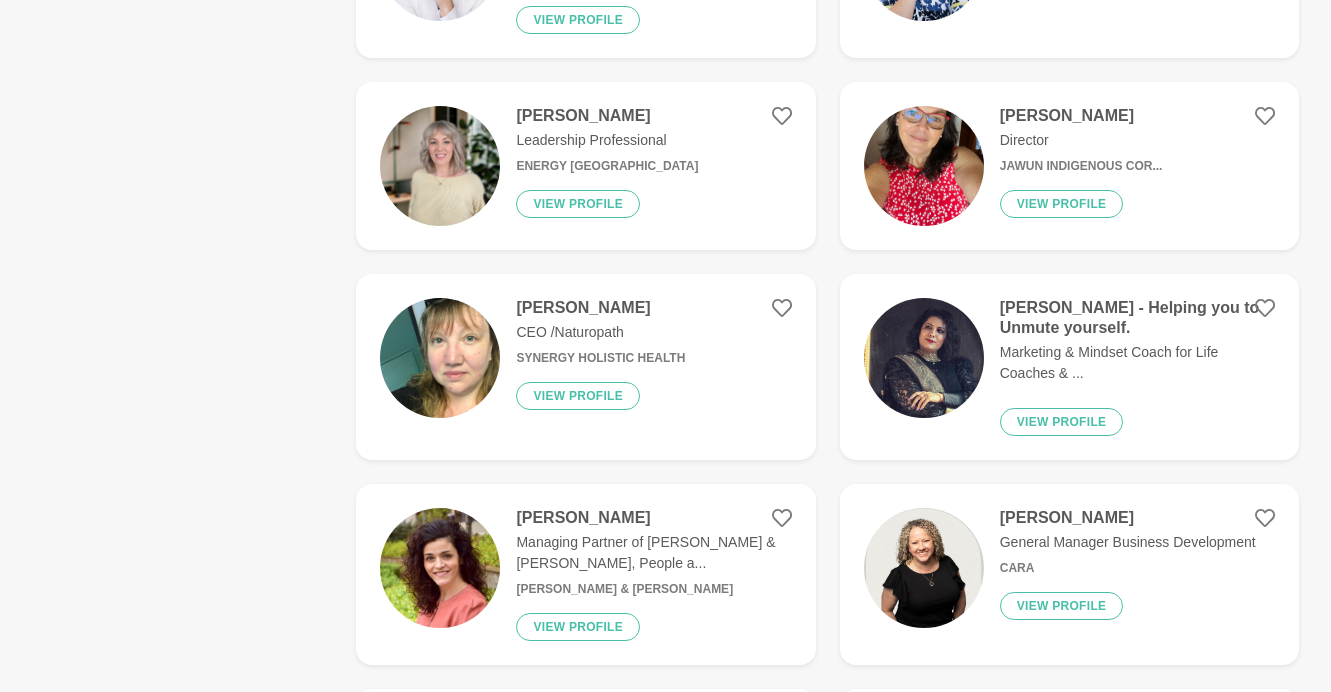 scroll, scrollTop: 18573, scrollLeft: 0, axis: vertical 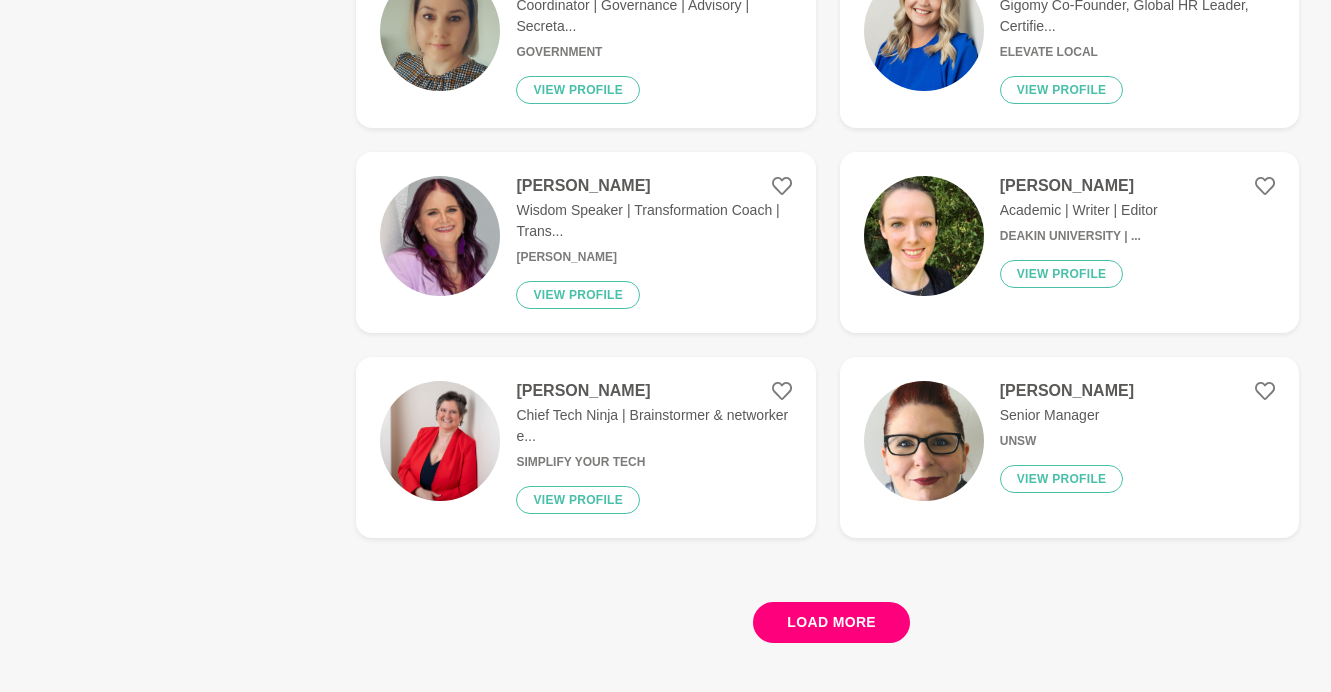 click on "Load more" at bounding box center [831, 622] 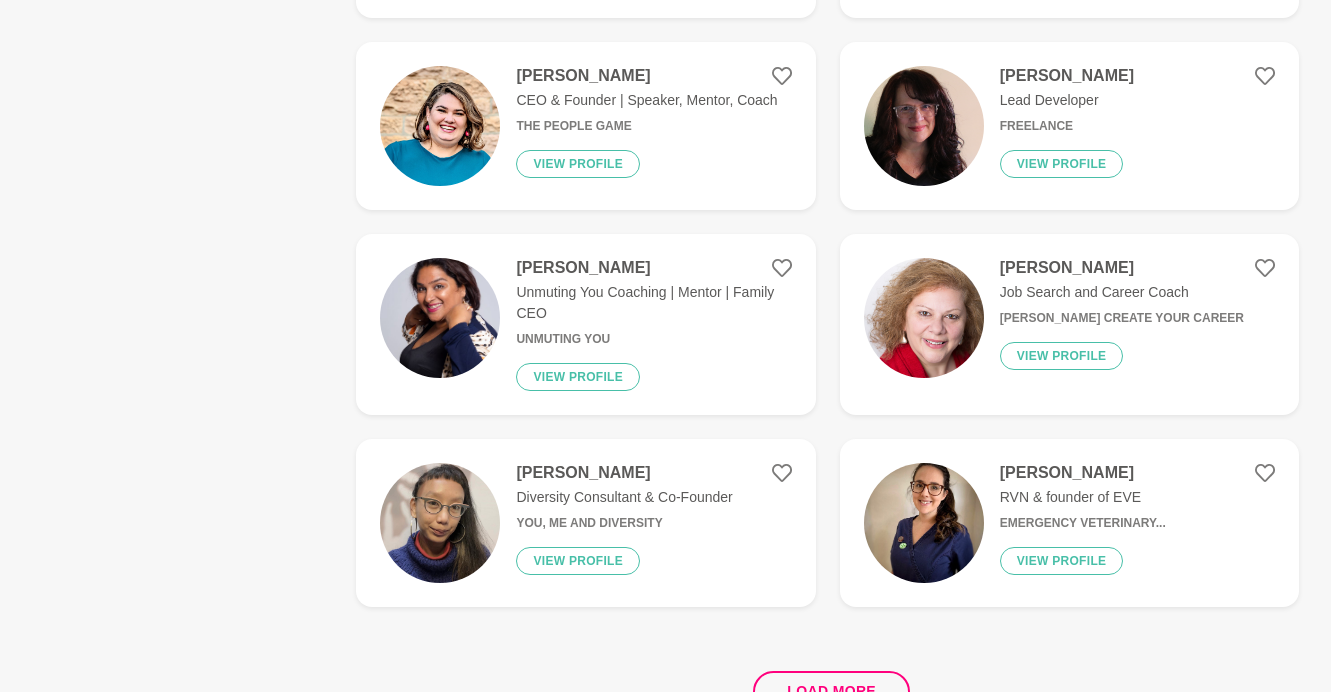 scroll, scrollTop: 23782, scrollLeft: 0, axis: vertical 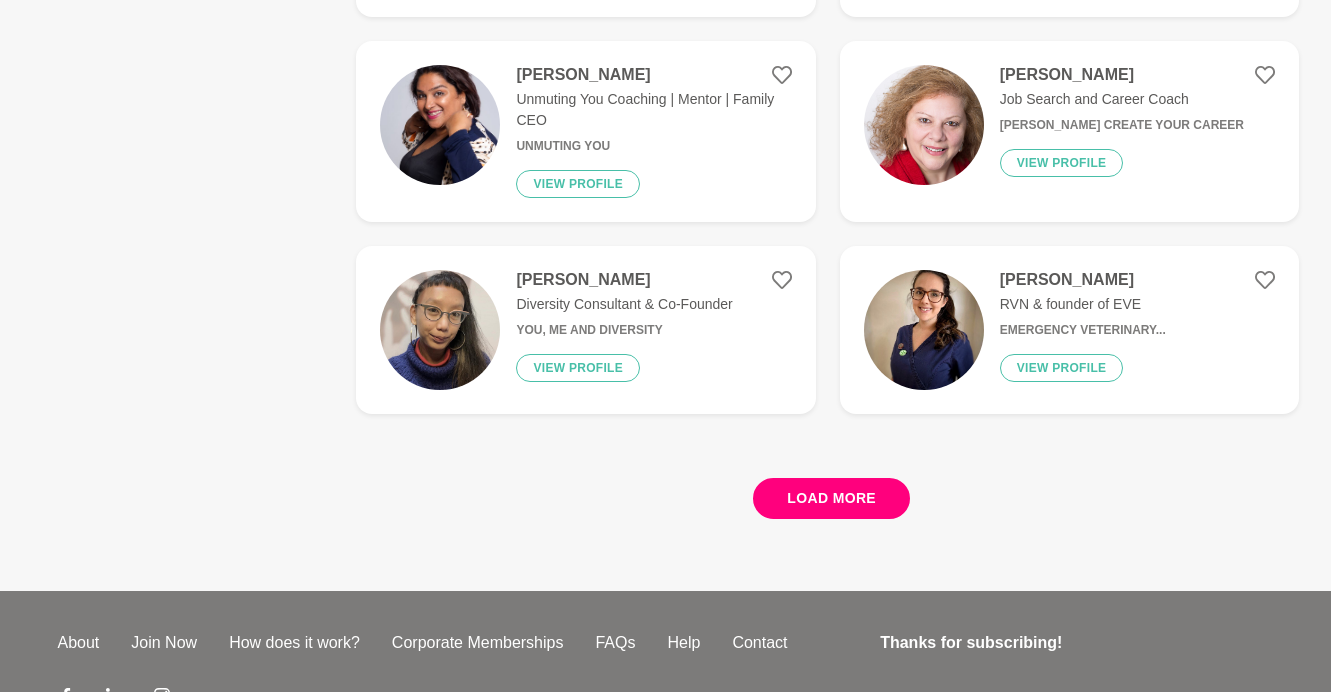 click on "Load more" at bounding box center (831, 498) 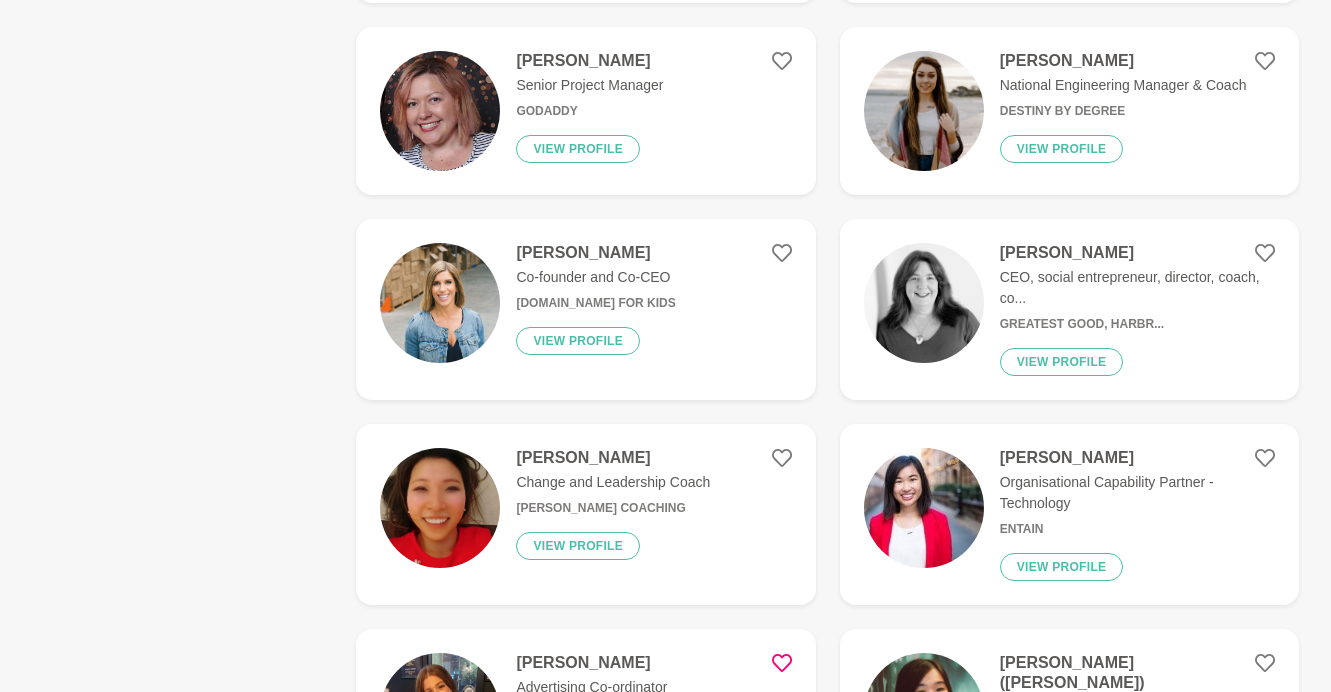 scroll, scrollTop: 25839, scrollLeft: 0, axis: vertical 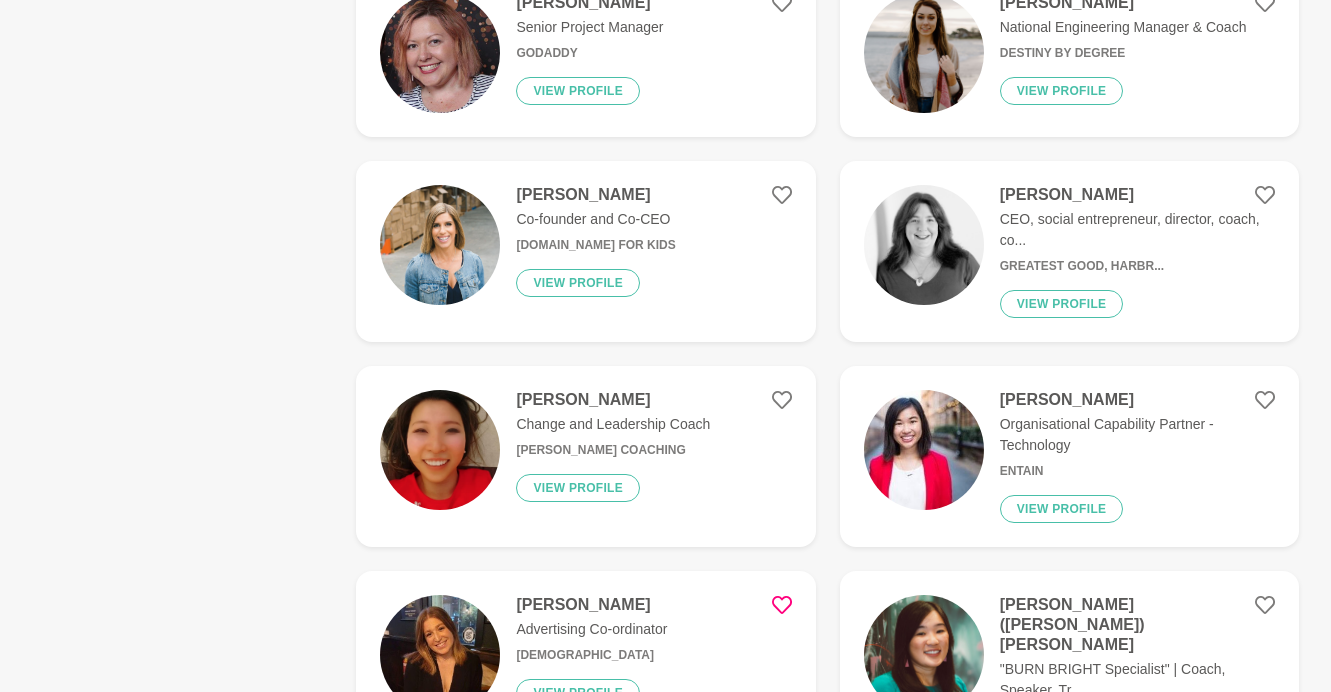 click at bounding box center (924, 450) 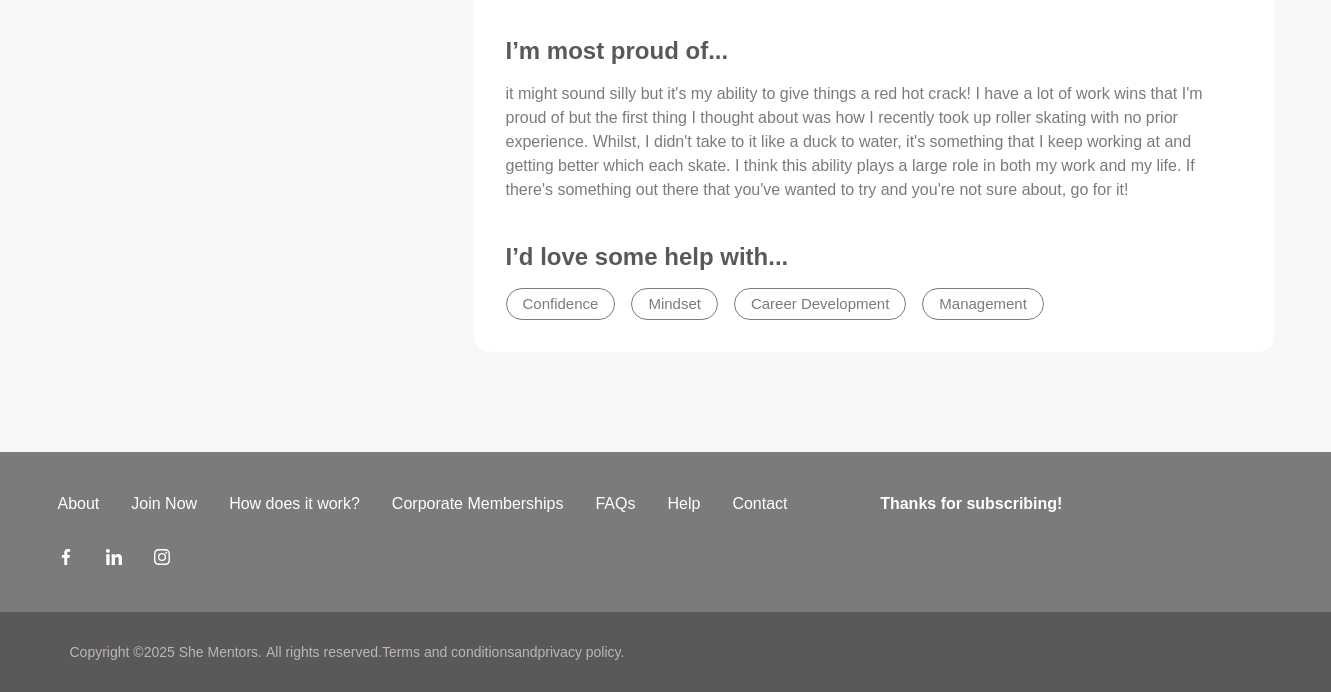 scroll, scrollTop: 0, scrollLeft: 0, axis: both 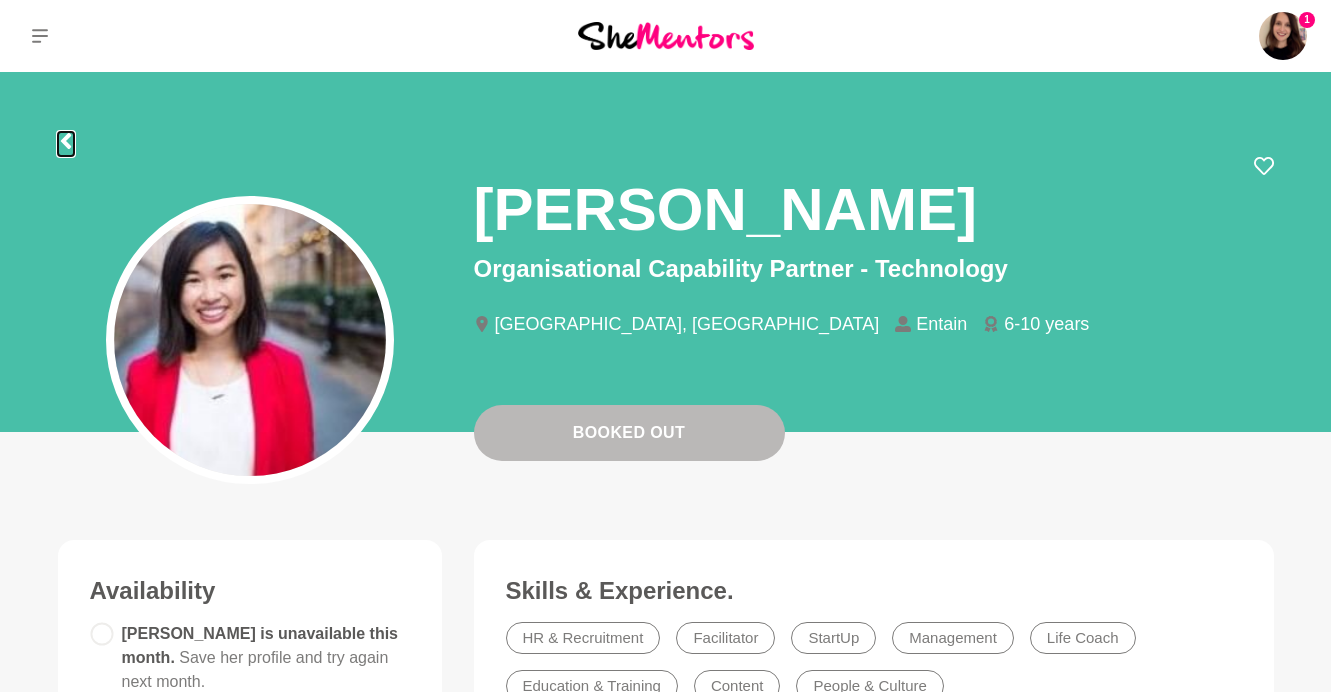 click 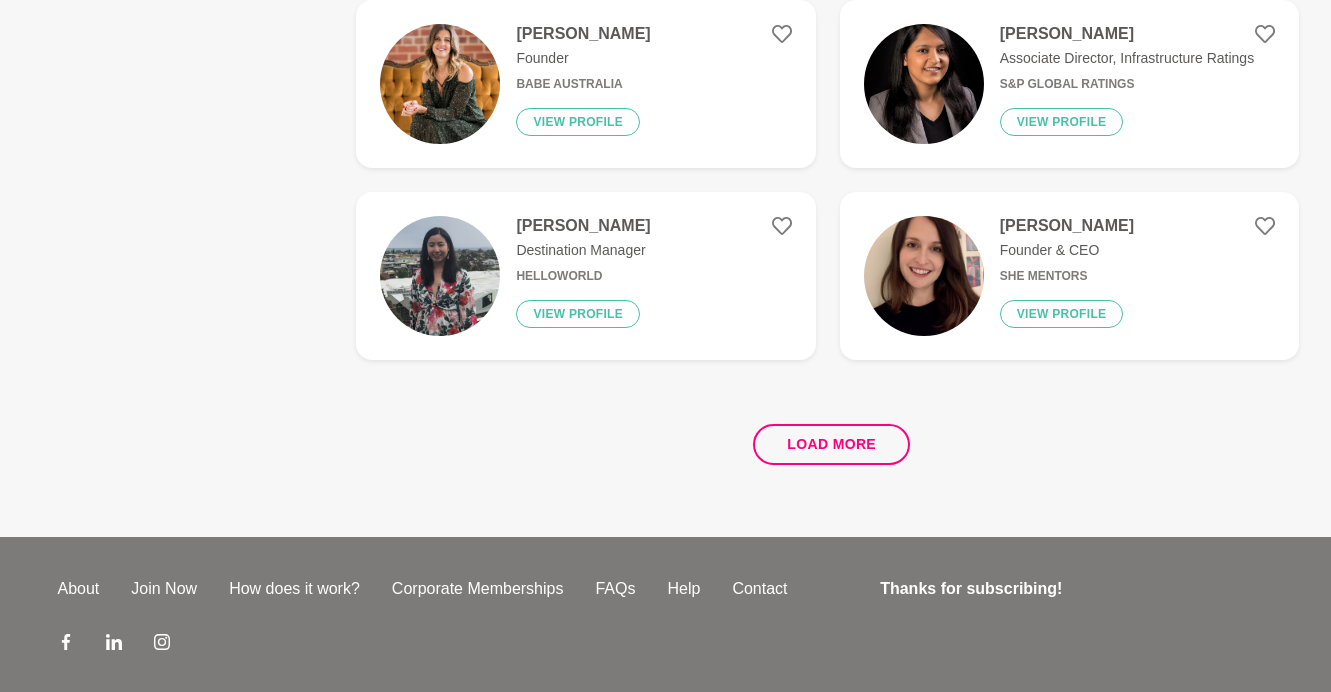 scroll, scrollTop: 3971, scrollLeft: 0, axis: vertical 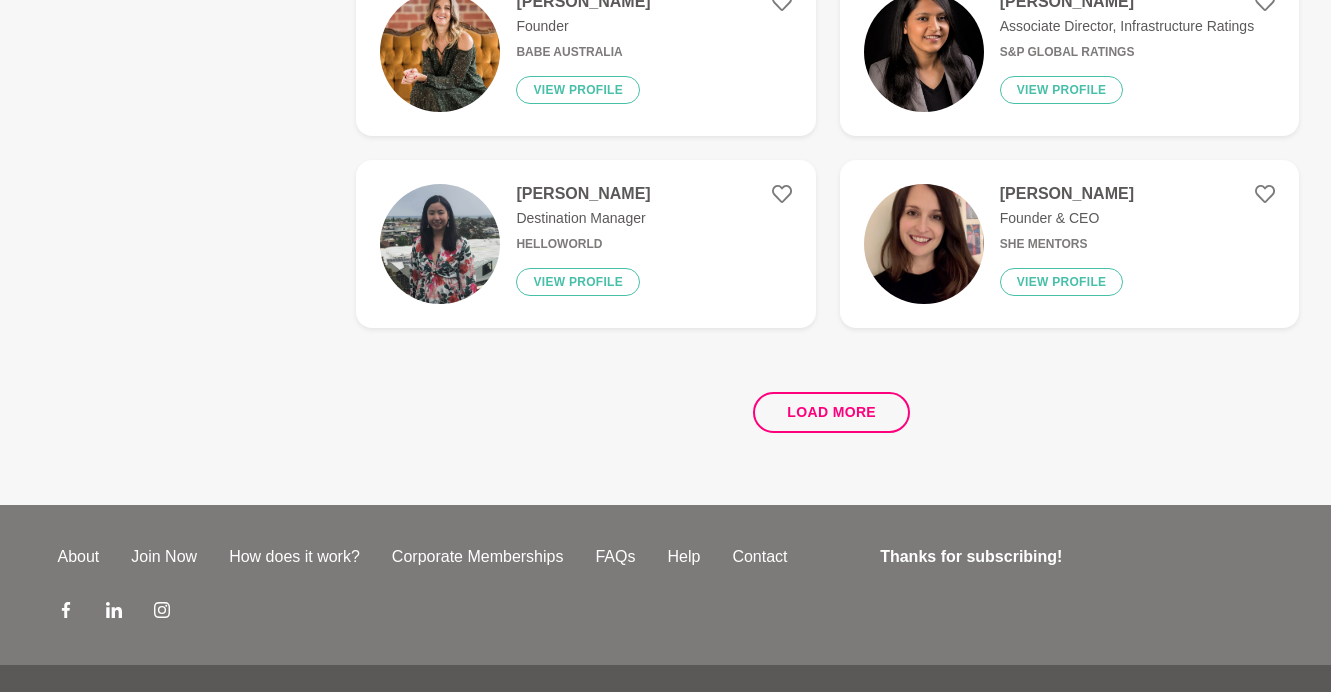 click on "Load more" at bounding box center [827, 404] 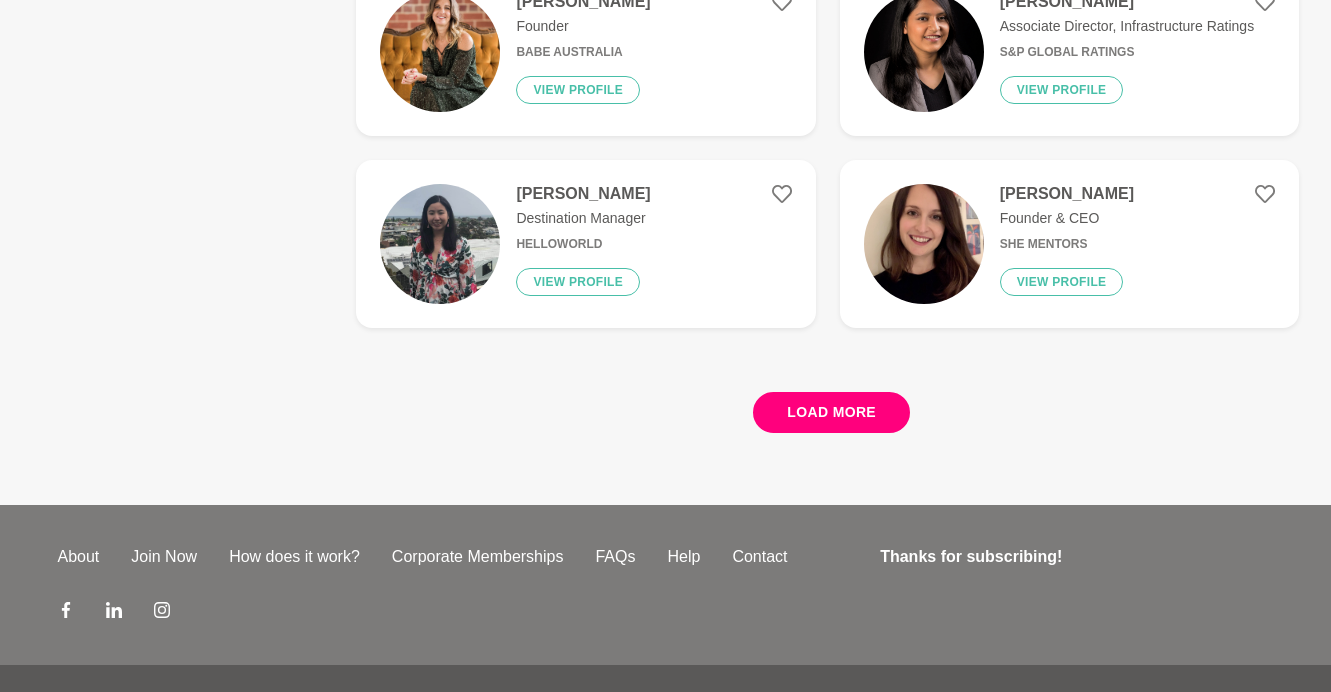 click on "Load more" at bounding box center (831, 412) 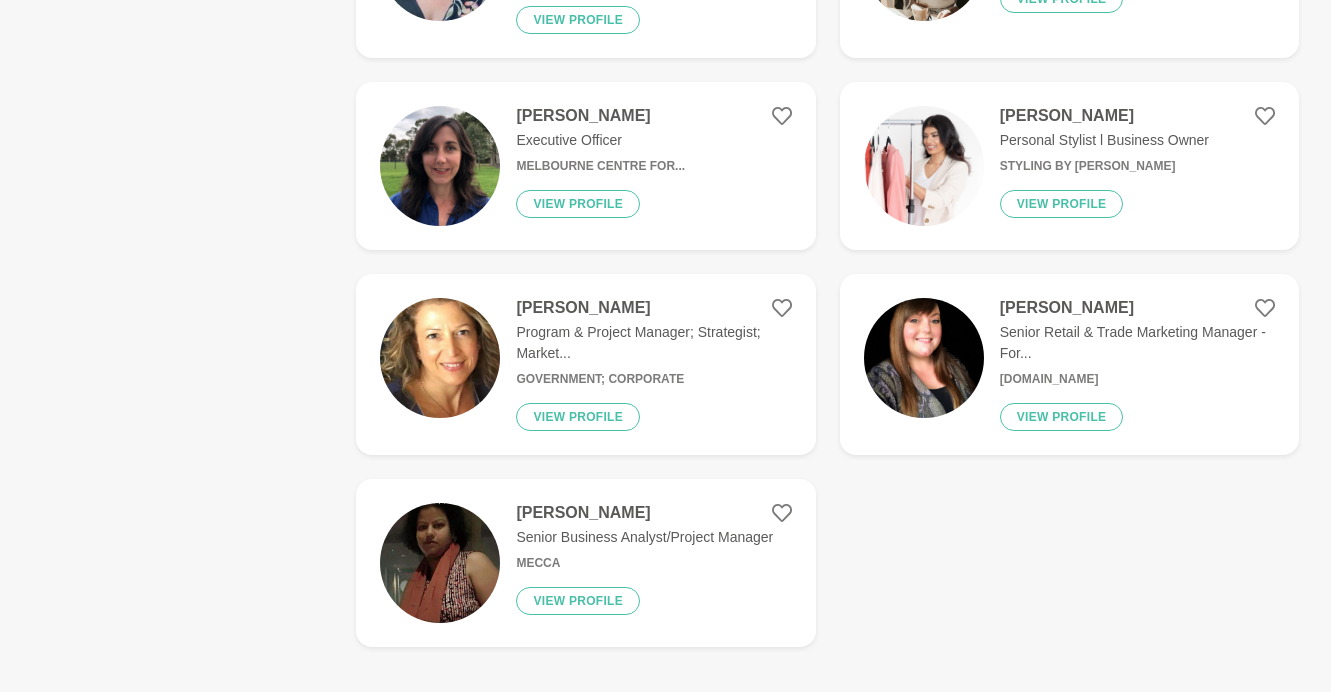 scroll, scrollTop: 5058, scrollLeft: 0, axis: vertical 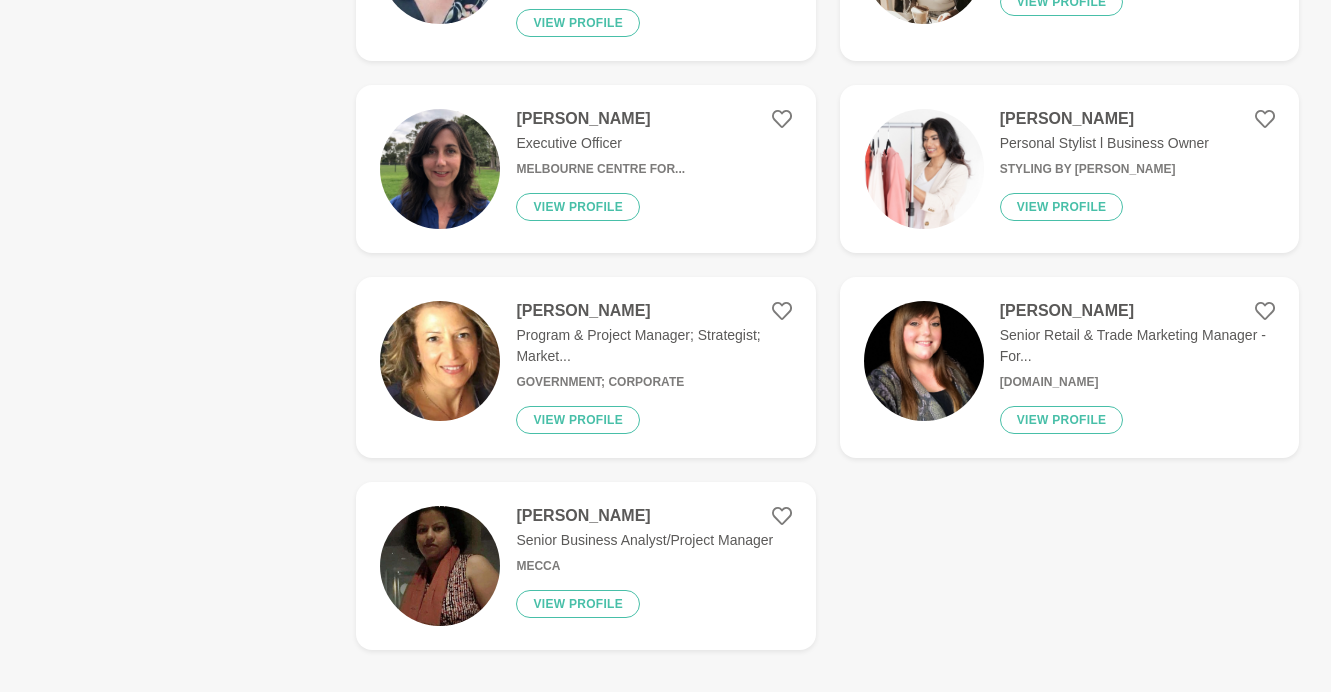 click at bounding box center (440, 361) 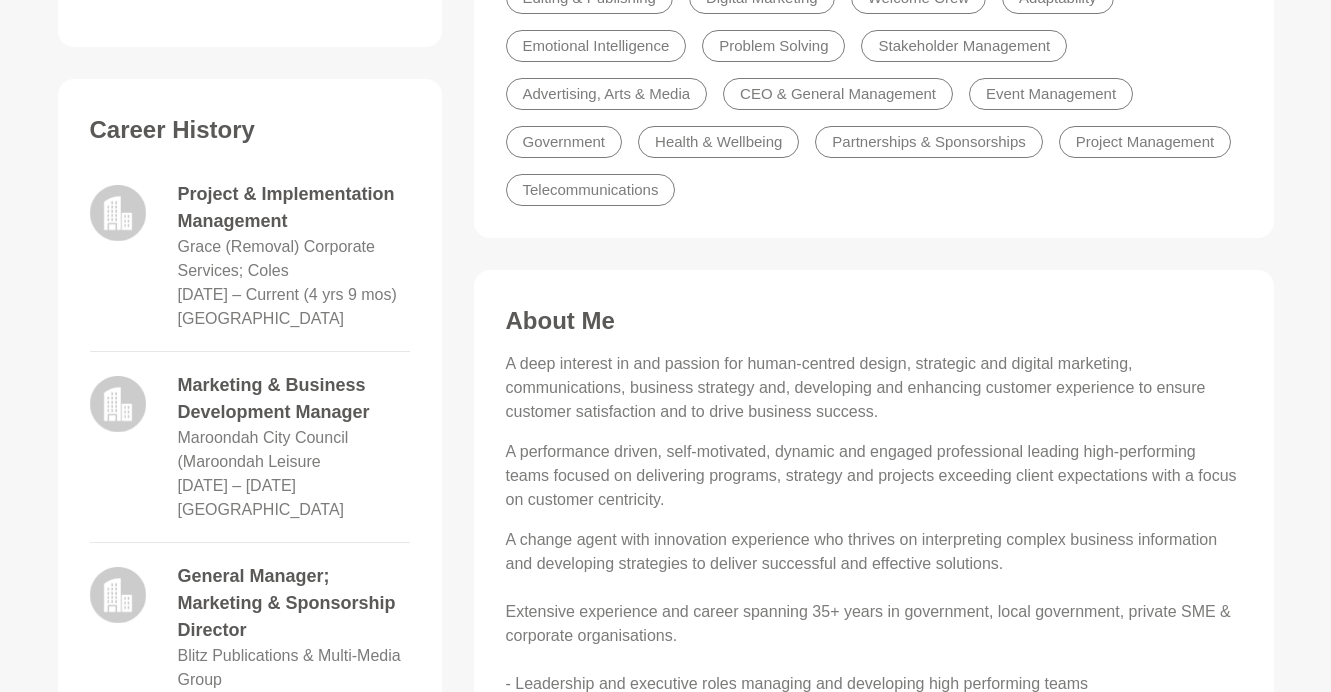 scroll, scrollTop: 759, scrollLeft: 0, axis: vertical 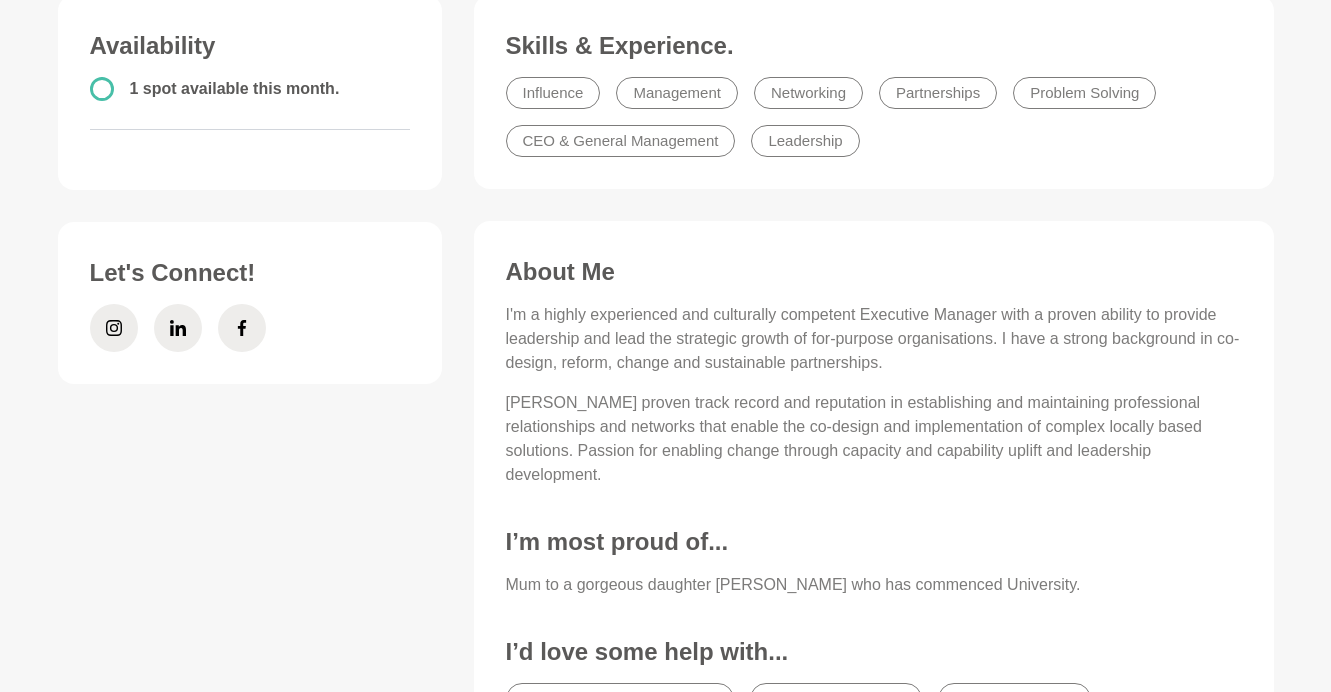 click on "Strong proven track record and reputation in establishing and maintaining professional relationships and networks that enable the co-design and implementation of complex locally based solutions. Passion for enabling change through capacity and capability uplift and leadership development." at bounding box center [874, 439] 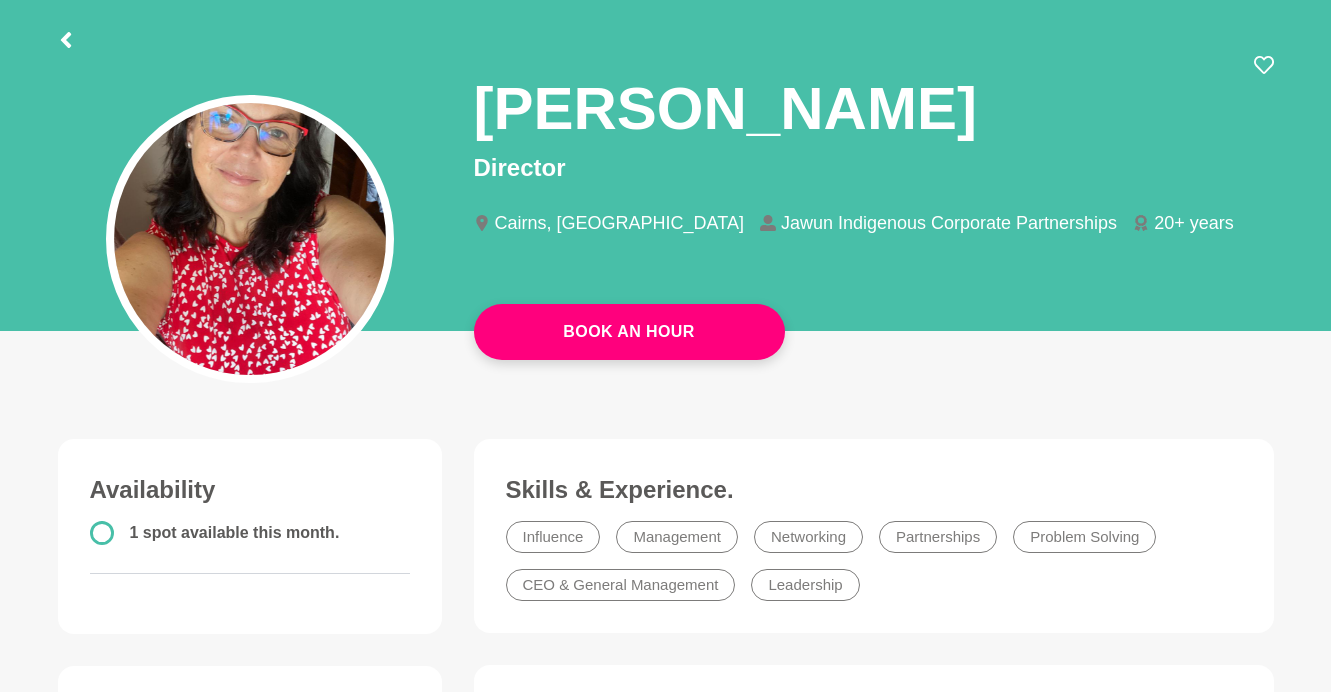 scroll, scrollTop: 98, scrollLeft: 0, axis: vertical 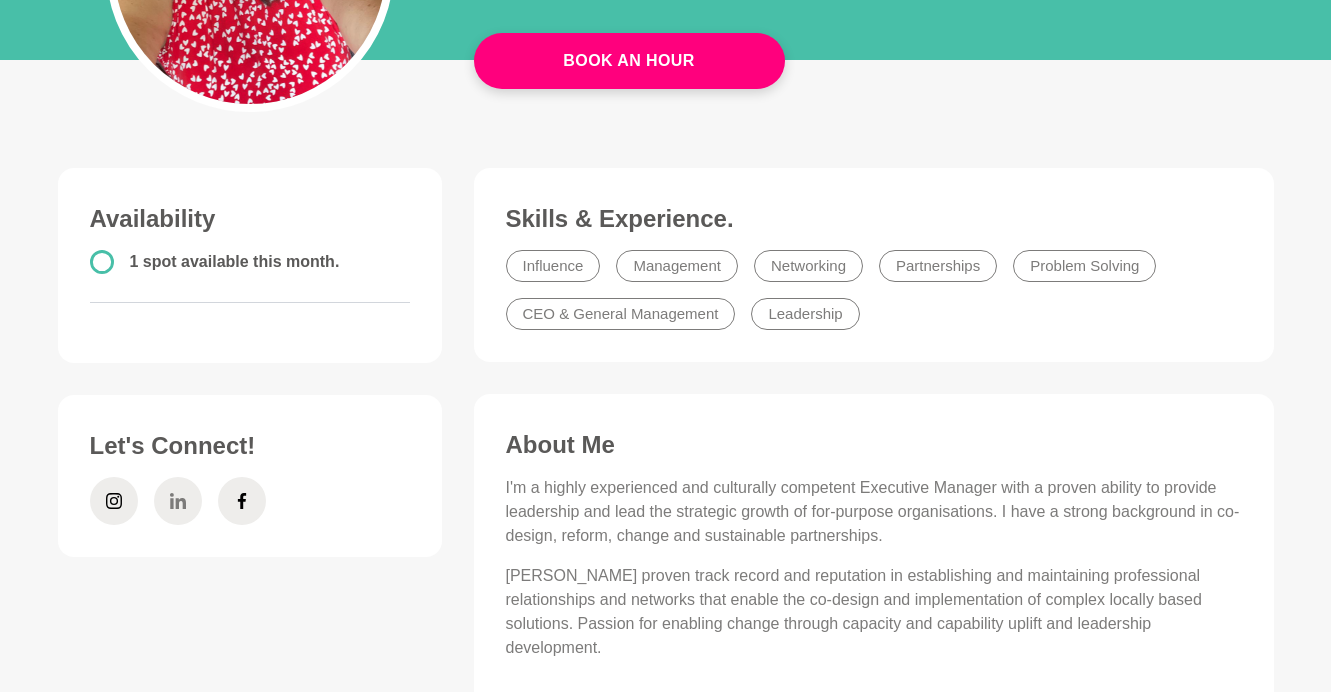 click 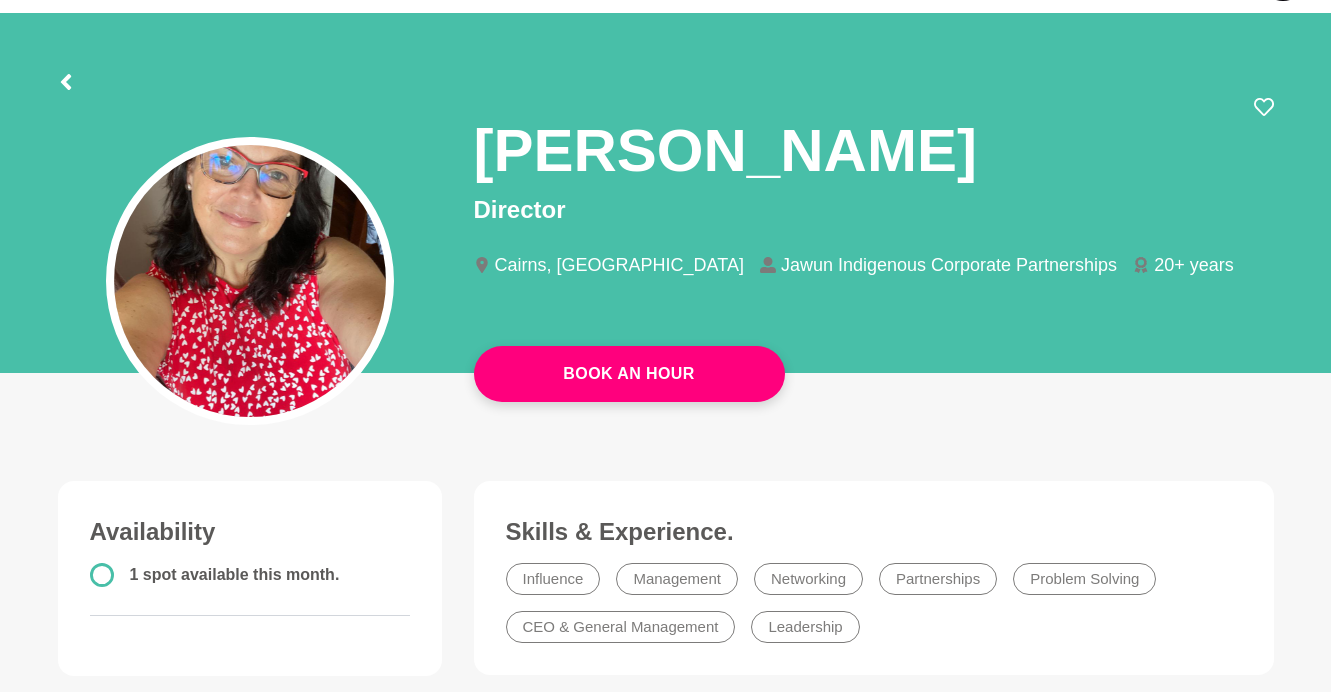 scroll, scrollTop: 24, scrollLeft: 0, axis: vertical 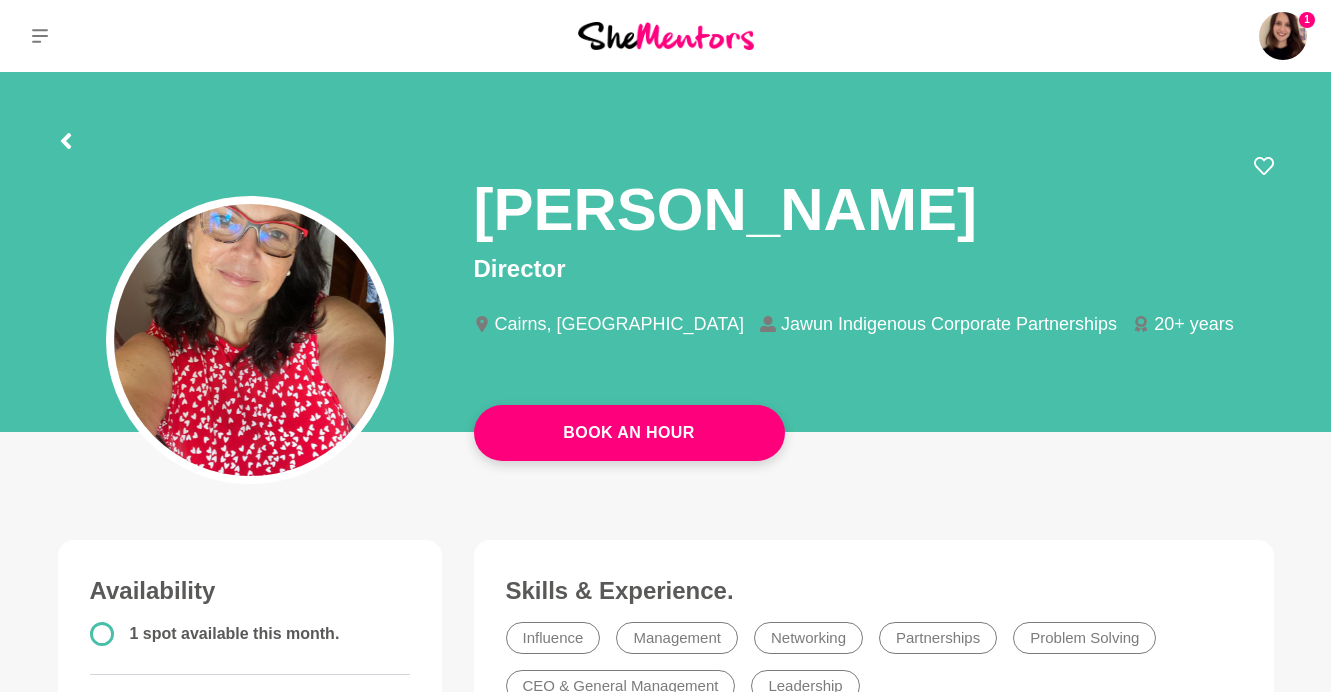 click on "Rosemary Manzini" at bounding box center [874, 203] 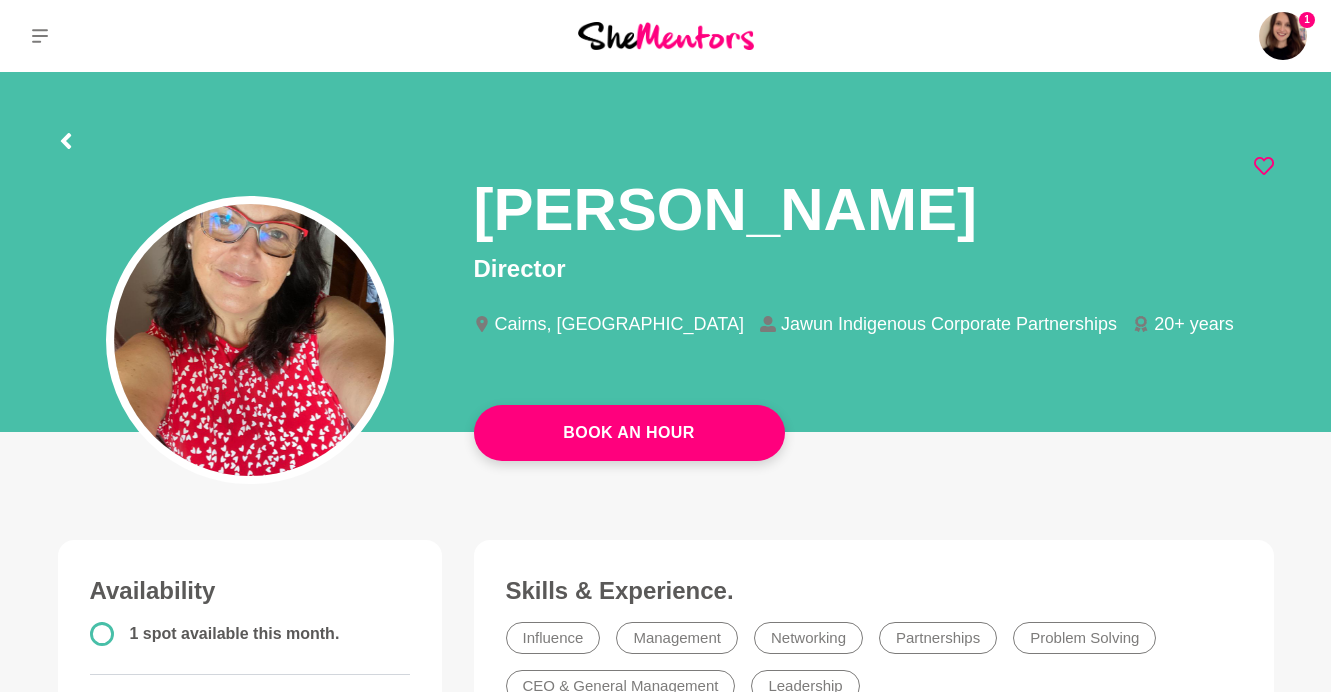 click 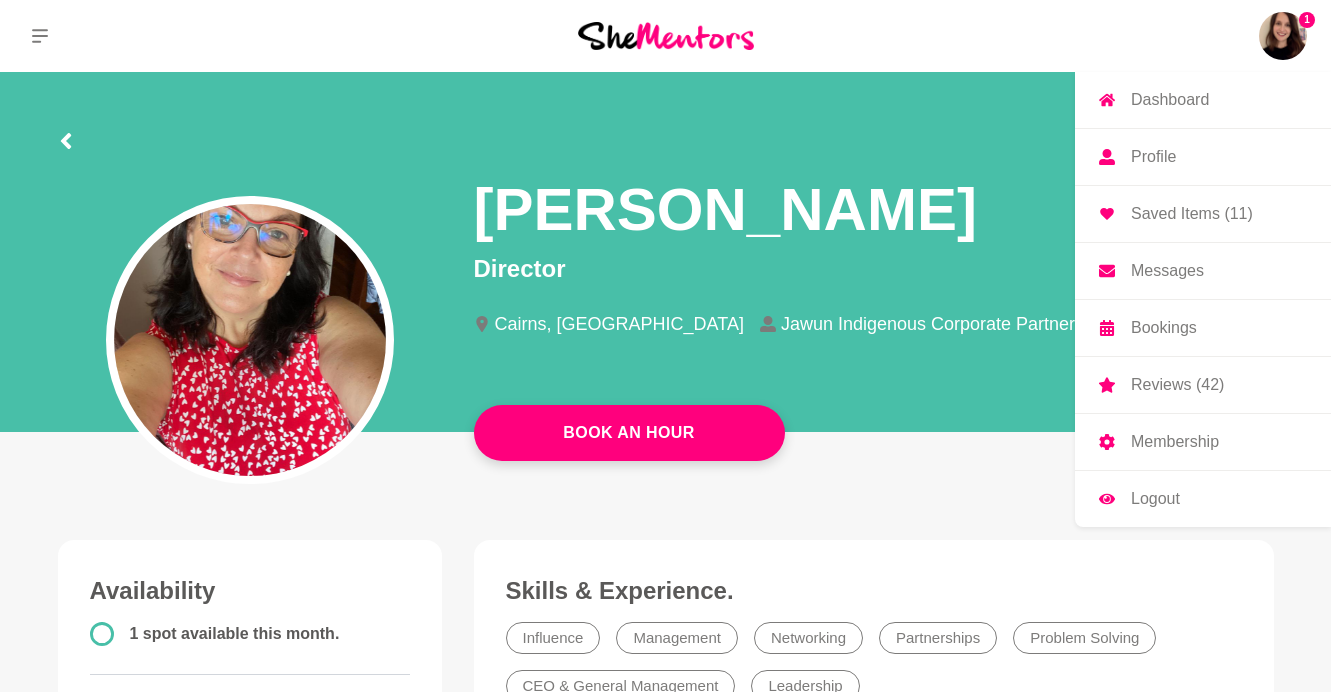 click on "Saved Items (11)" at bounding box center (1192, 214) 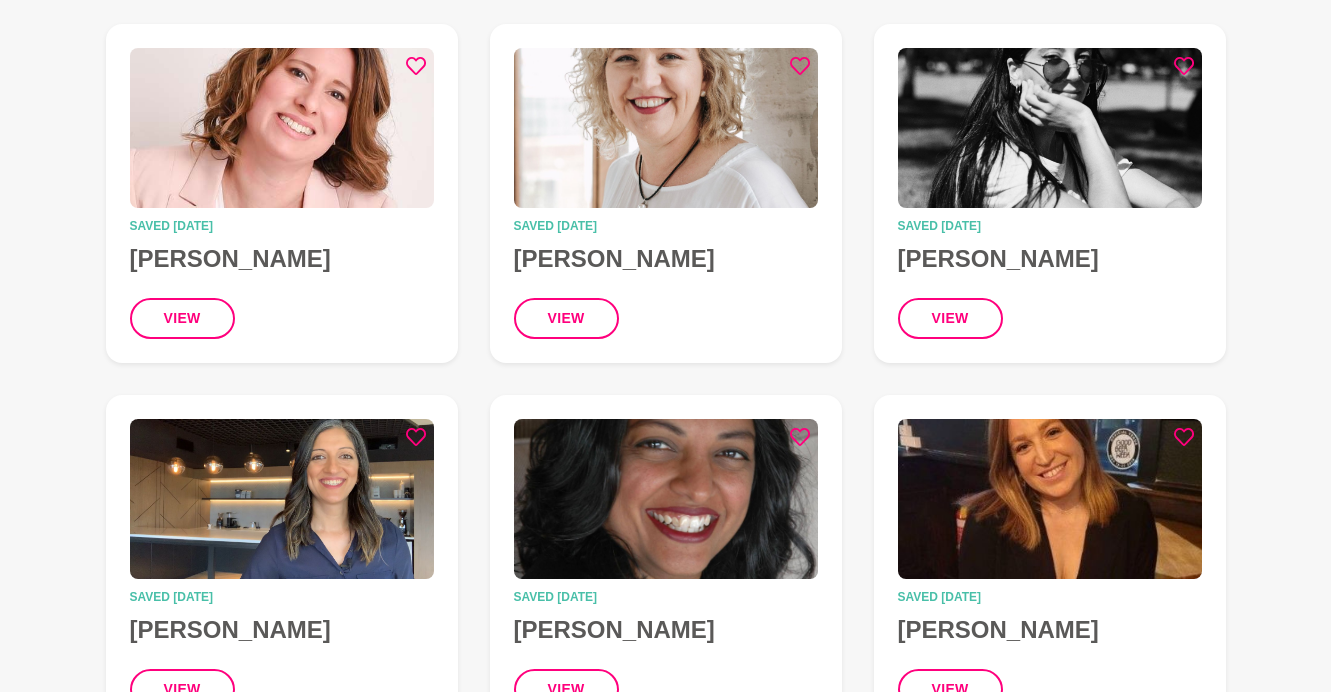 scroll, scrollTop: 0, scrollLeft: 0, axis: both 